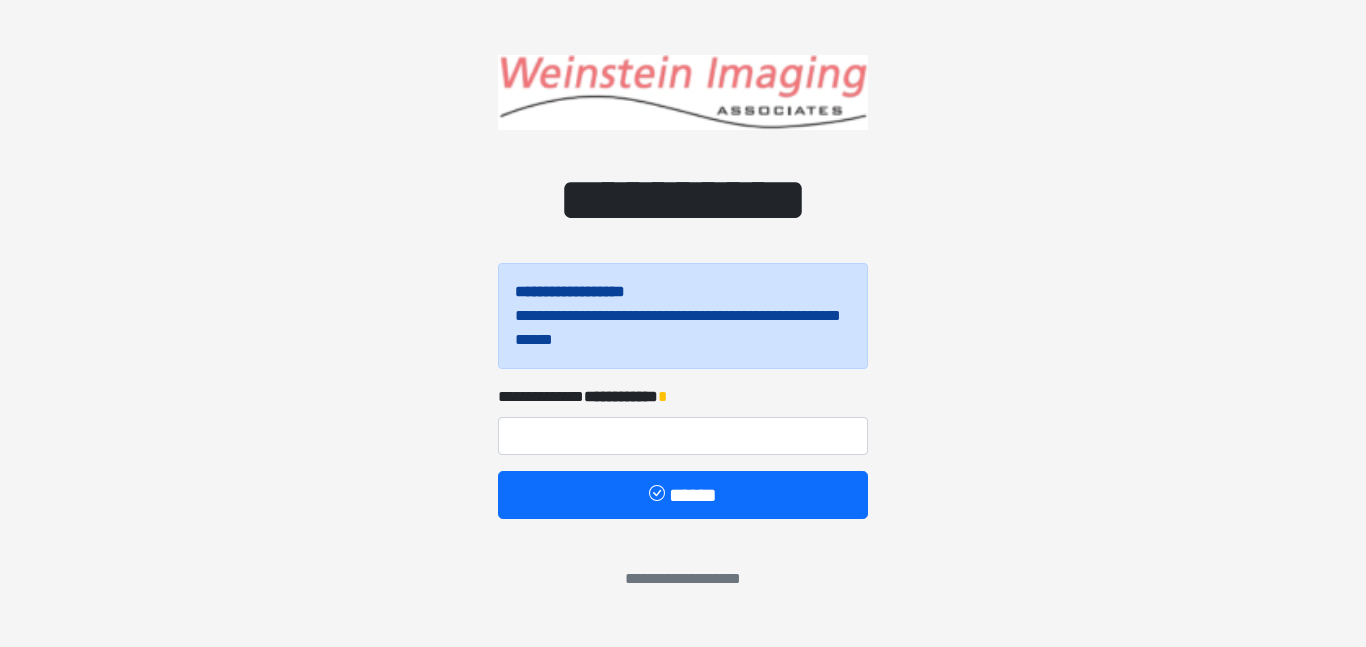 scroll, scrollTop: 0, scrollLeft: 0, axis: both 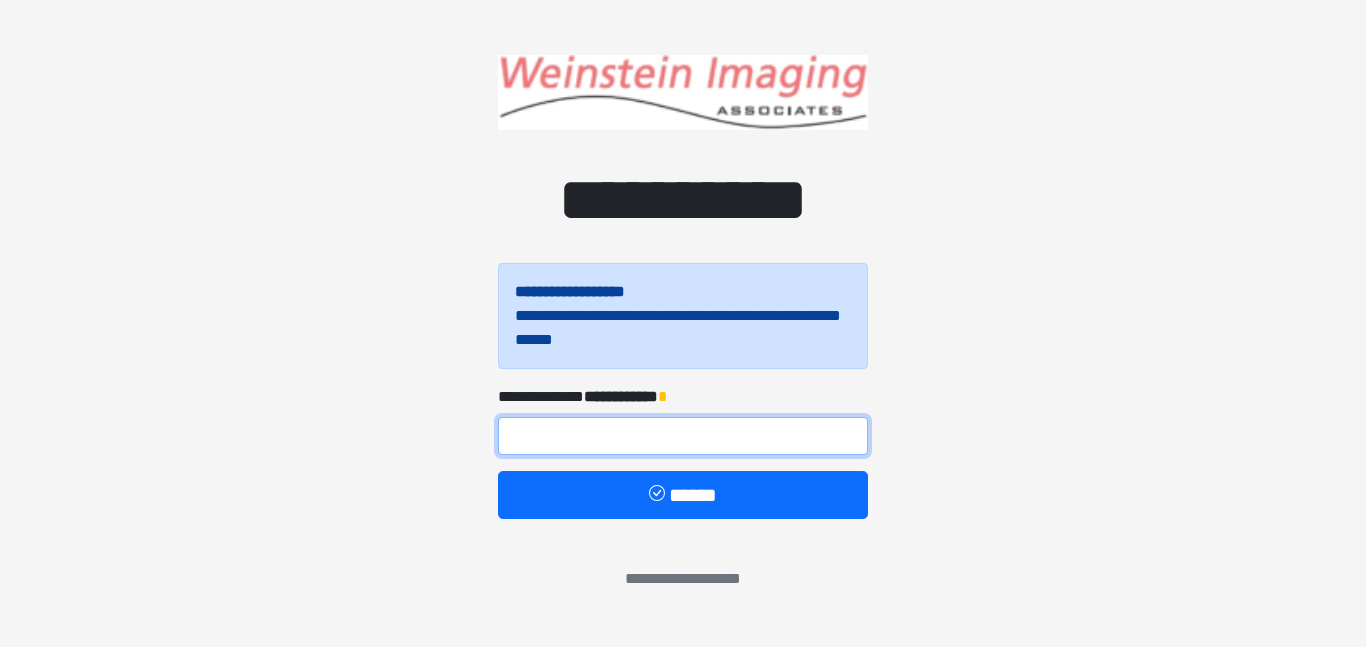 click at bounding box center [683, 436] 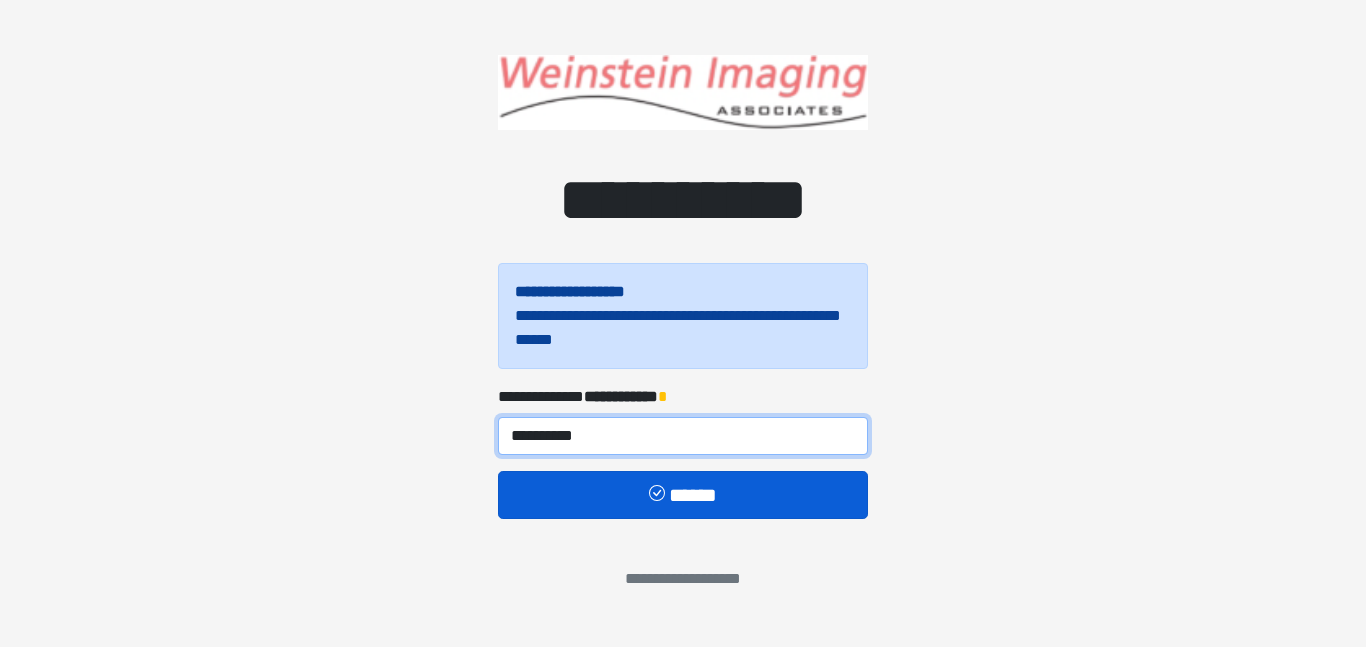 type on "**********" 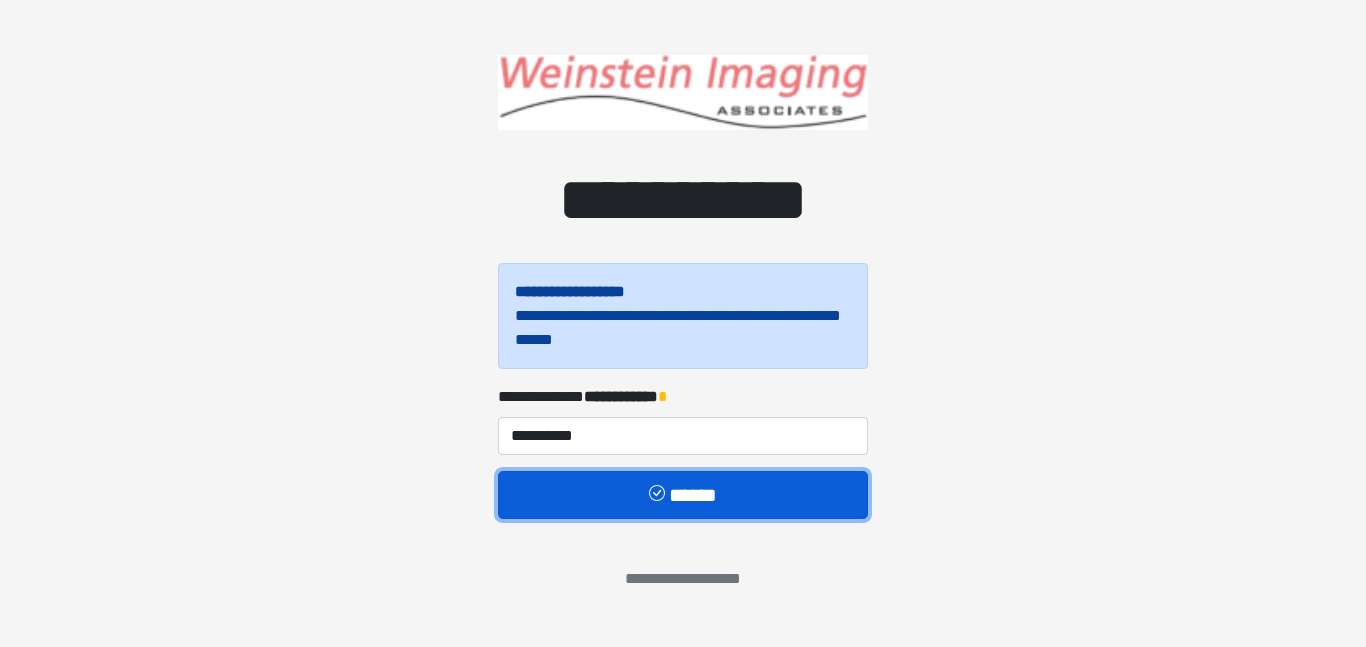 click at bounding box center (659, 495) 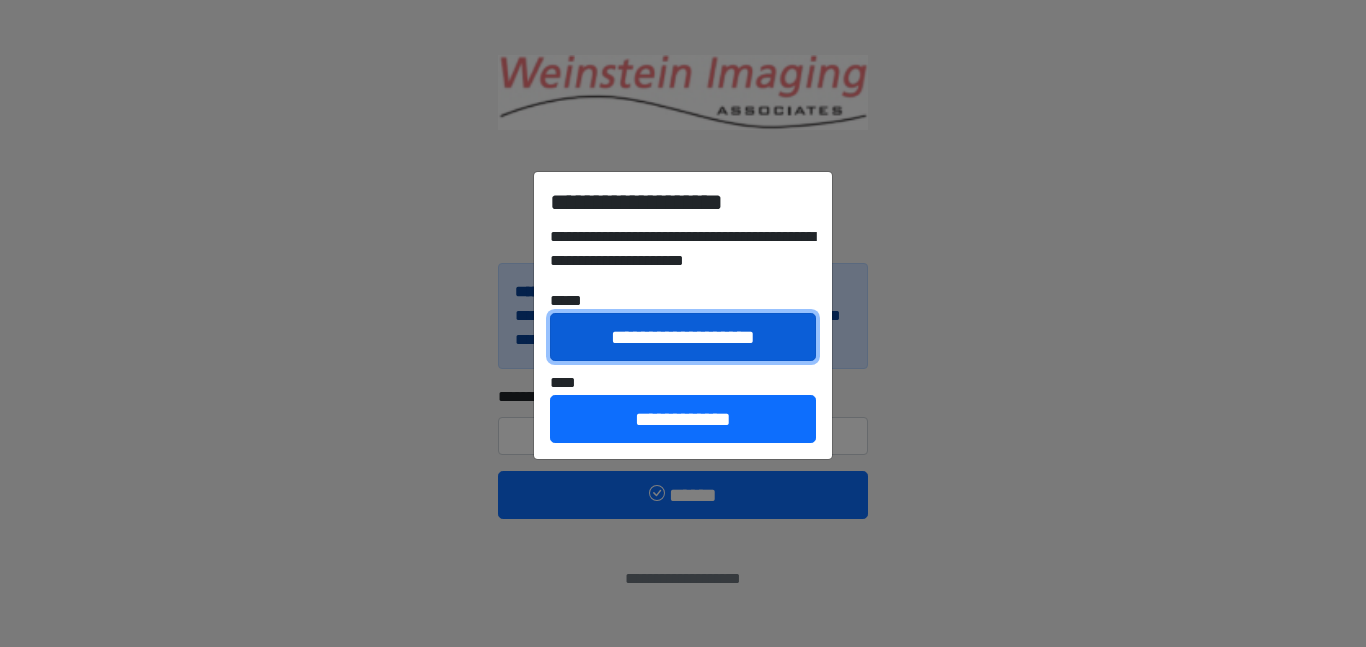 click on "**********" at bounding box center [683, 337] 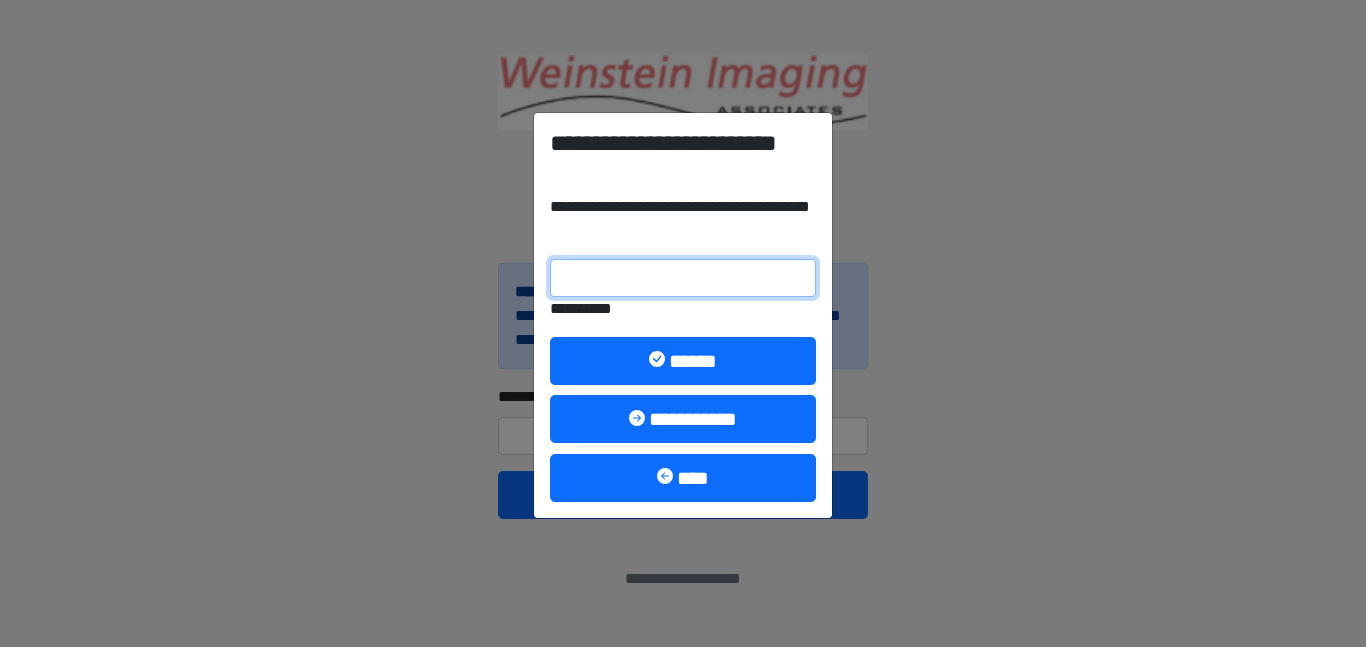 click on "**********" at bounding box center (683, 278) 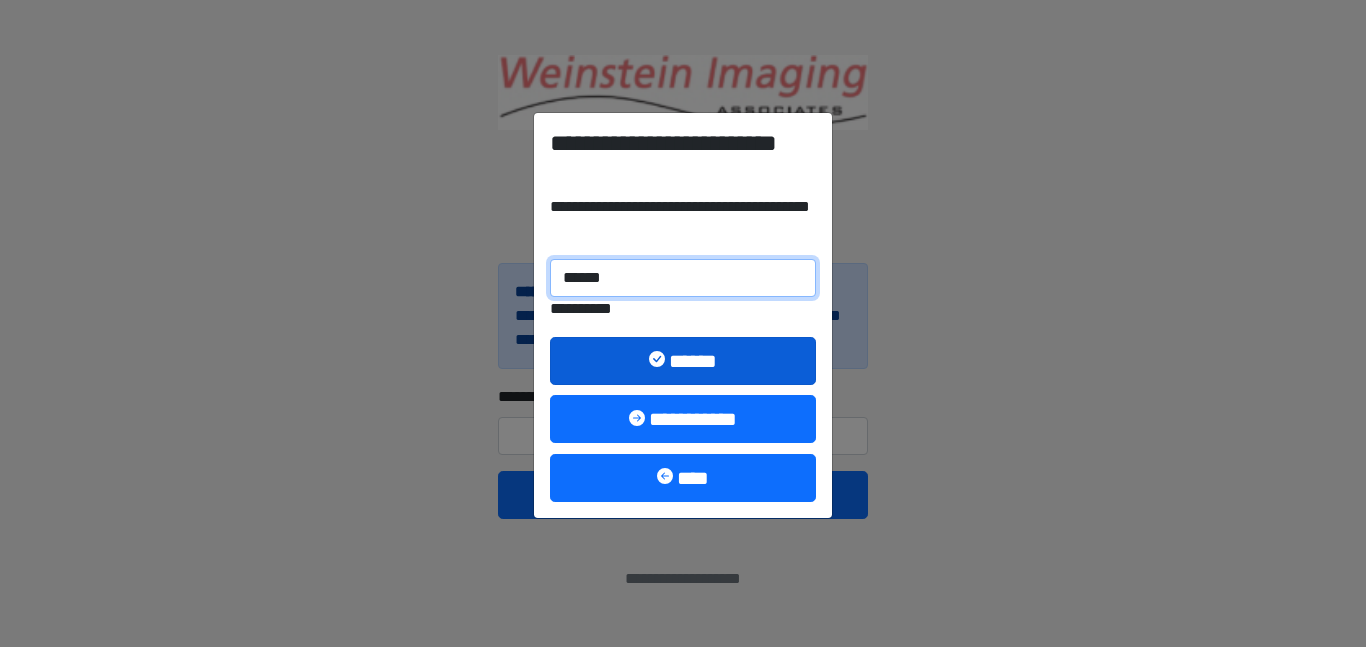 type on "******" 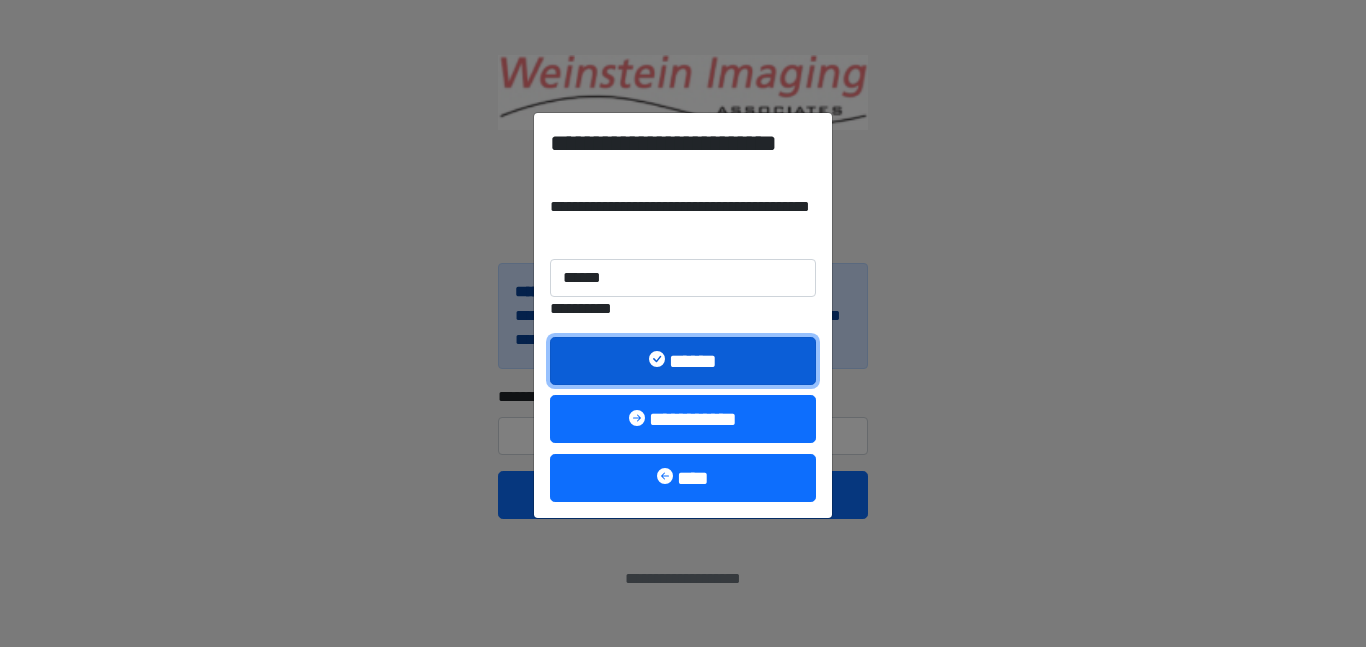click on "******" at bounding box center [683, 361] 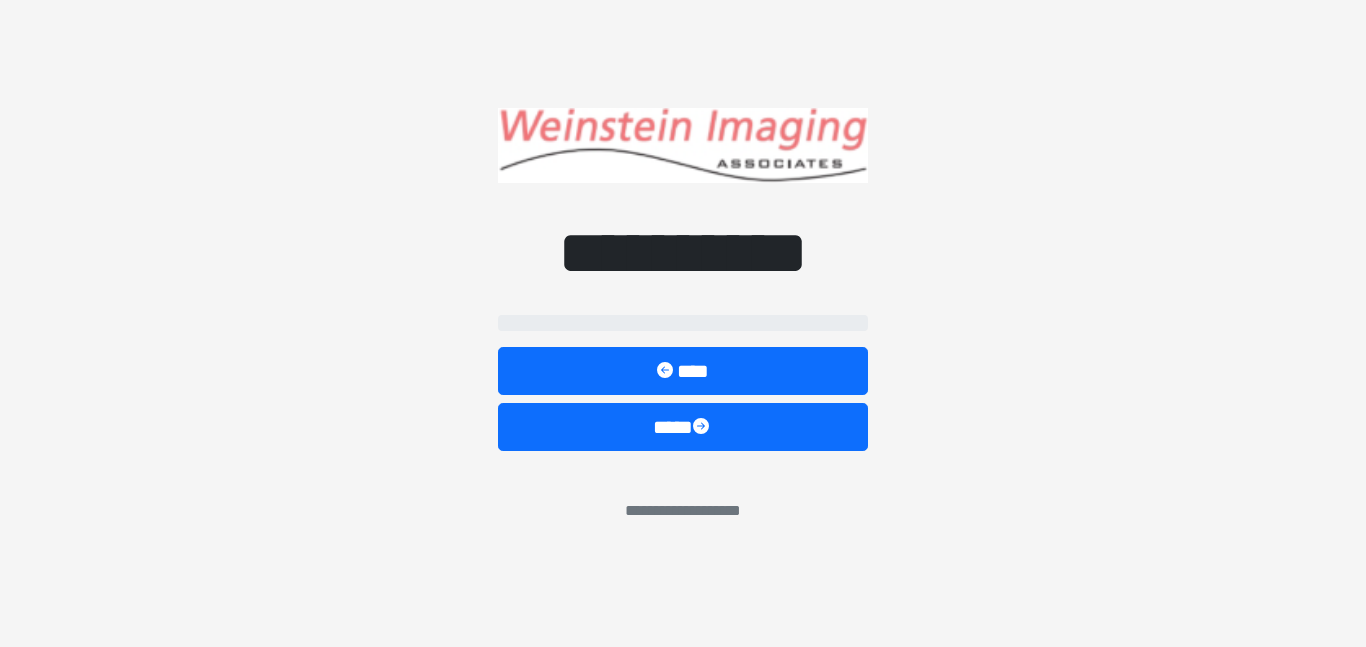 select on "*****" 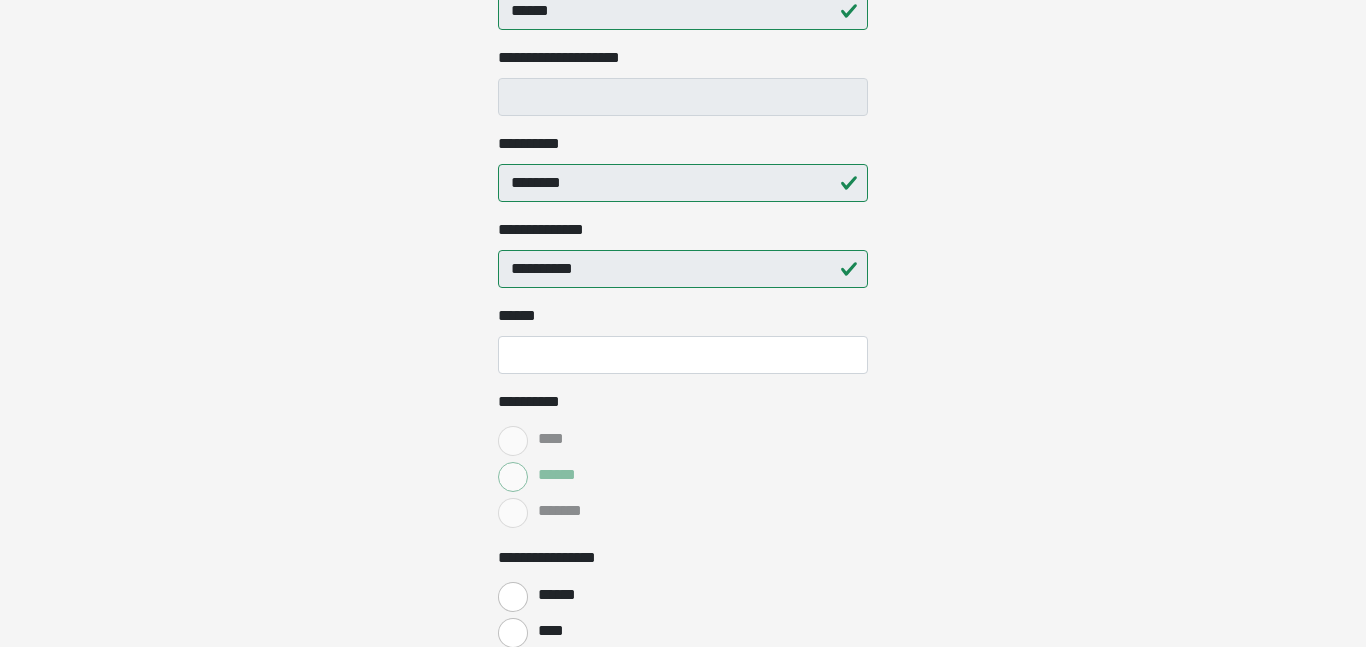 scroll, scrollTop: 409, scrollLeft: 0, axis: vertical 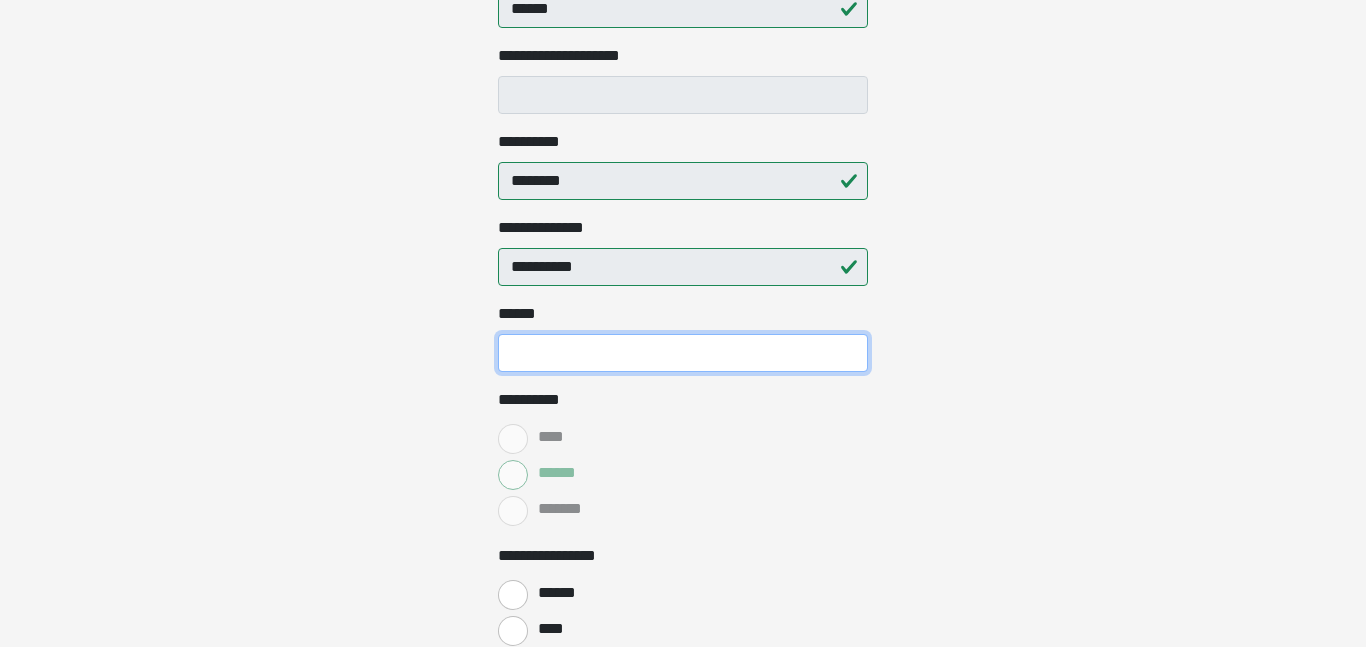 click on "**** *" at bounding box center [683, 353] 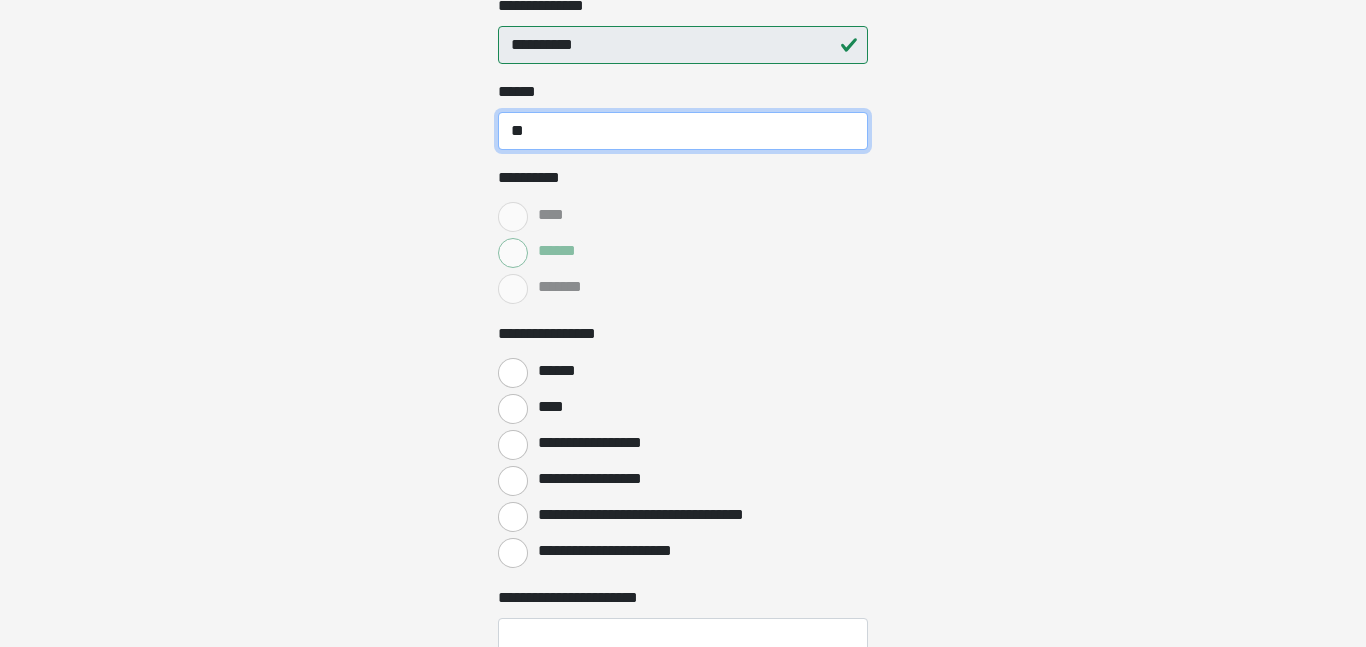 scroll, scrollTop: 636, scrollLeft: 0, axis: vertical 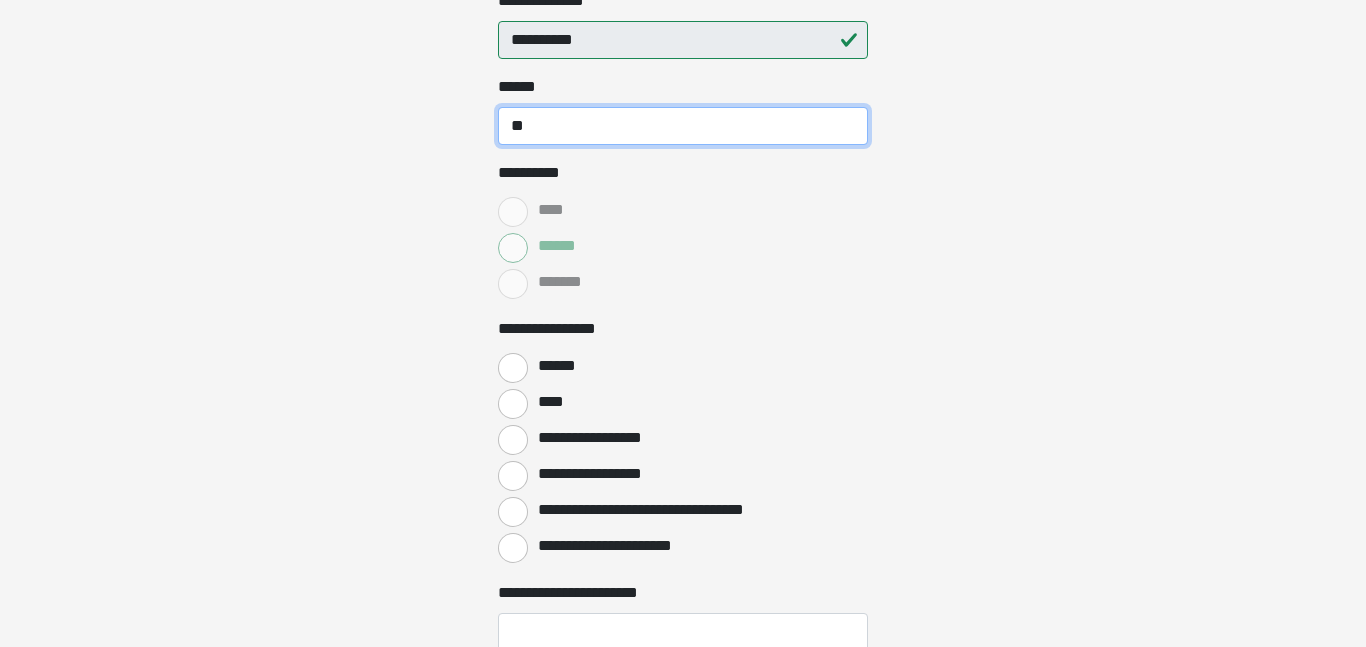 type on "**" 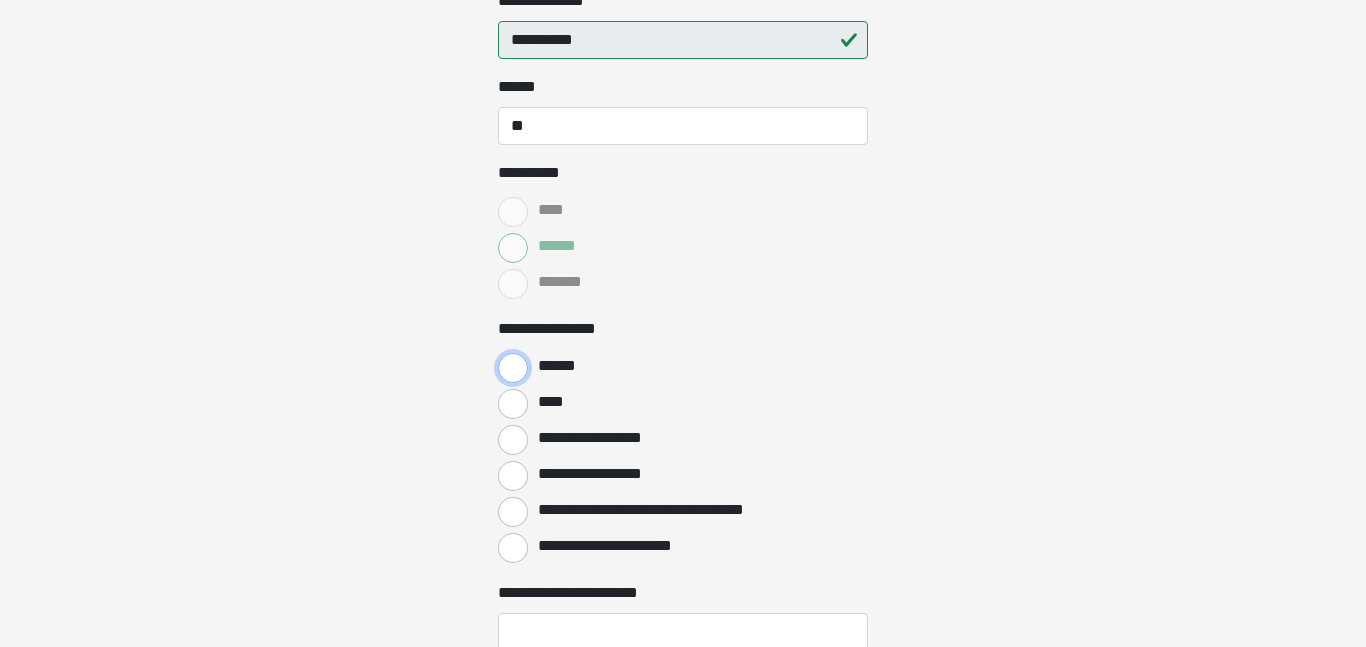 click on "******" at bounding box center (513, 368) 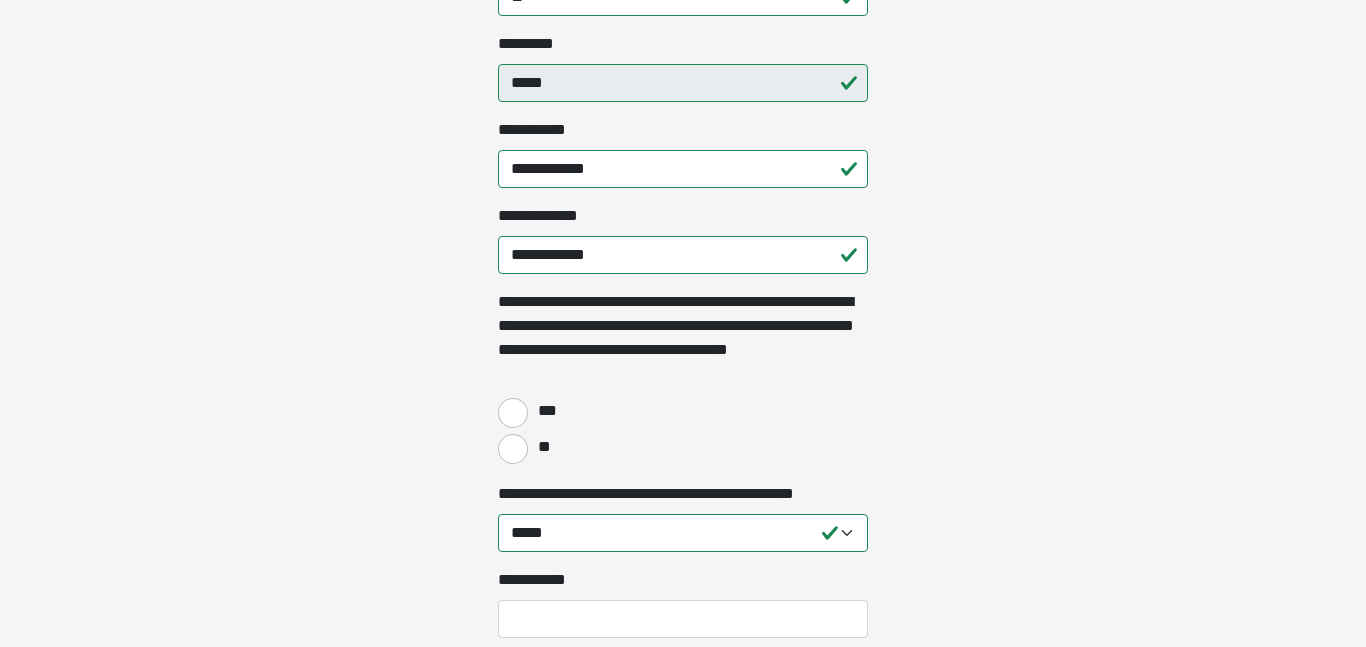 scroll, scrollTop: 1617, scrollLeft: 0, axis: vertical 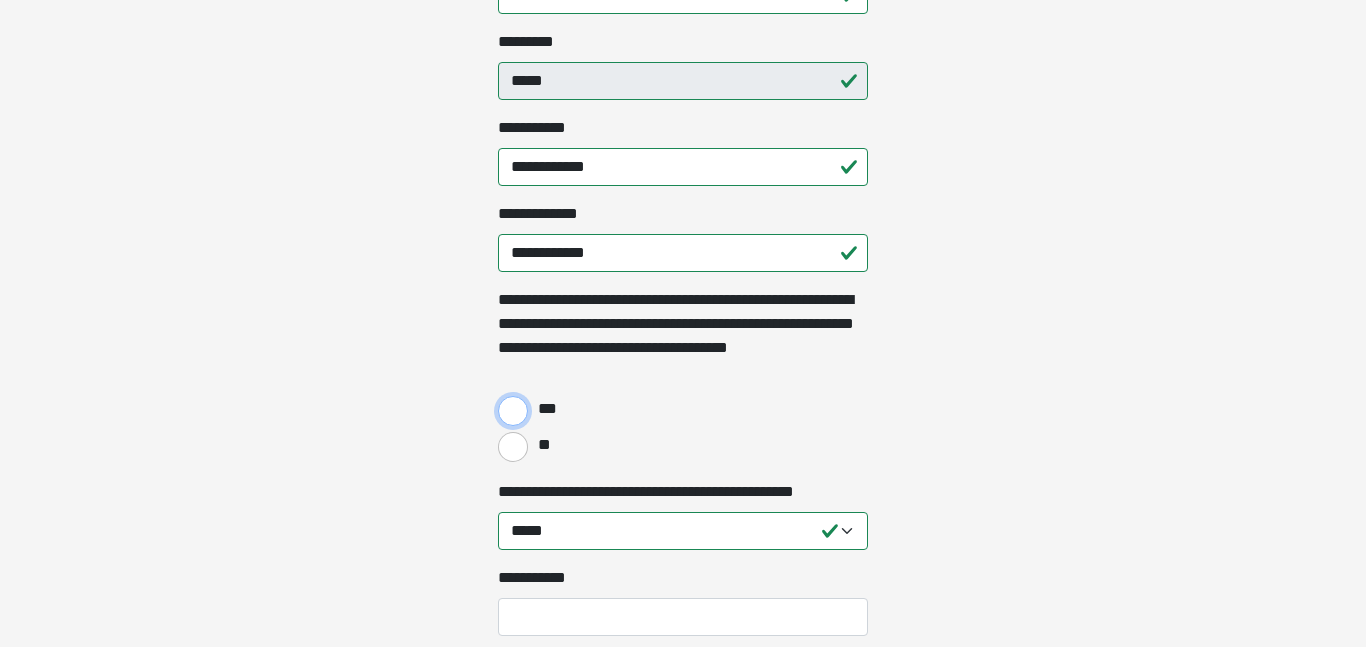 click on "***" at bounding box center (513, 411) 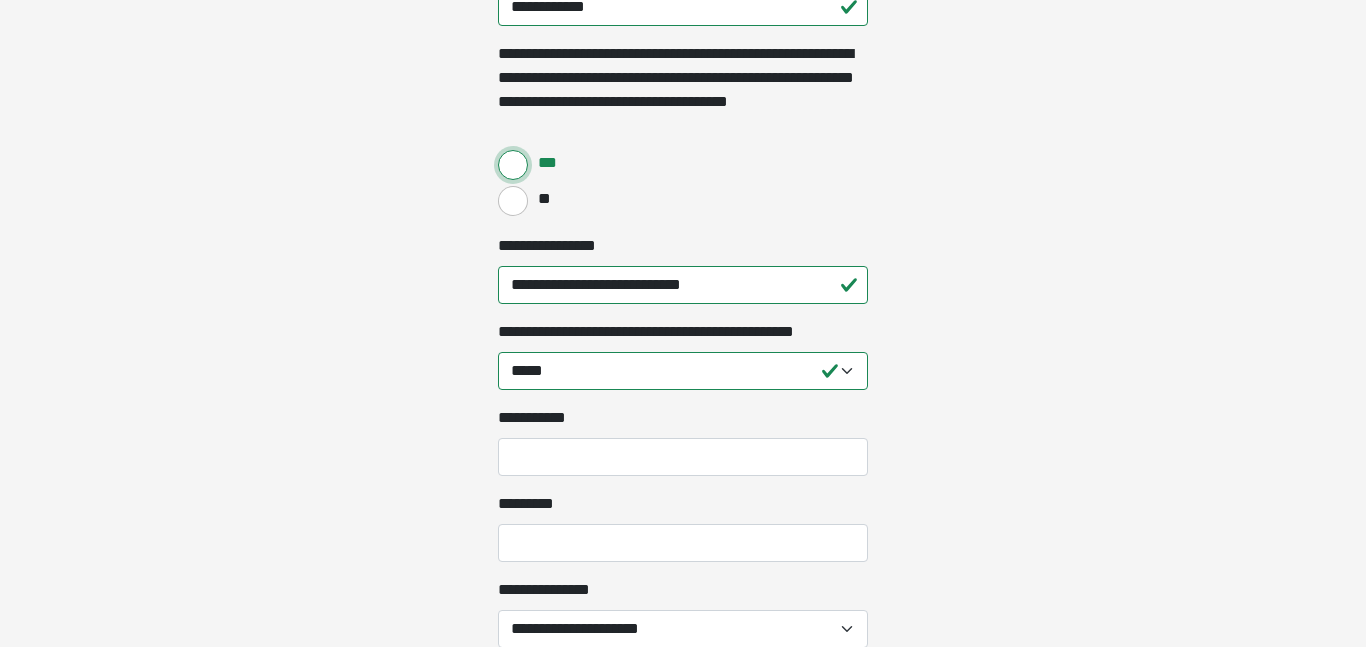 scroll, scrollTop: 1864, scrollLeft: 0, axis: vertical 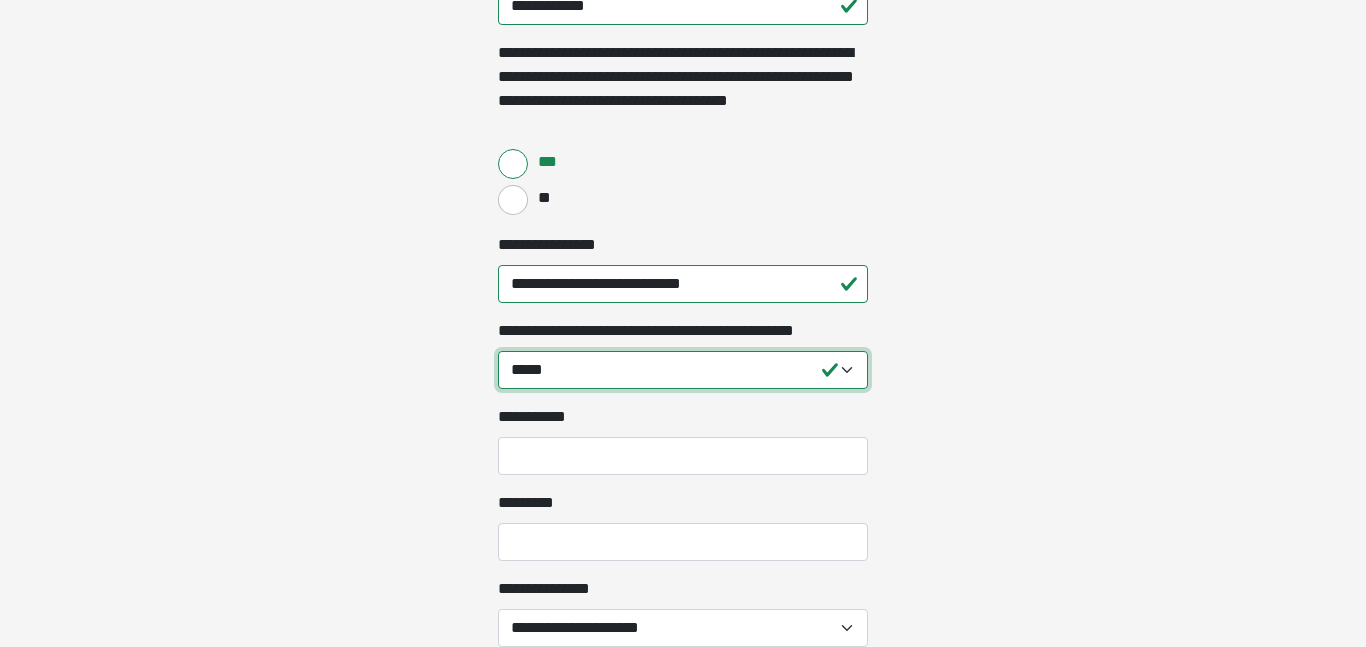 click on "**********" at bounding box center (683, 370) 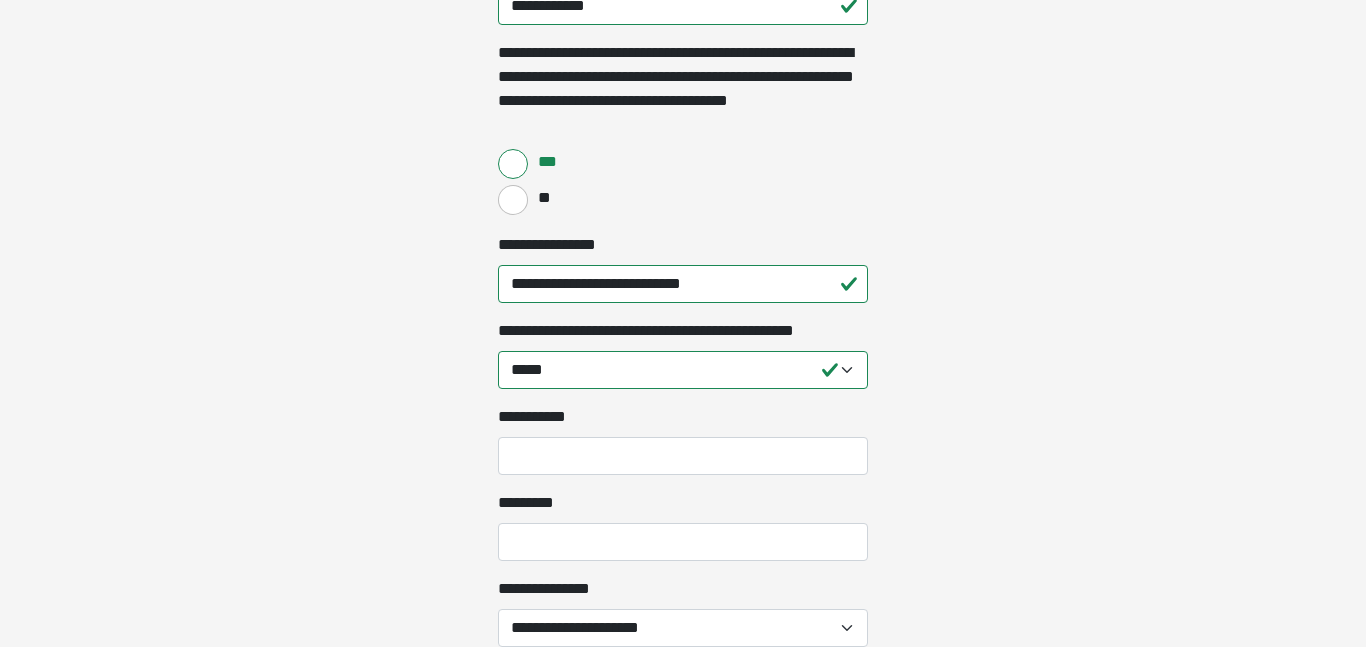 click on "**********" at bounding box center [683, -1541] 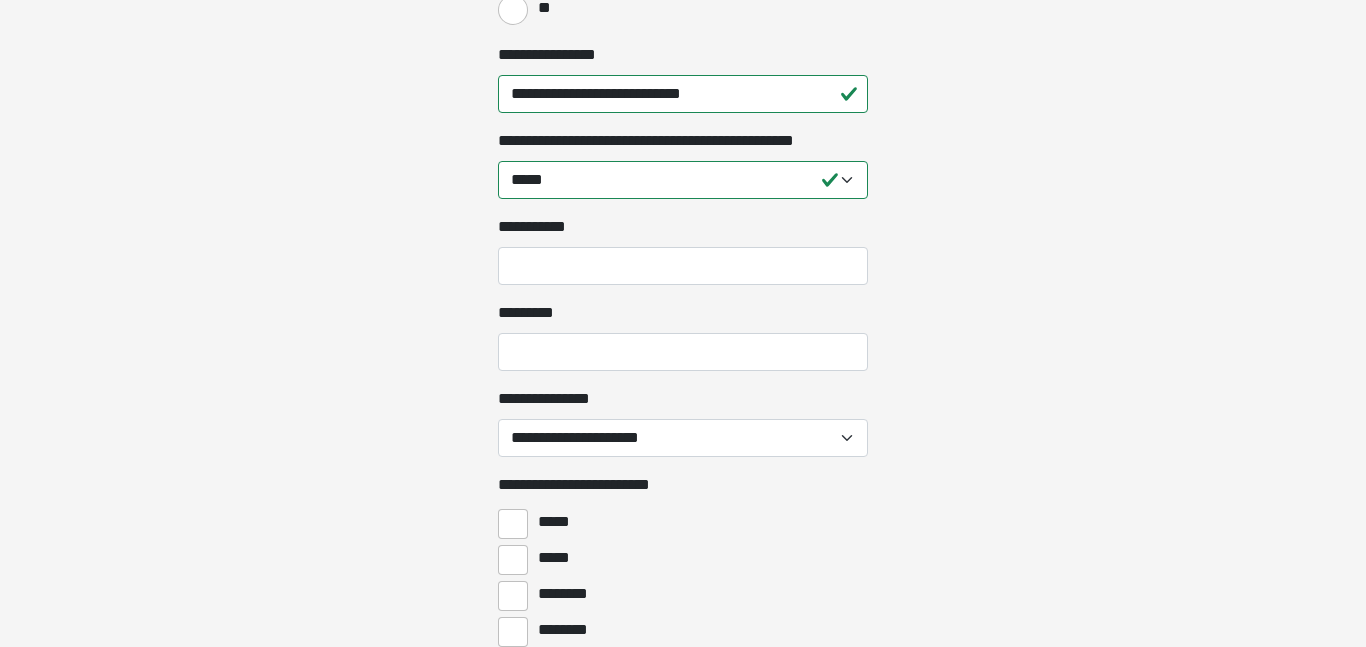 scroll, scrollTop: 2085, scrollLeft: 0, axis: vertical 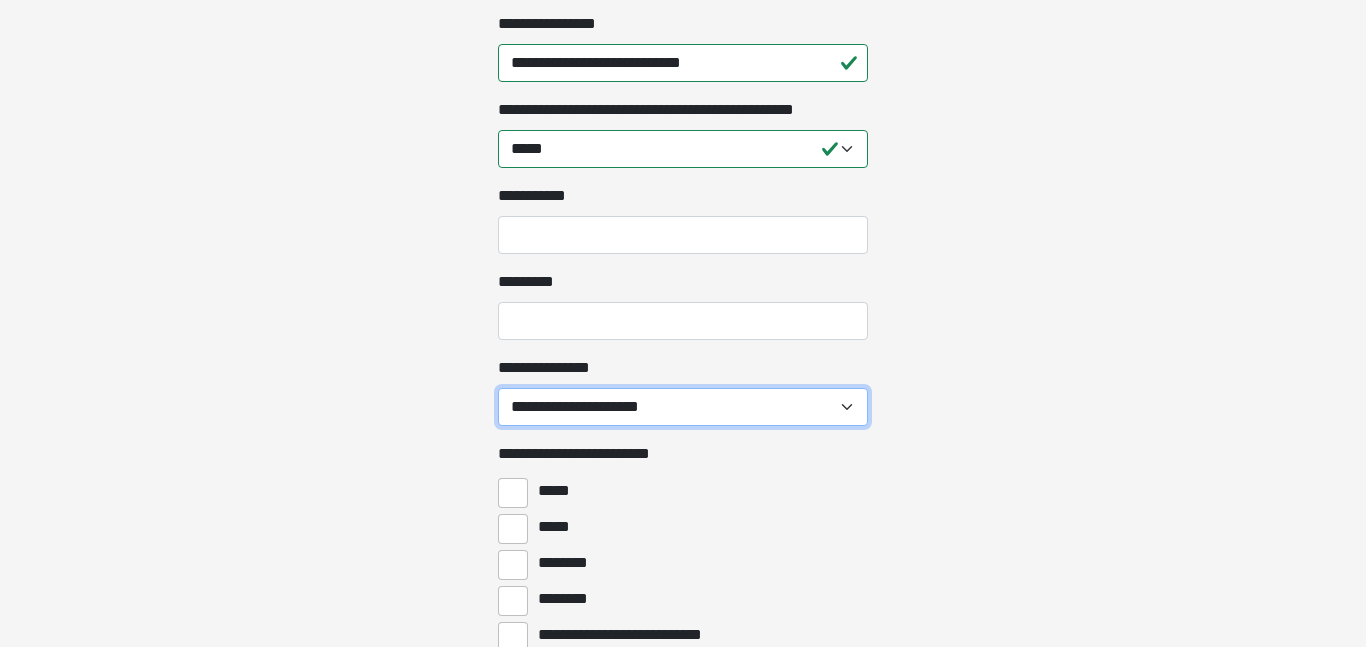 click on "**********" at bounding box center (683, 407) 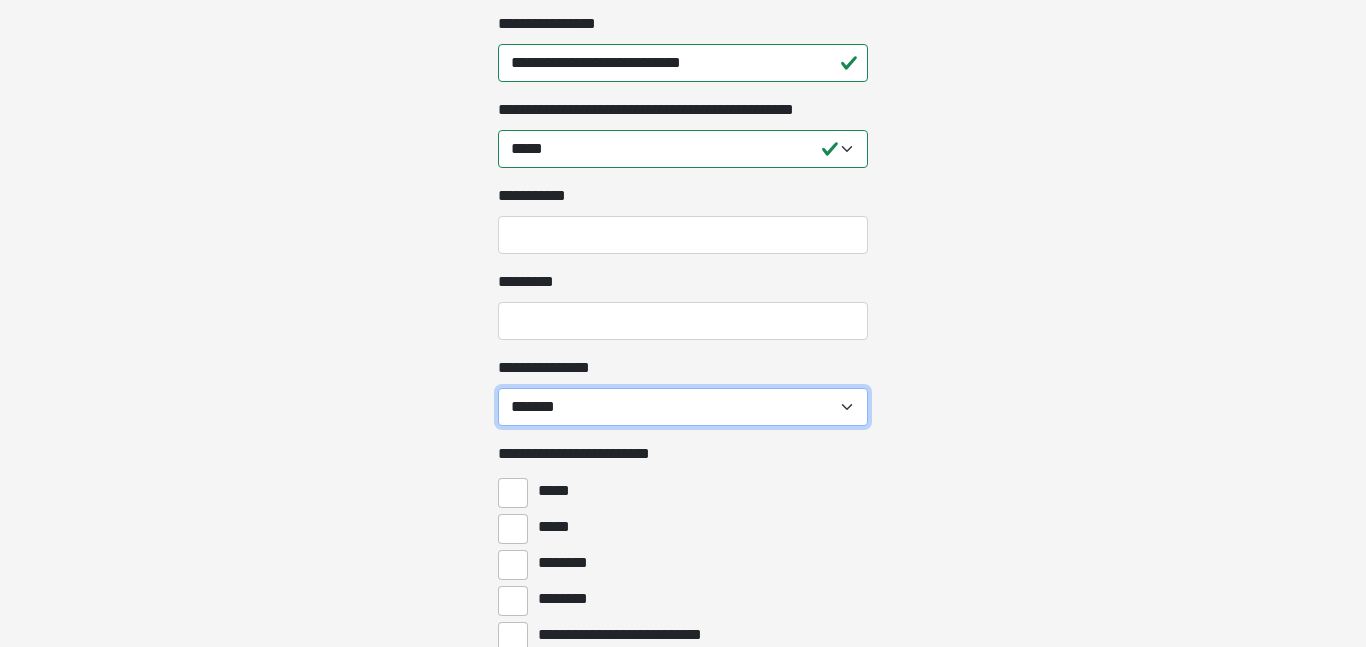 click on "**********" at bounding box center [683, 407] 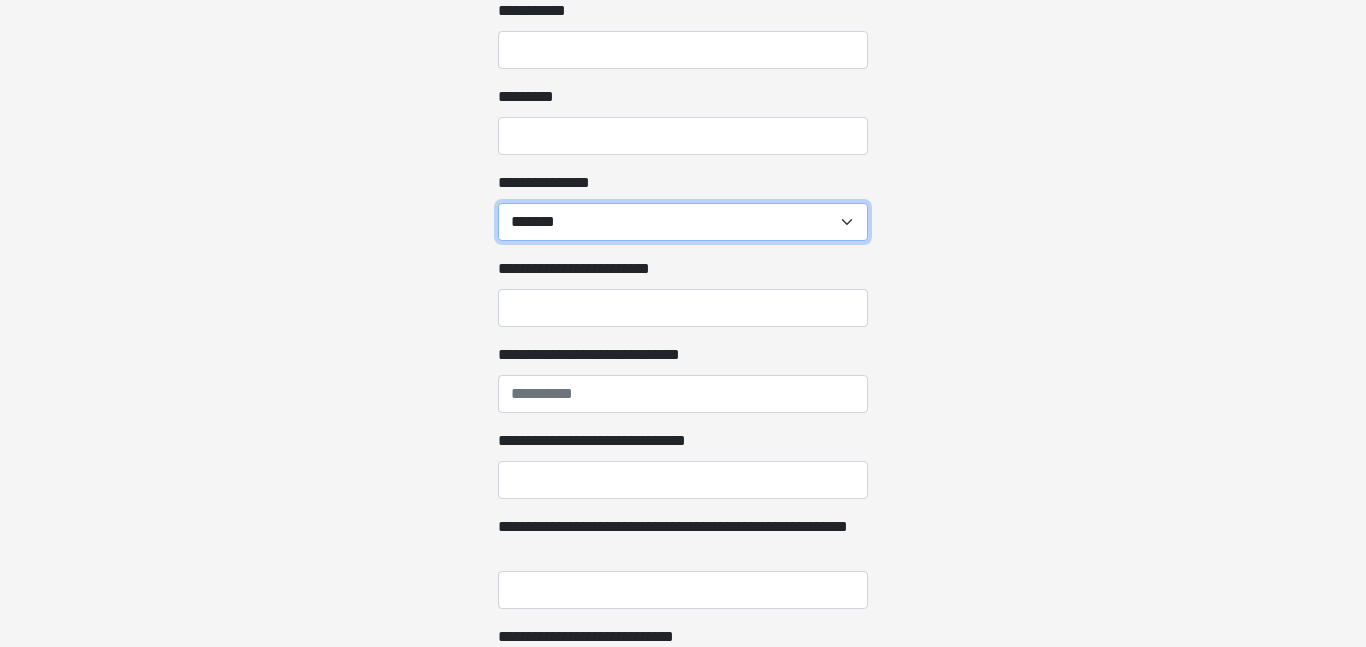 scroll, scrollTop: 2273, scrollLeft: 0, axis: vertical 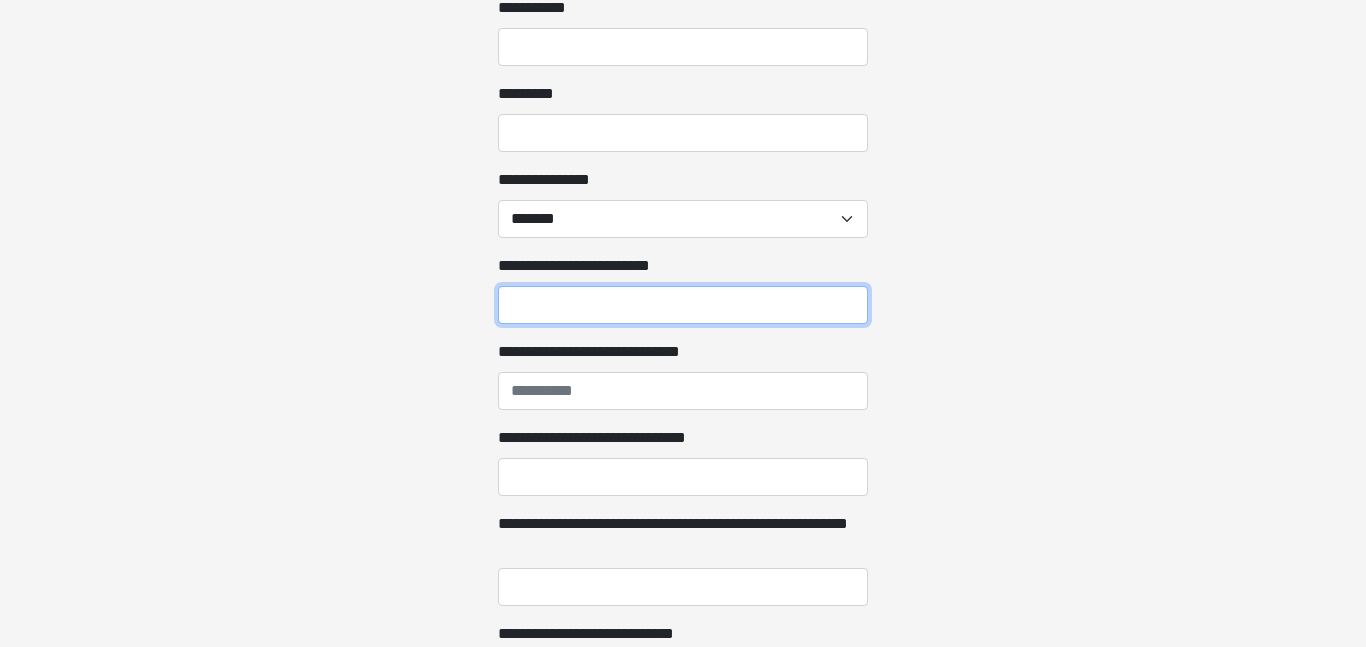 click on "**********" at bounding box center (683, 305) 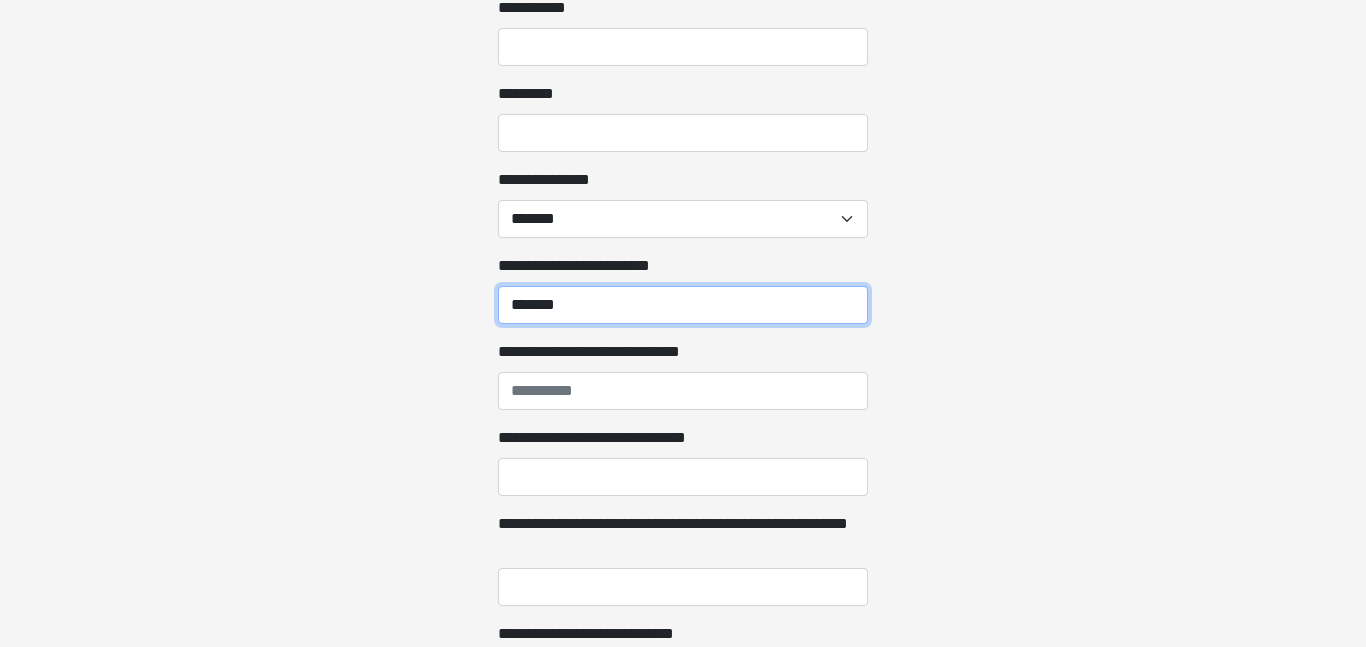 type on "*******" 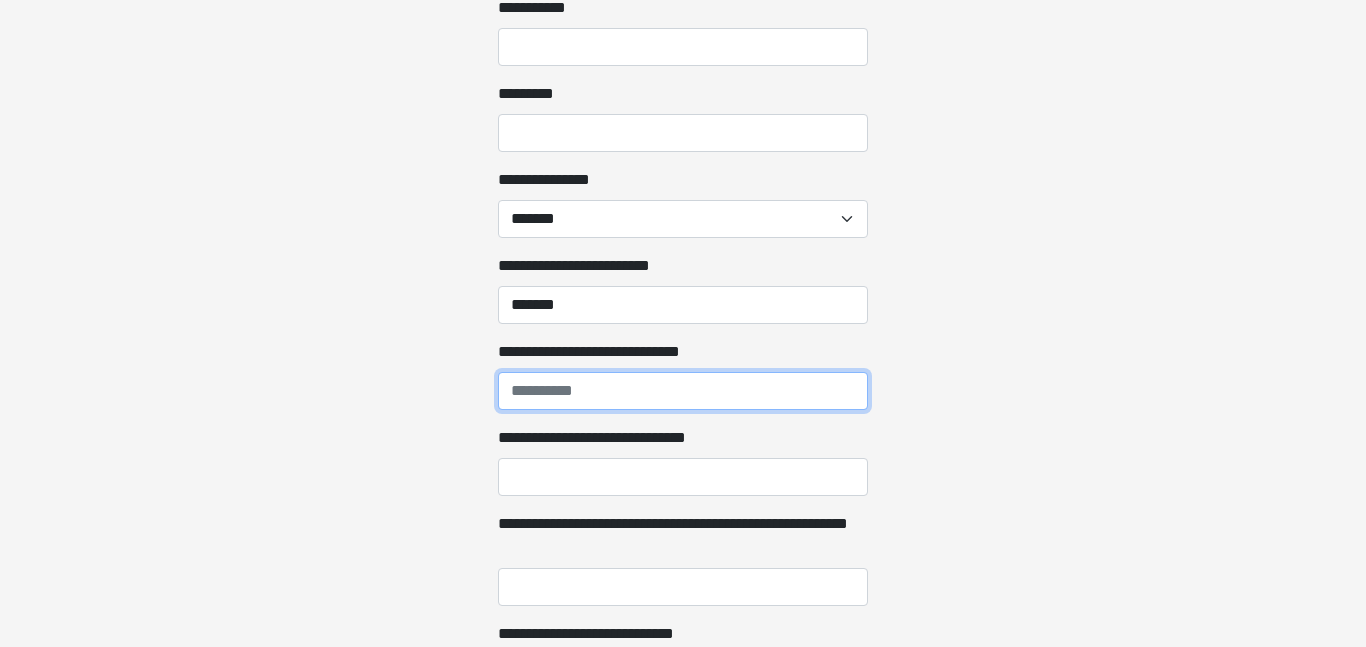 click on "**********" at bounding box center (683, 391) 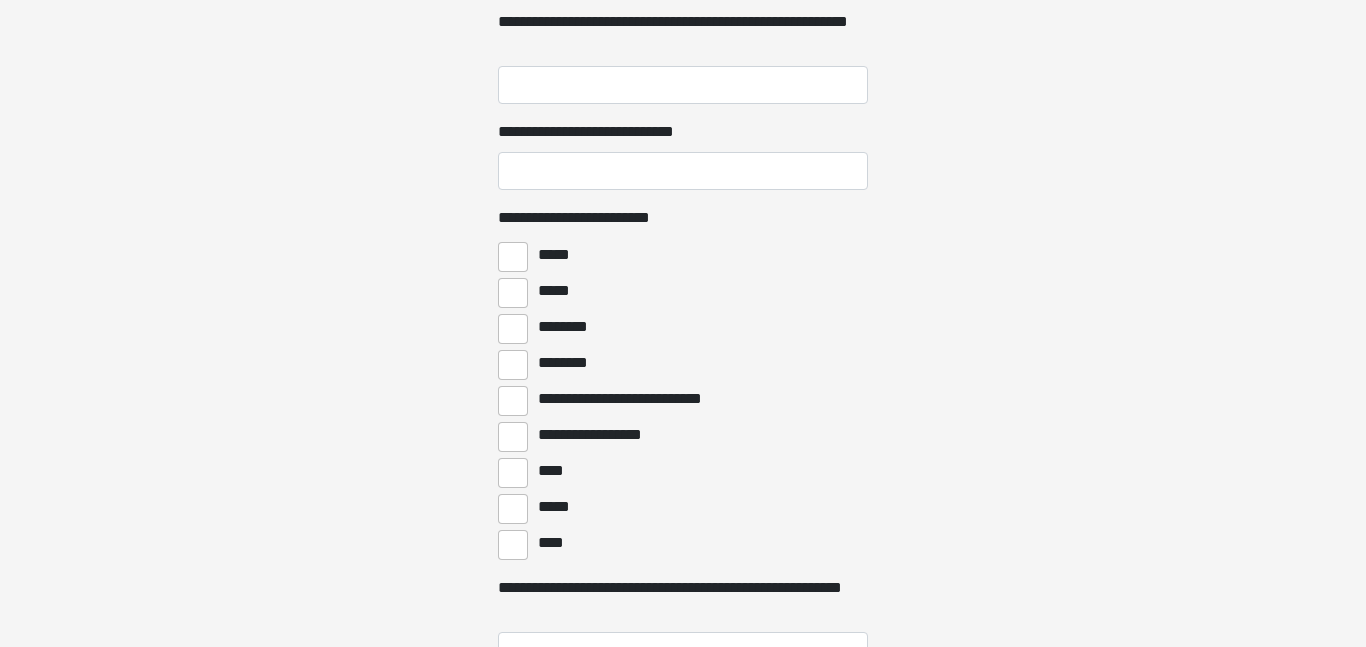 scroll, scrollTop: 2830, scrollLeft: 0, axis: vertical 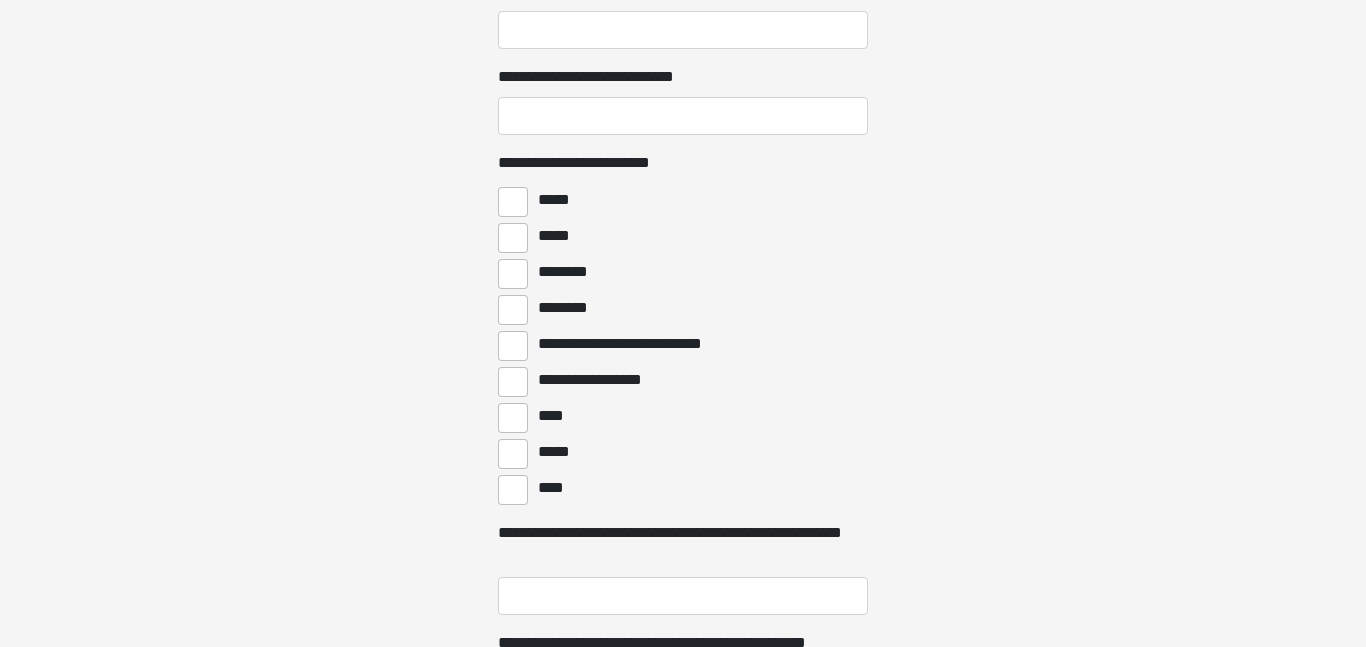 type on "**********" 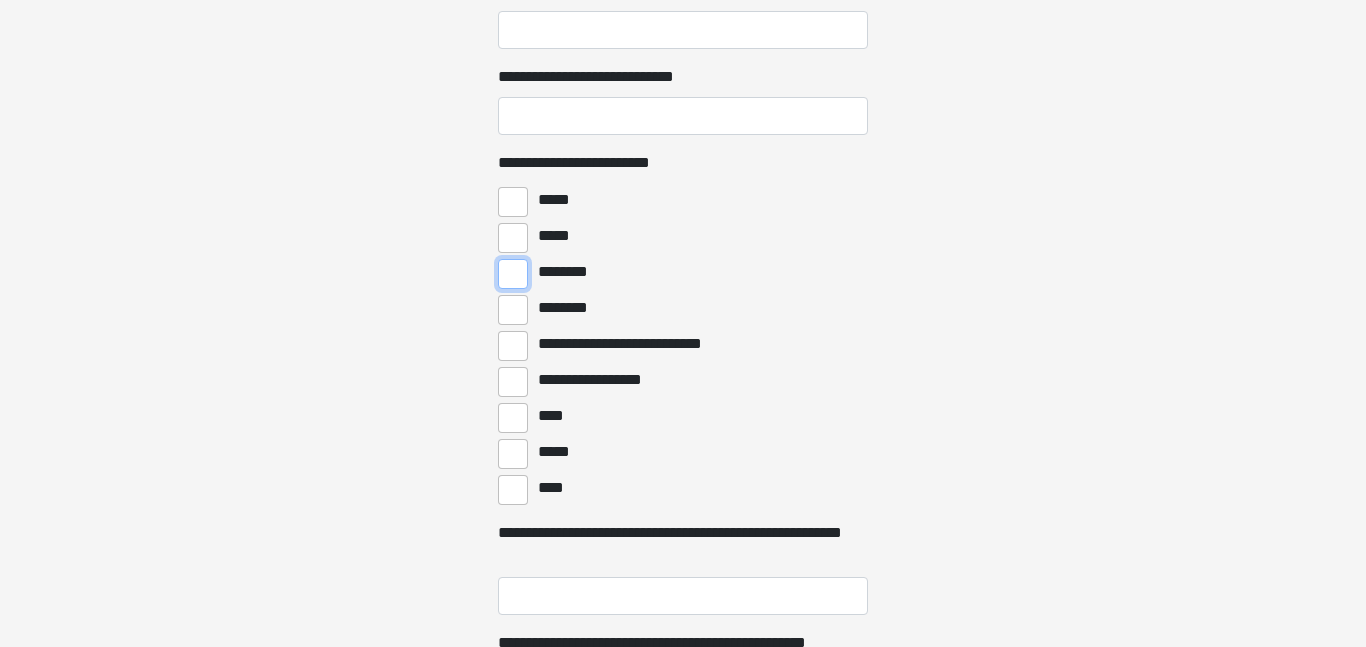 click on "********" at bounding box center (513, 274) 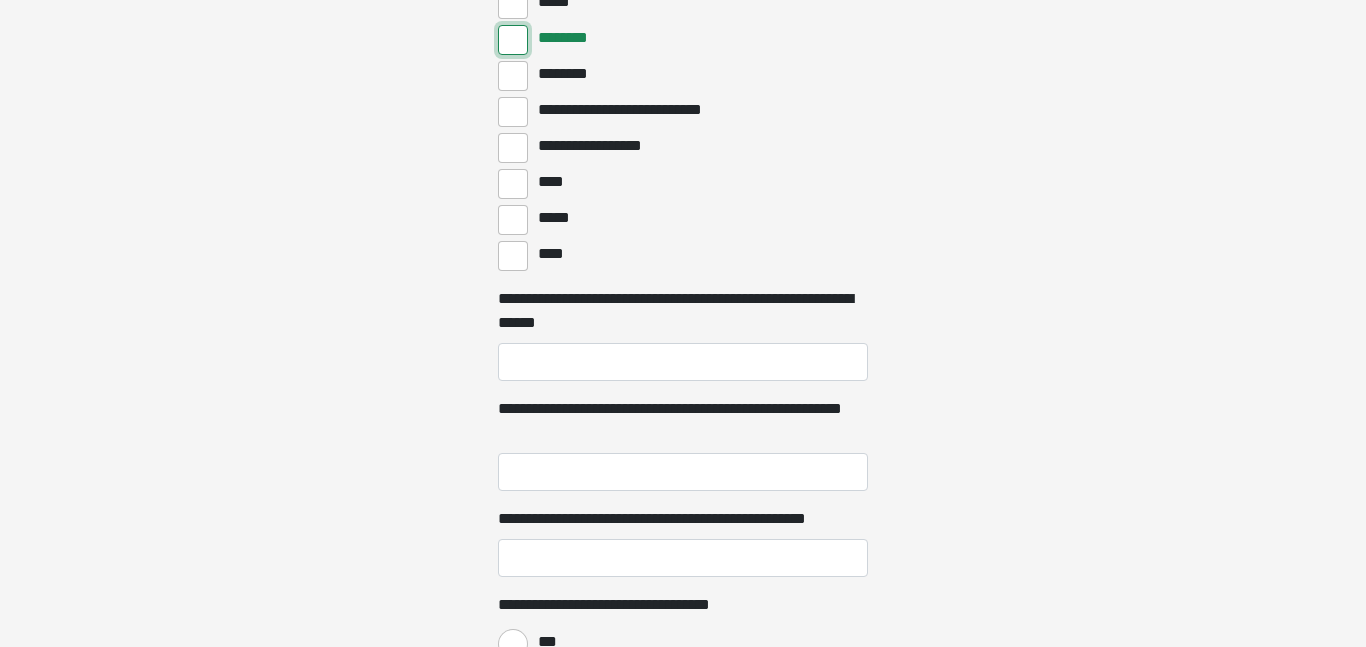 scroll, scrollTop: 3072, scrollLeft: 0, axis: vertical 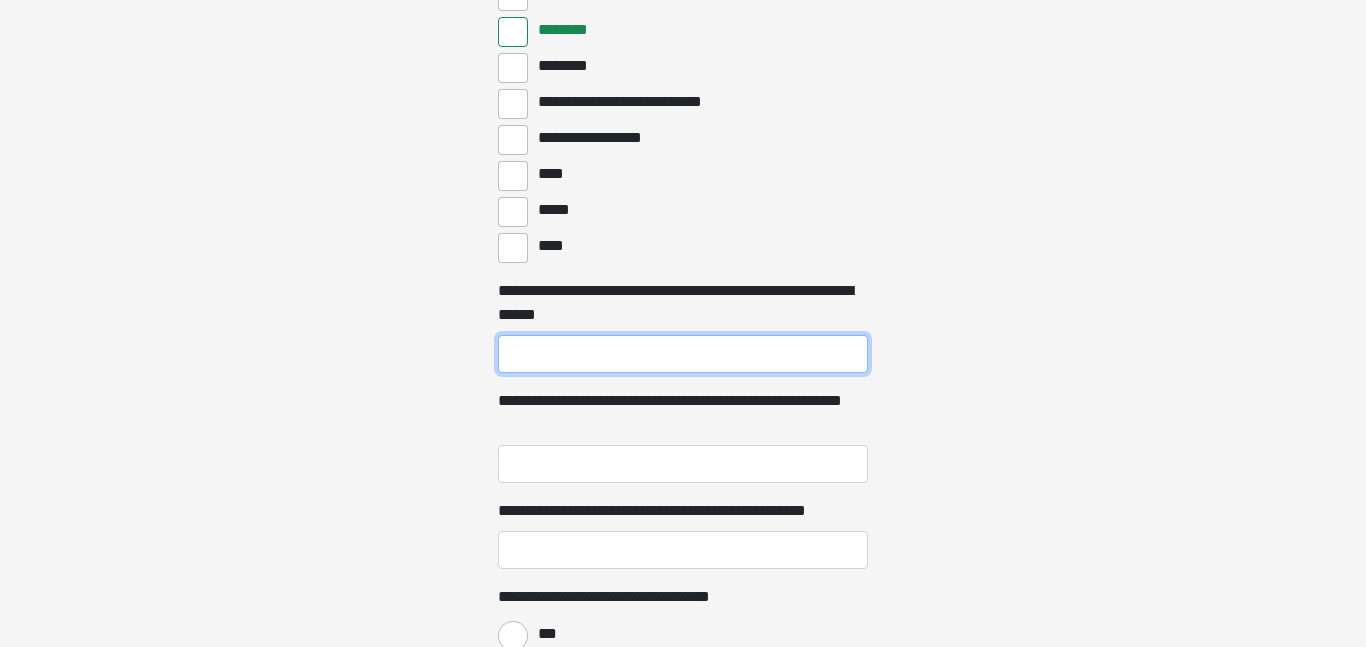 click on "**********" at bounding box center (683, 354) 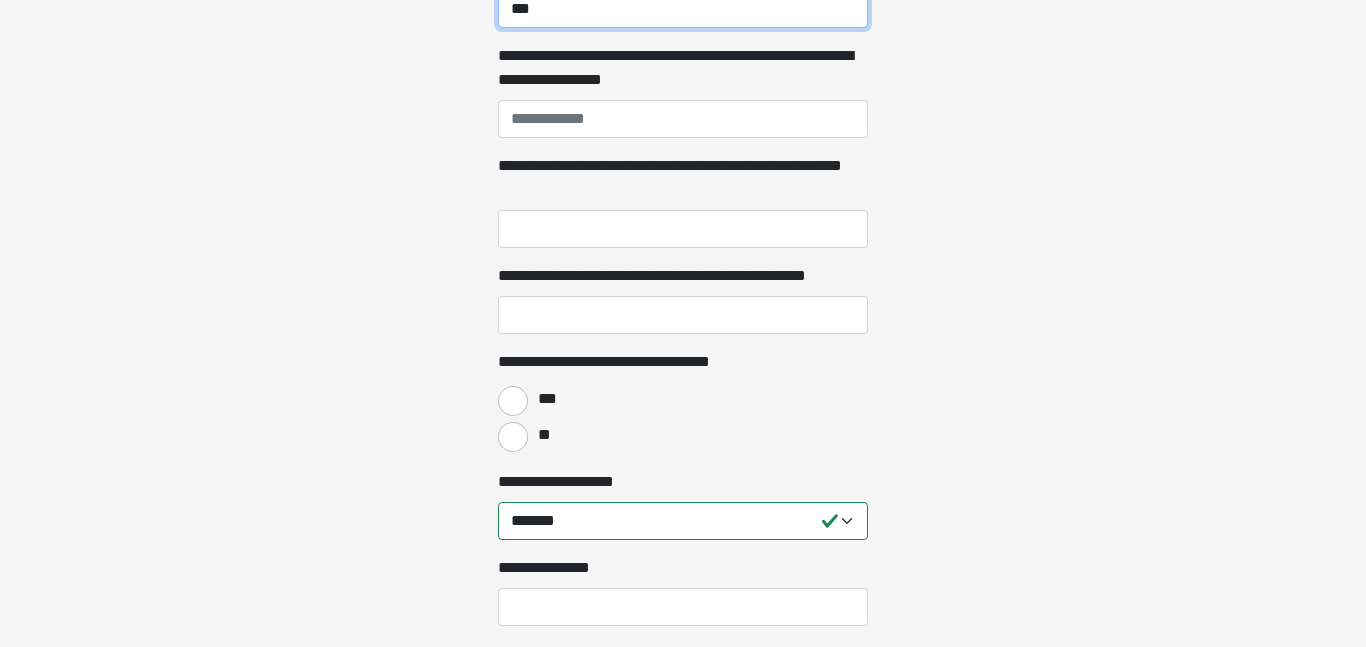 scroll, scrollTop: 3419, scrollLeft: 0, axis: vertical 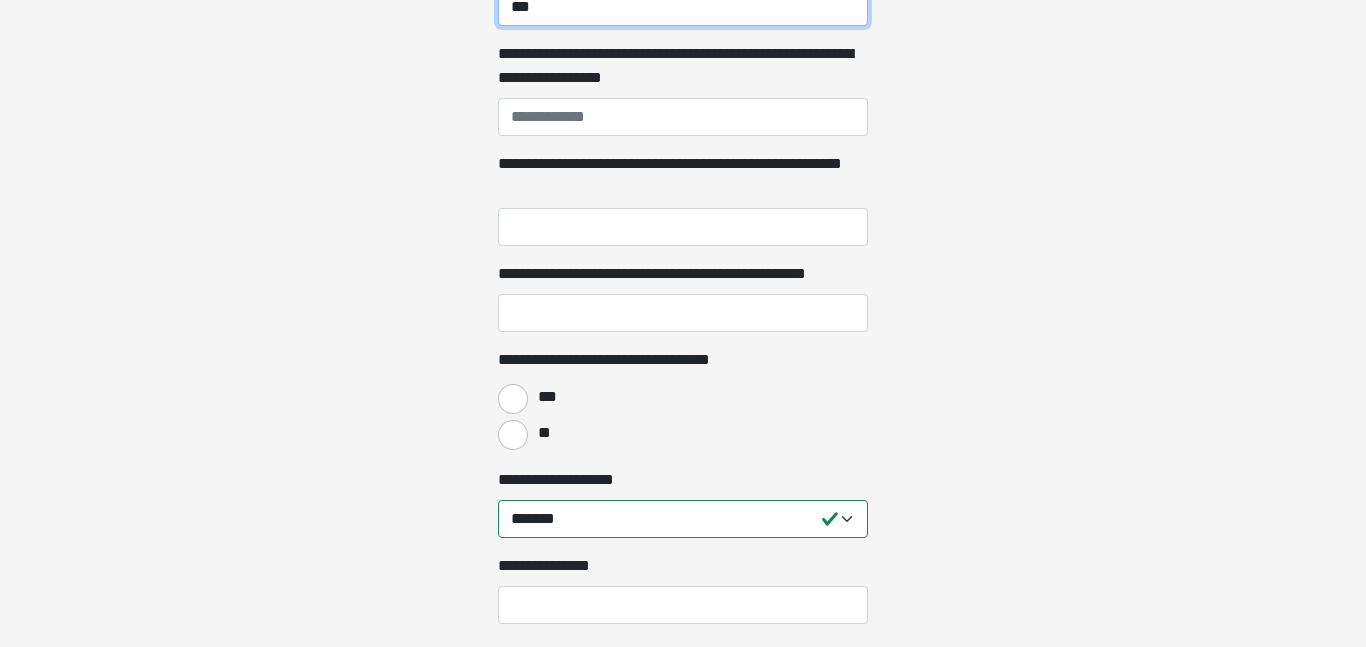 type on "***" 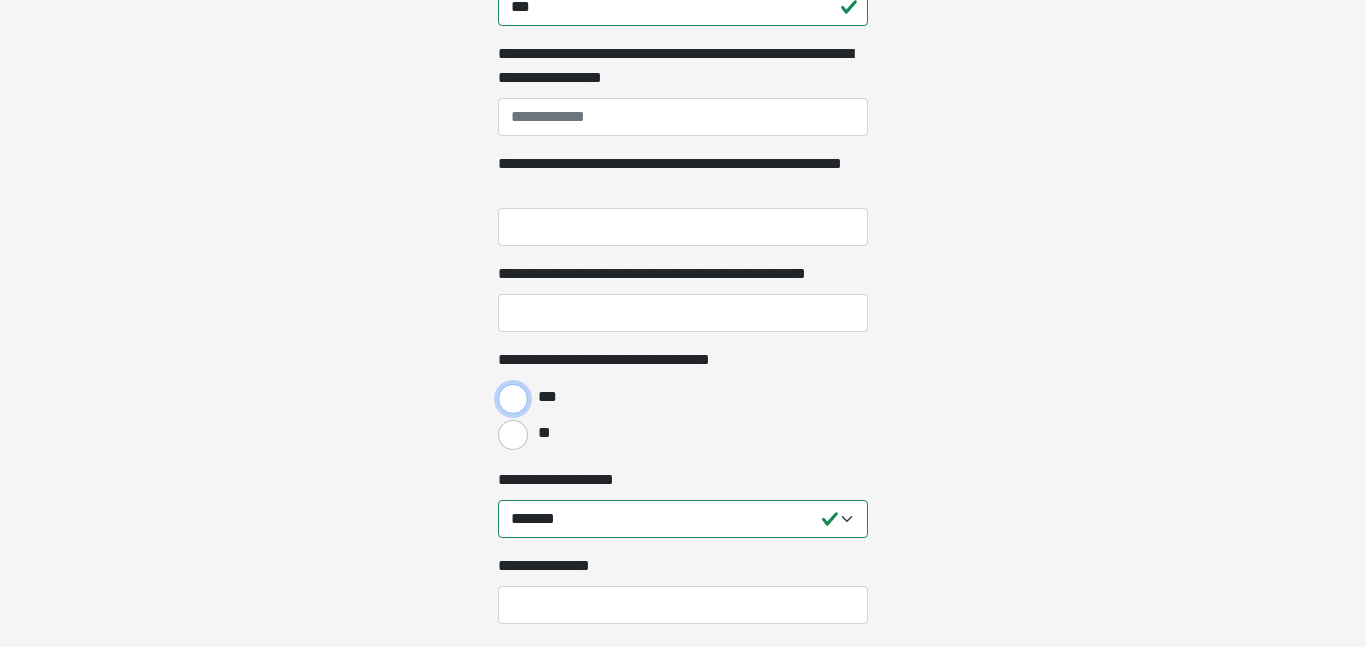 click on "***" at bounding box center (513, 399) 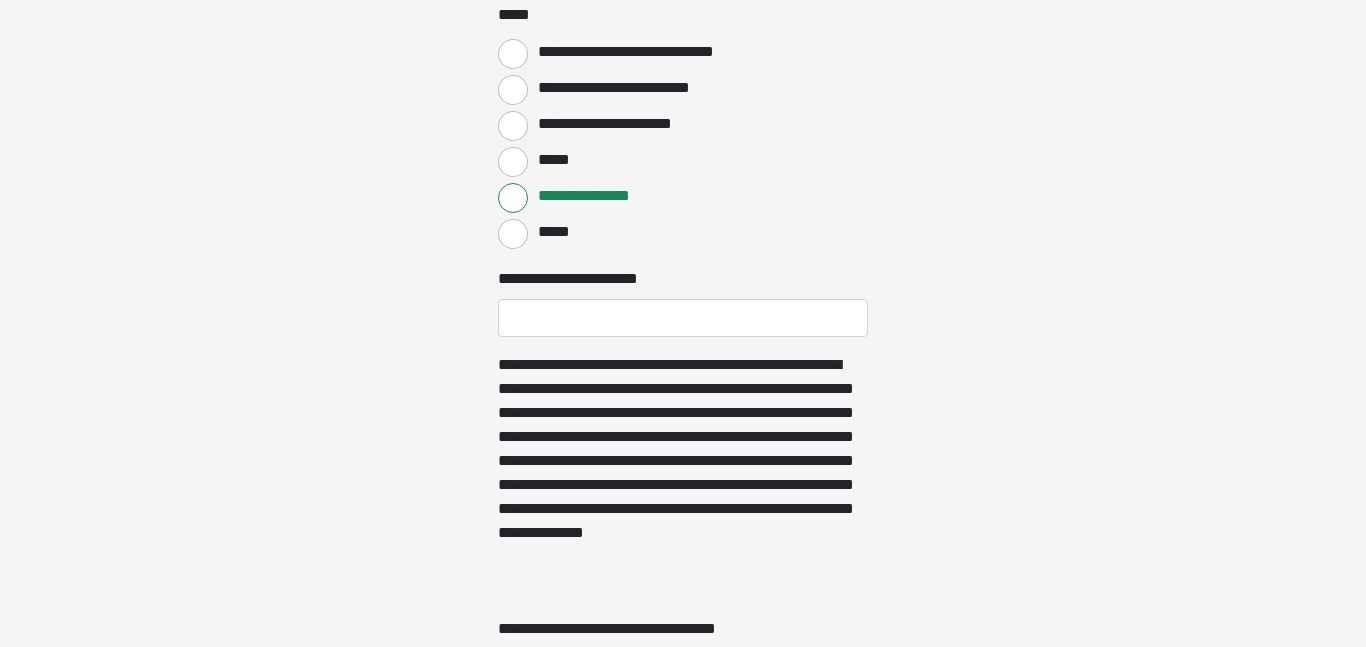 scroll, scrollTop: 4249, scrollLeft: 0, axis: vertical 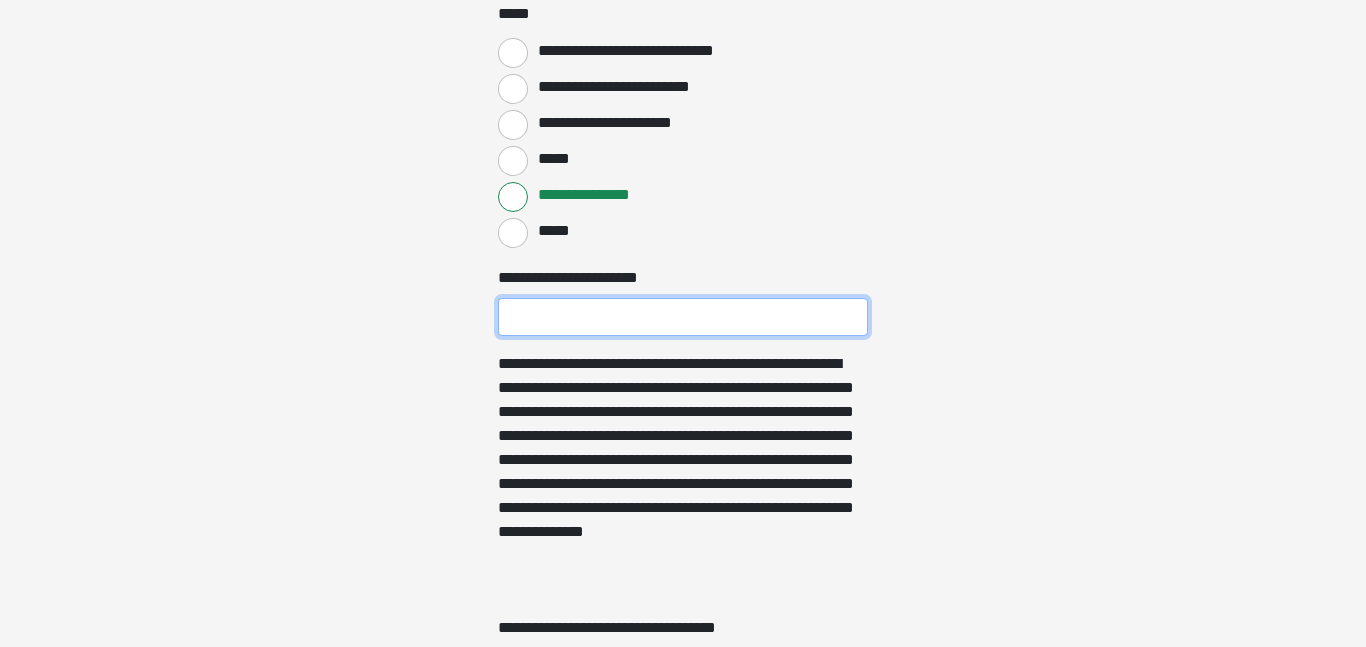 click on "**********" at bounding box center [683, 317] 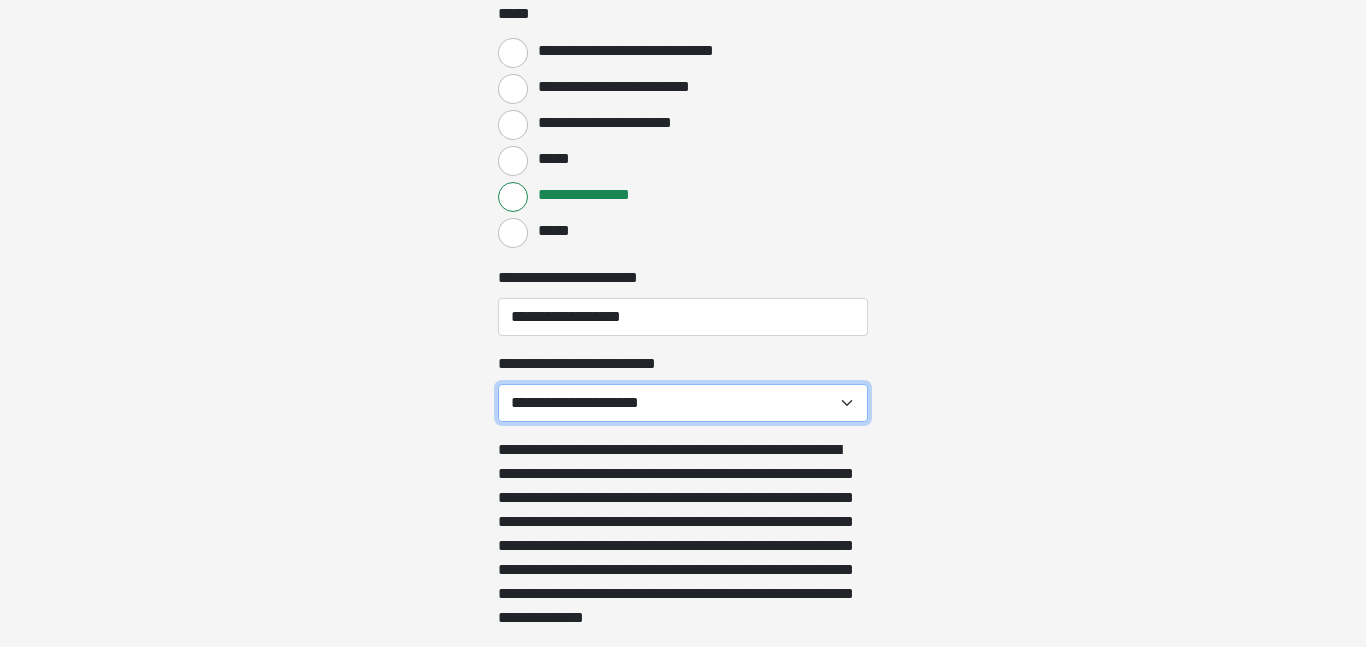 click on "**********" at bounding box center [683, 403] 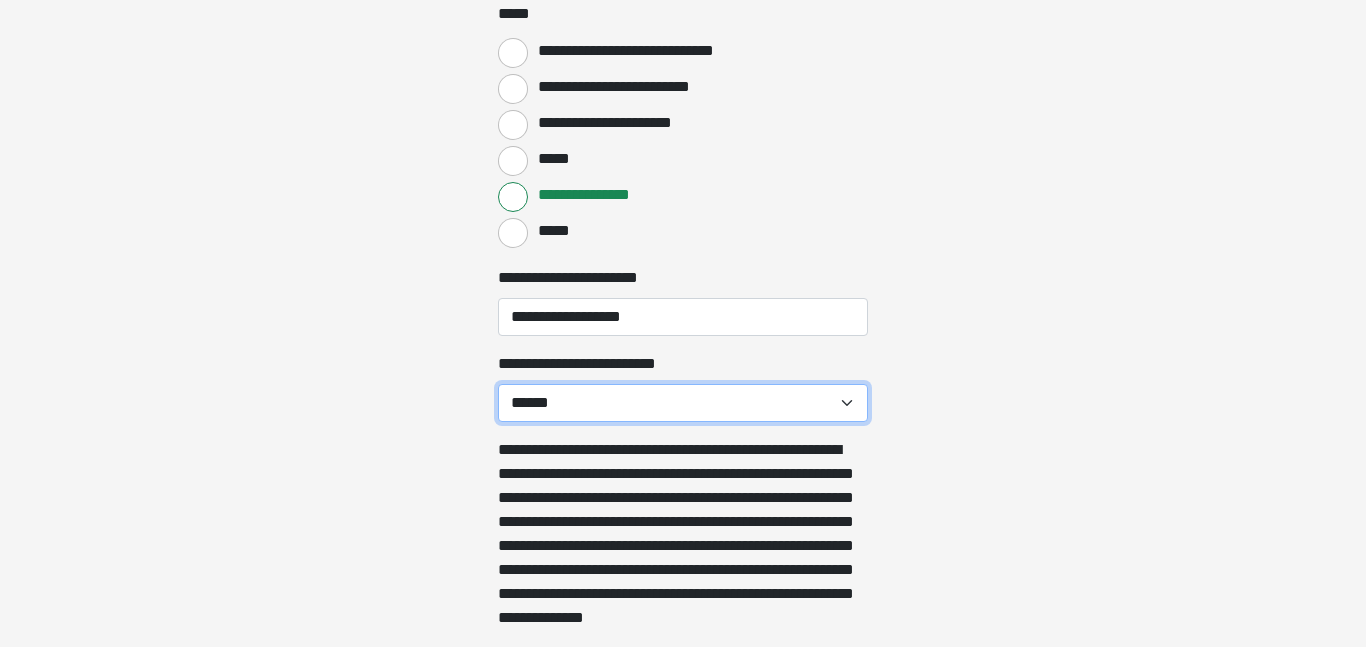 click on "**********" at bounding box center (683, 403) 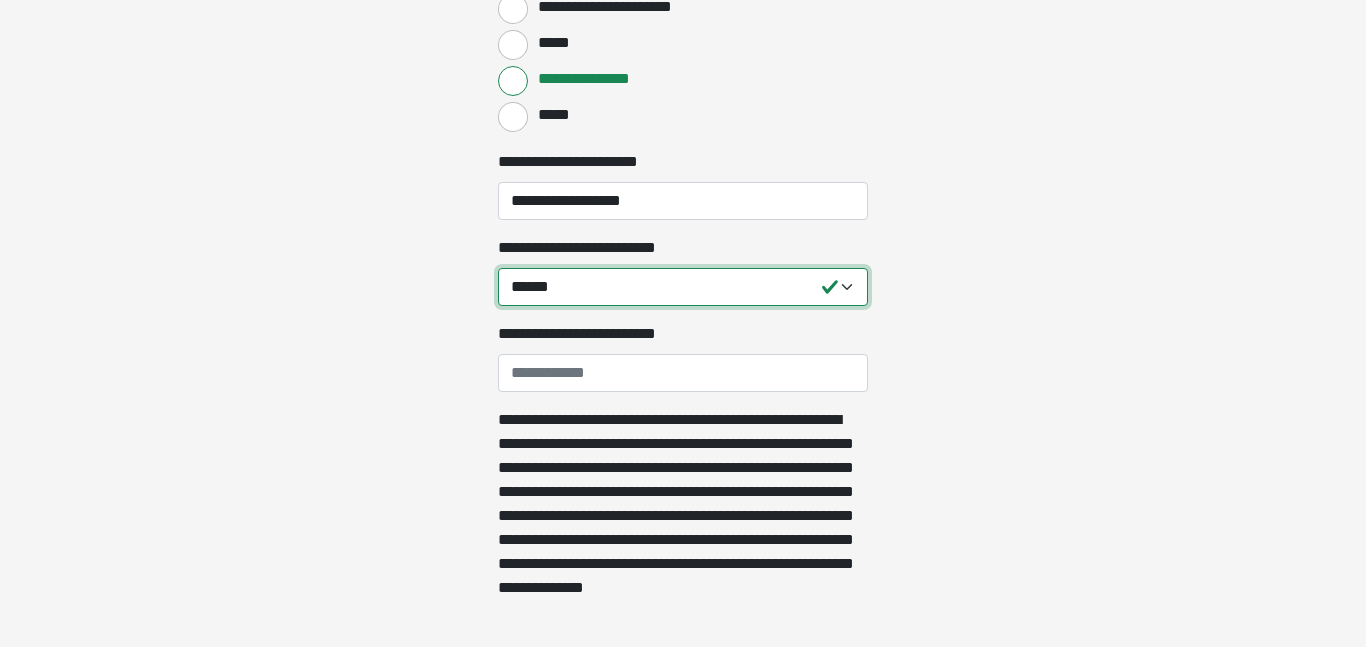 scroll, scrollTop: 4368, scrollLeft: 0, axis: vertical 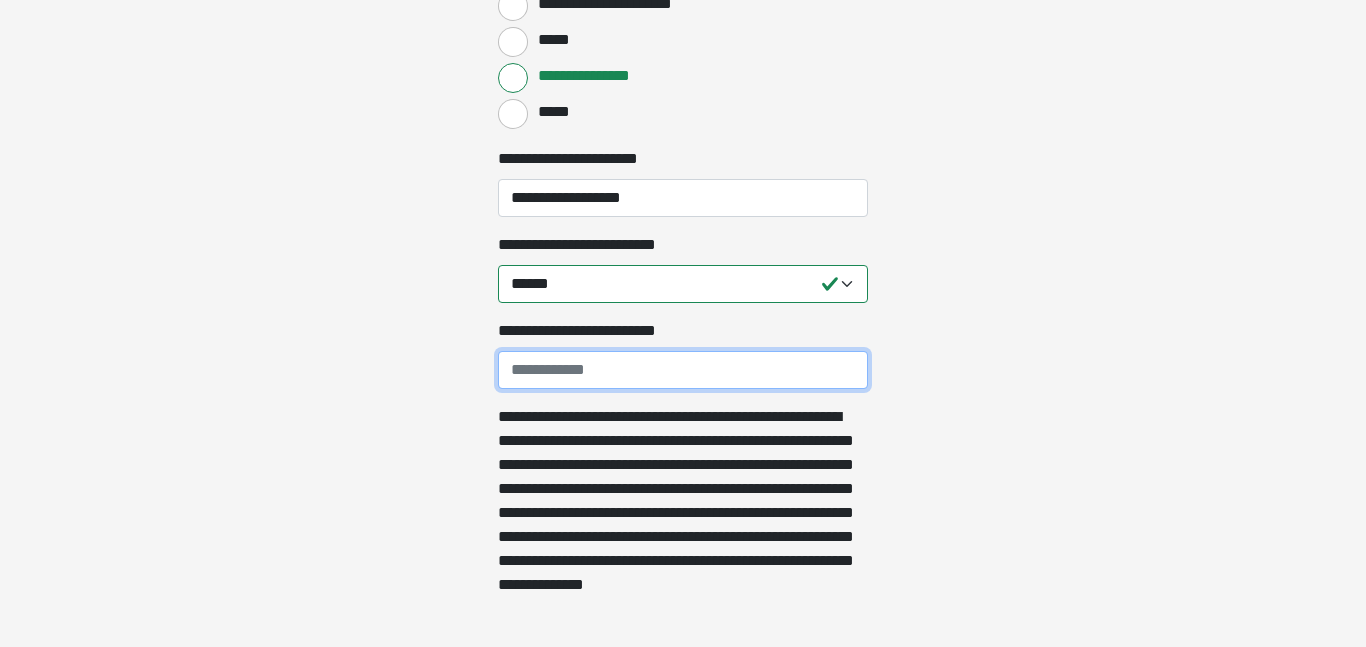 click on "**********" at bounding box center [683, 370] 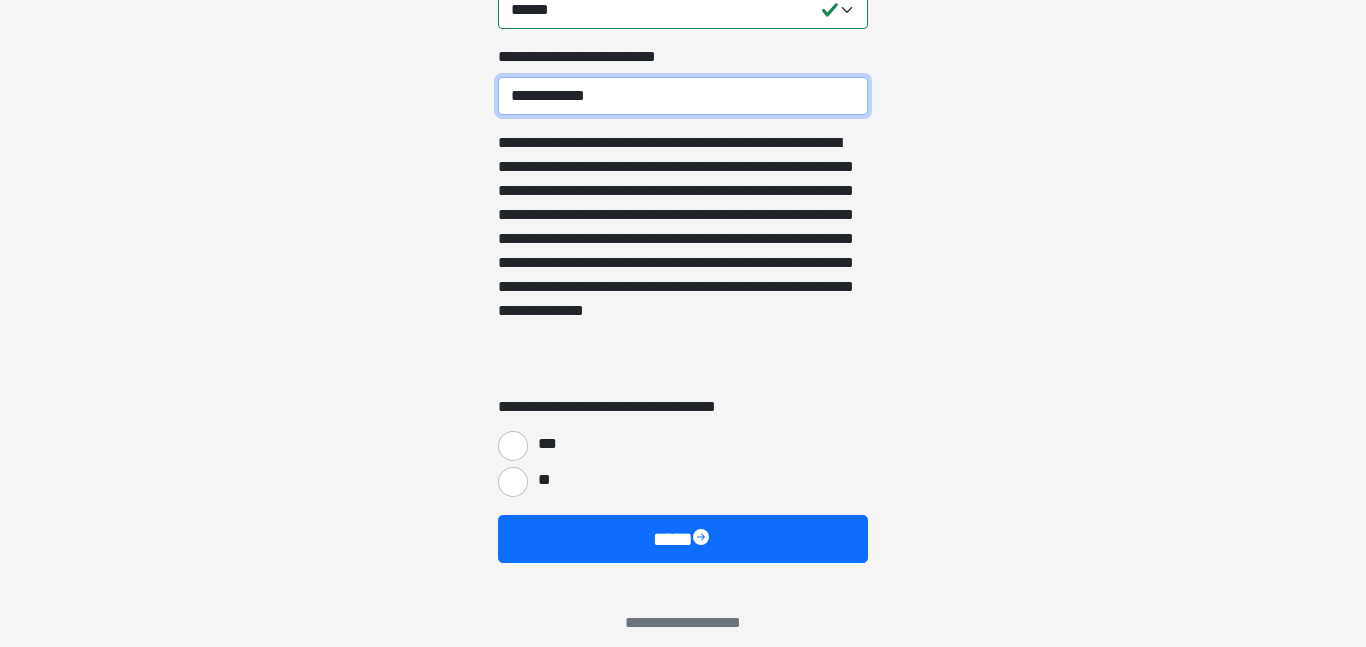 scroll, scrollTop: 4661, scrollLeft: 0, axis: vertical 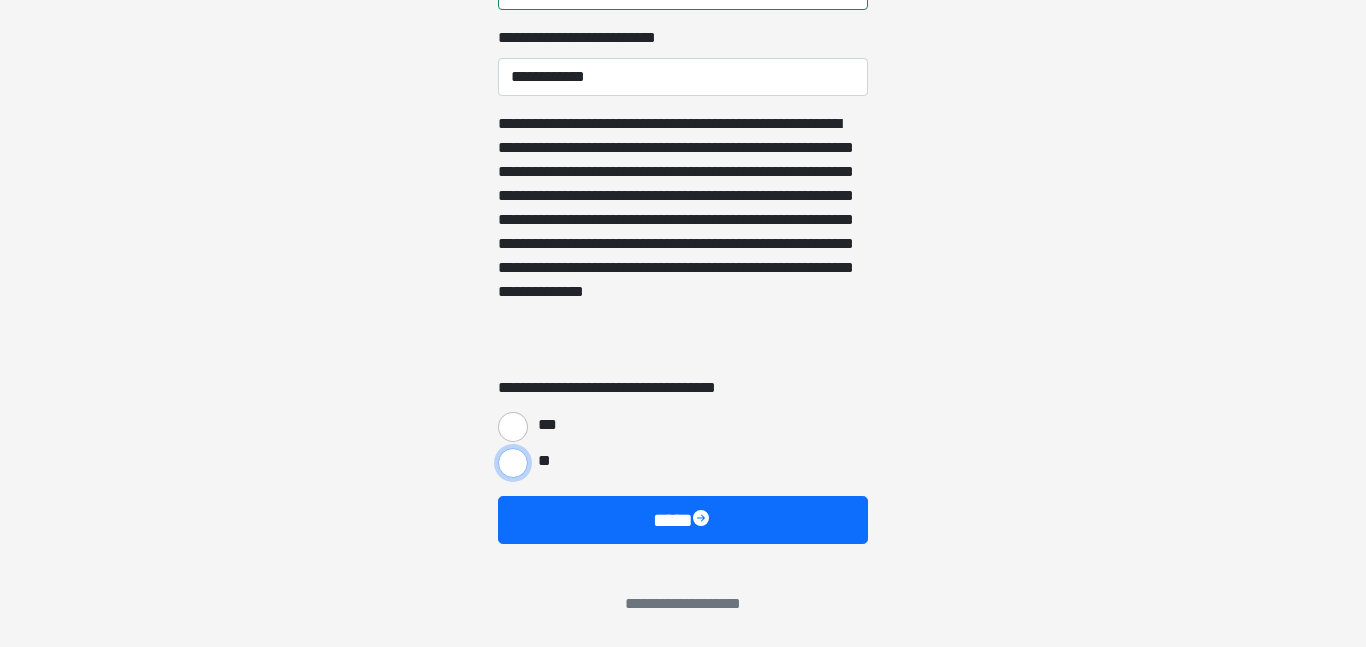 click on "**" at bounding box center (513, 463) 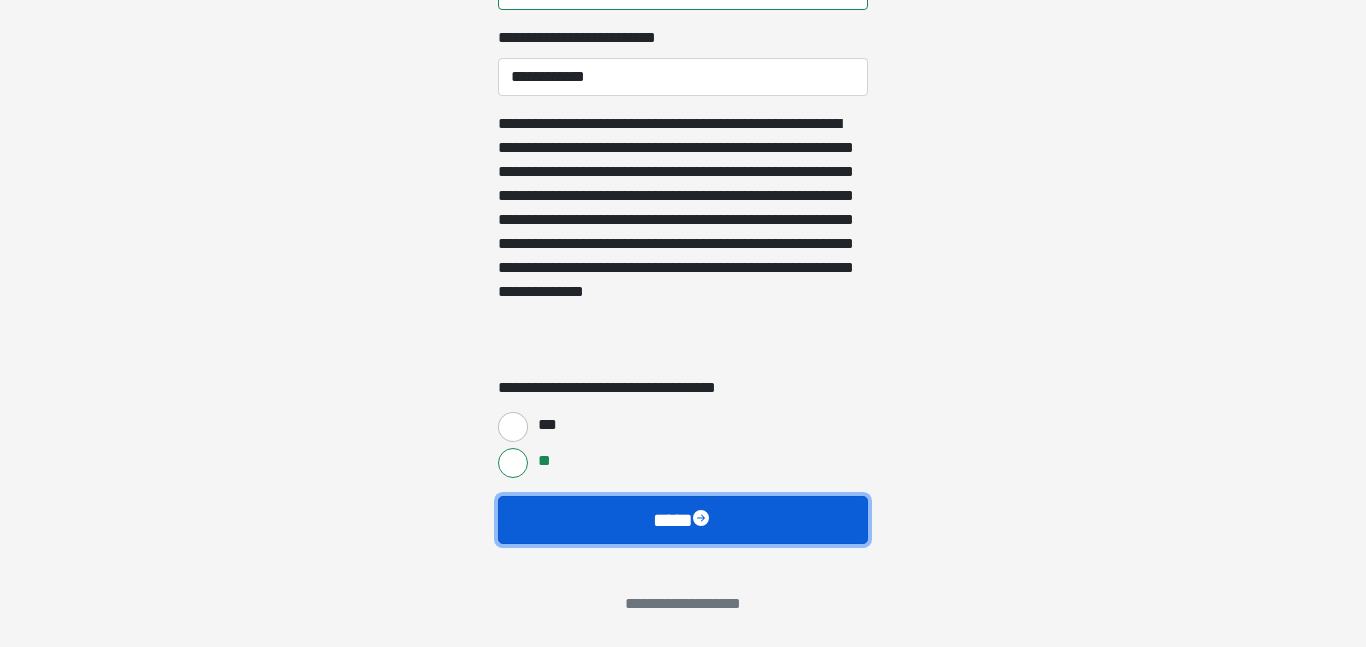 click on "****" at bounding box center (683, 520) 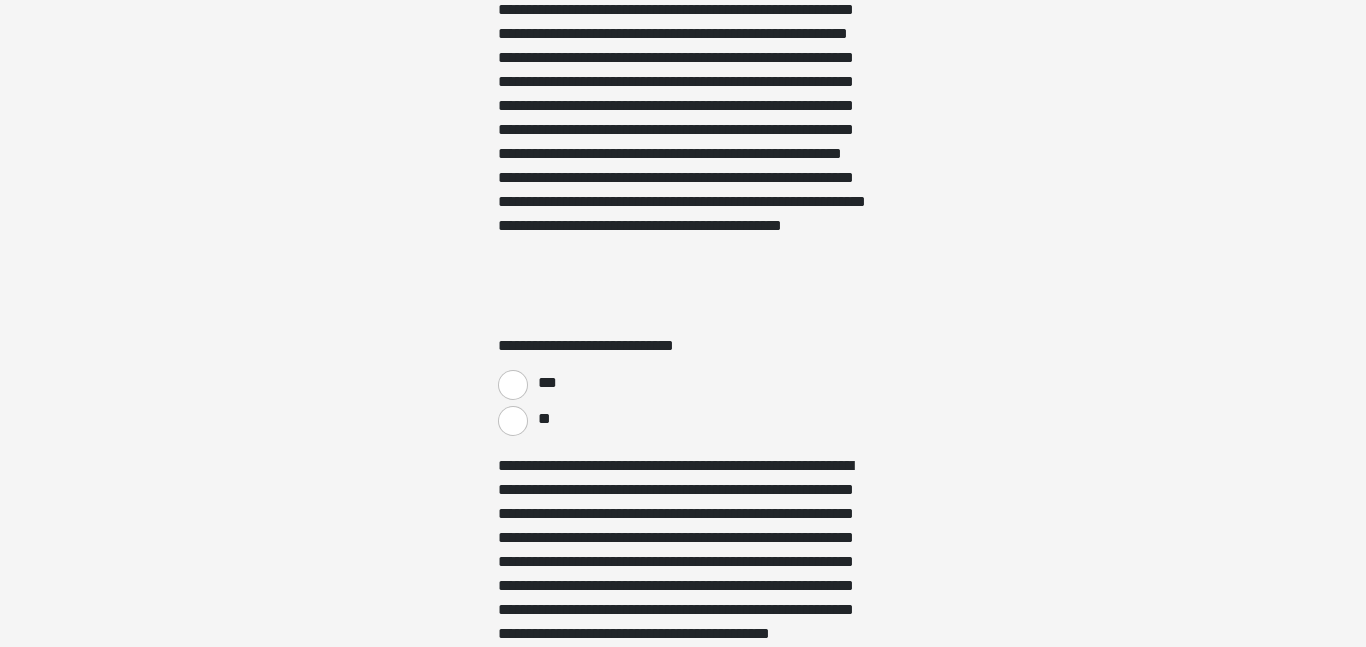 scroll, scrollTop: 3227, scrollLeft: 0, axis: vertical 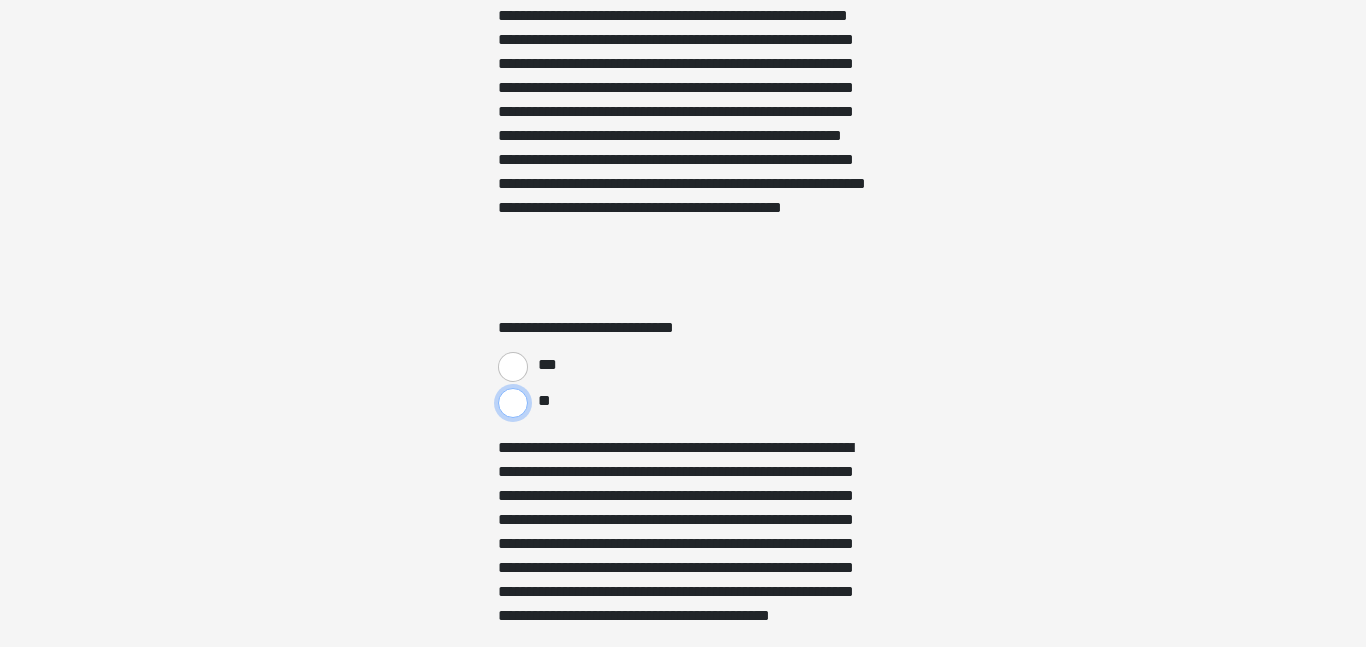 click on "**" at bounding box center [513, 403] 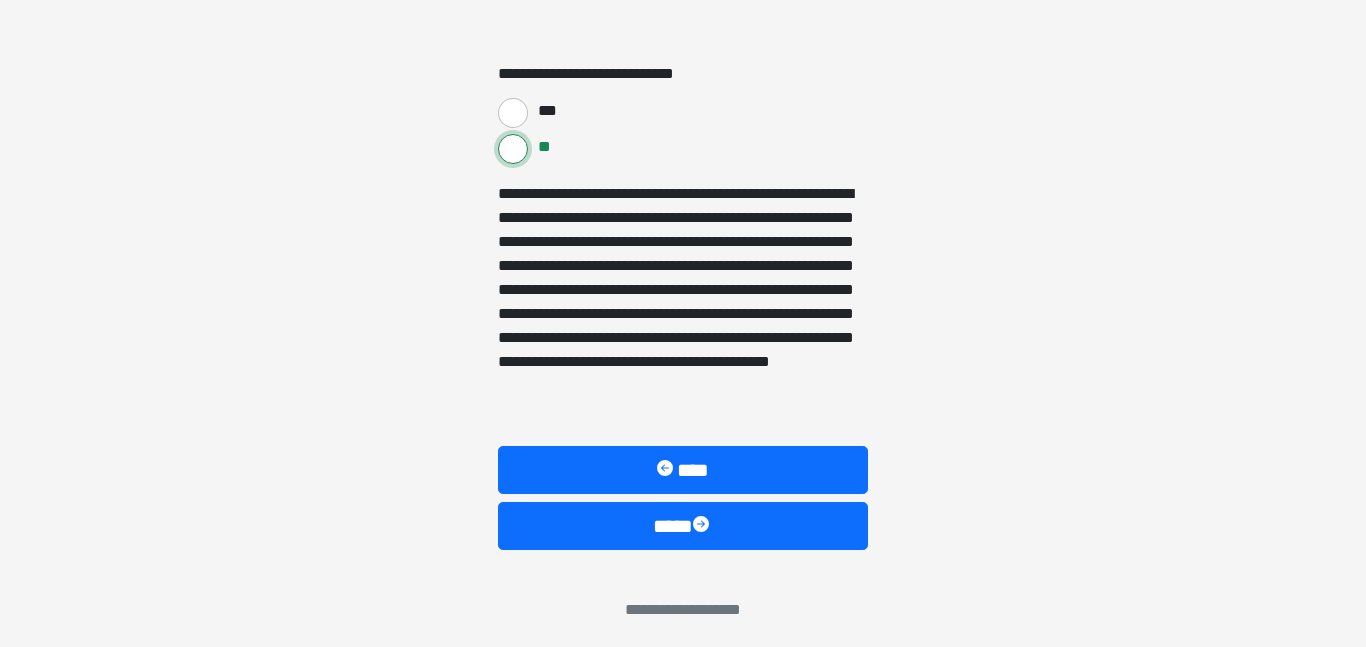 scroll, scrollTop: 3487, scrollLeft: 0, axis: vertical 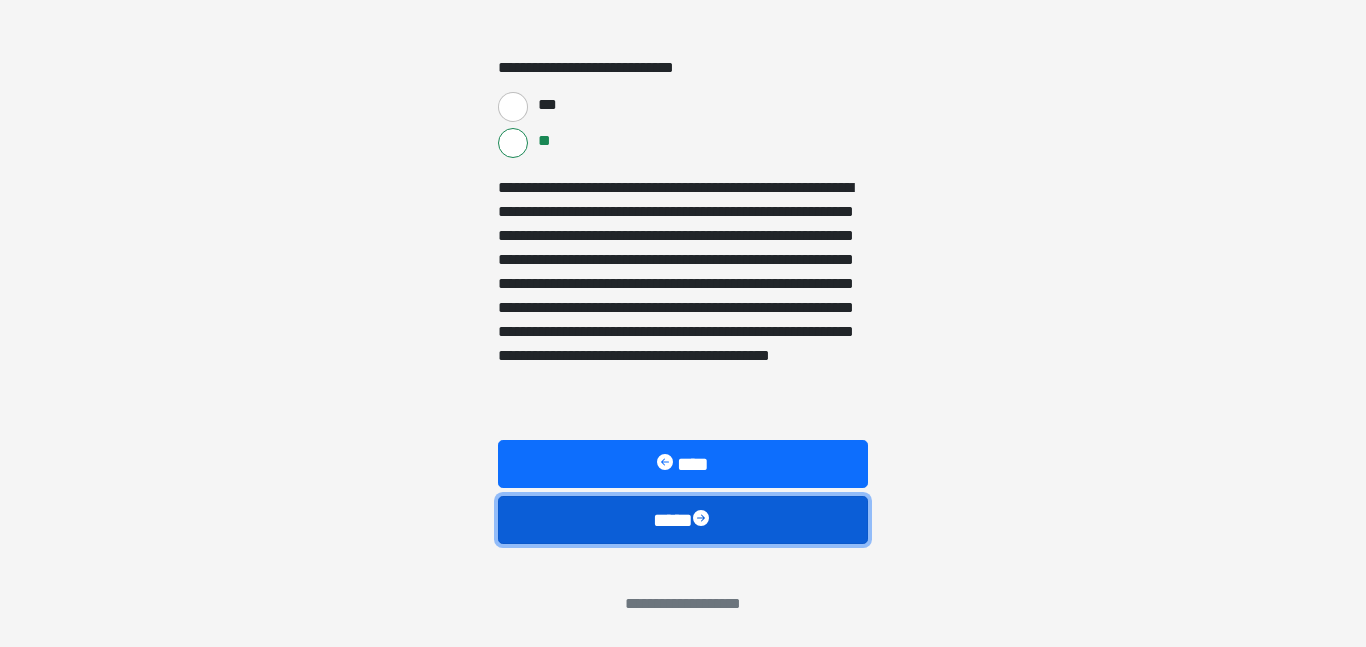 drag, startPoint x: 673, startPoint y: 522, endPoint x: 1054, endPoint y: 403, distance: 399.1516 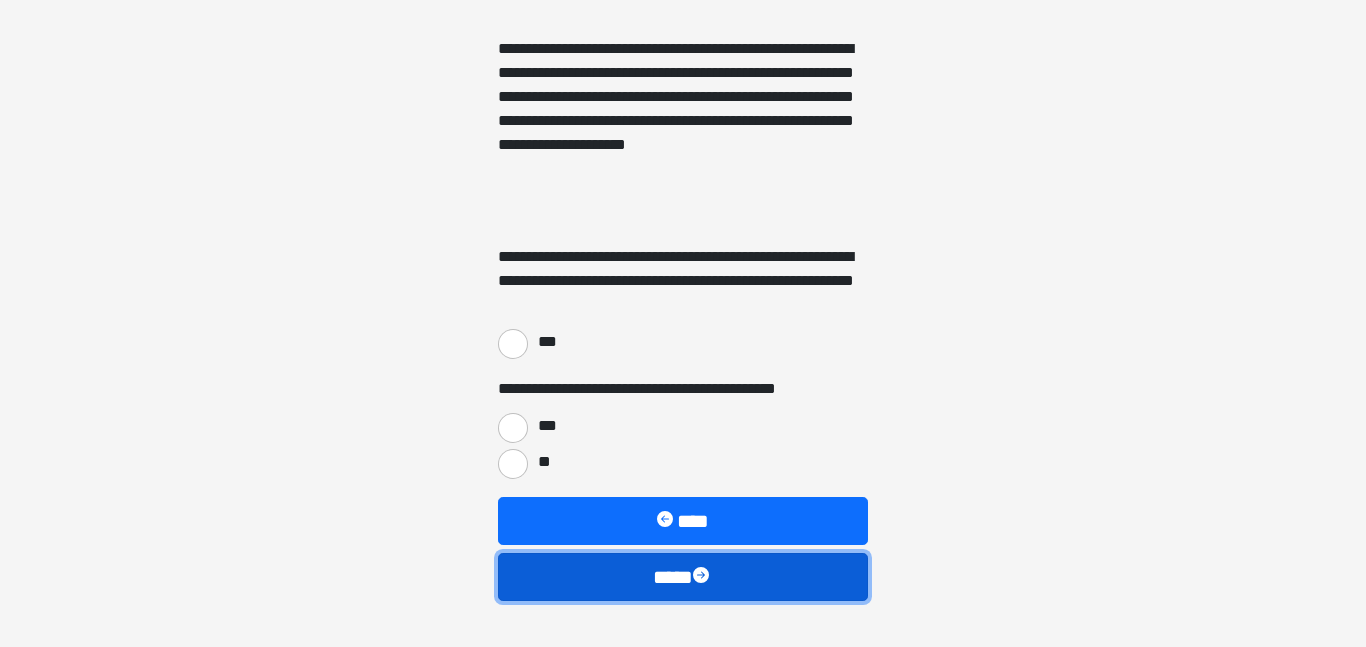 scroll, scrollTop: 2903, scrollLeft: 0, axis: vertical 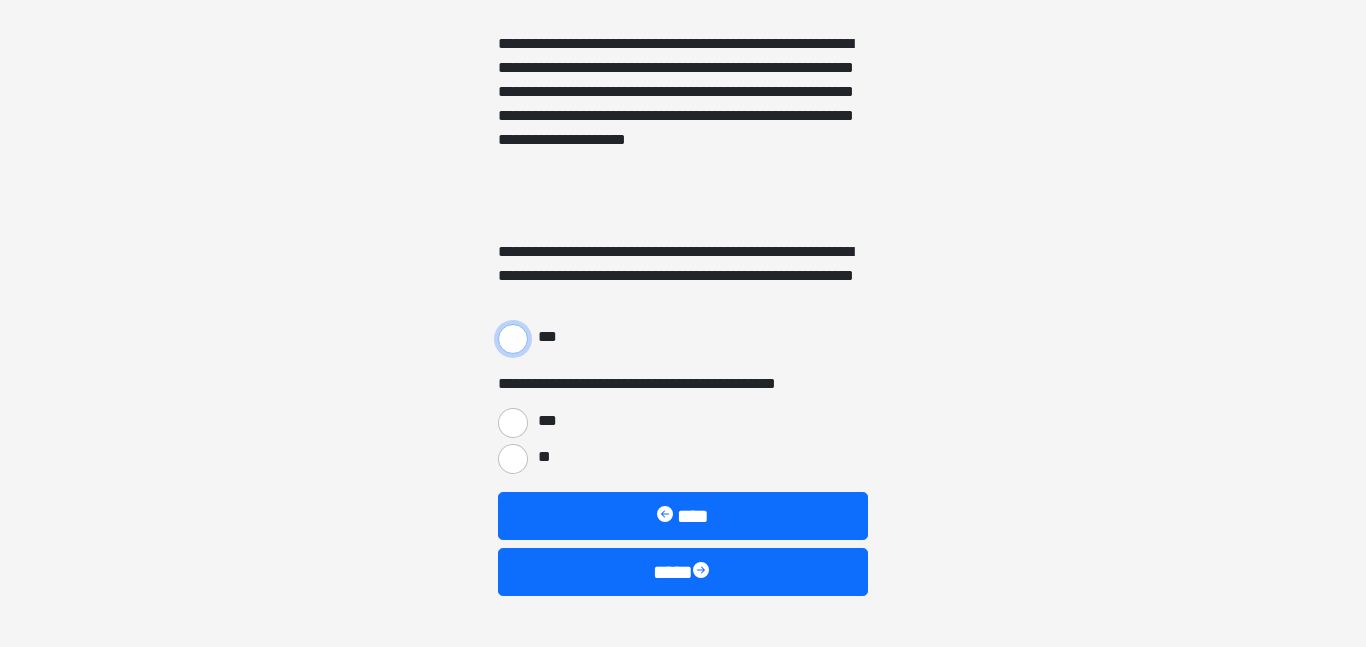 click on "***" at bounding box center (513, 339) 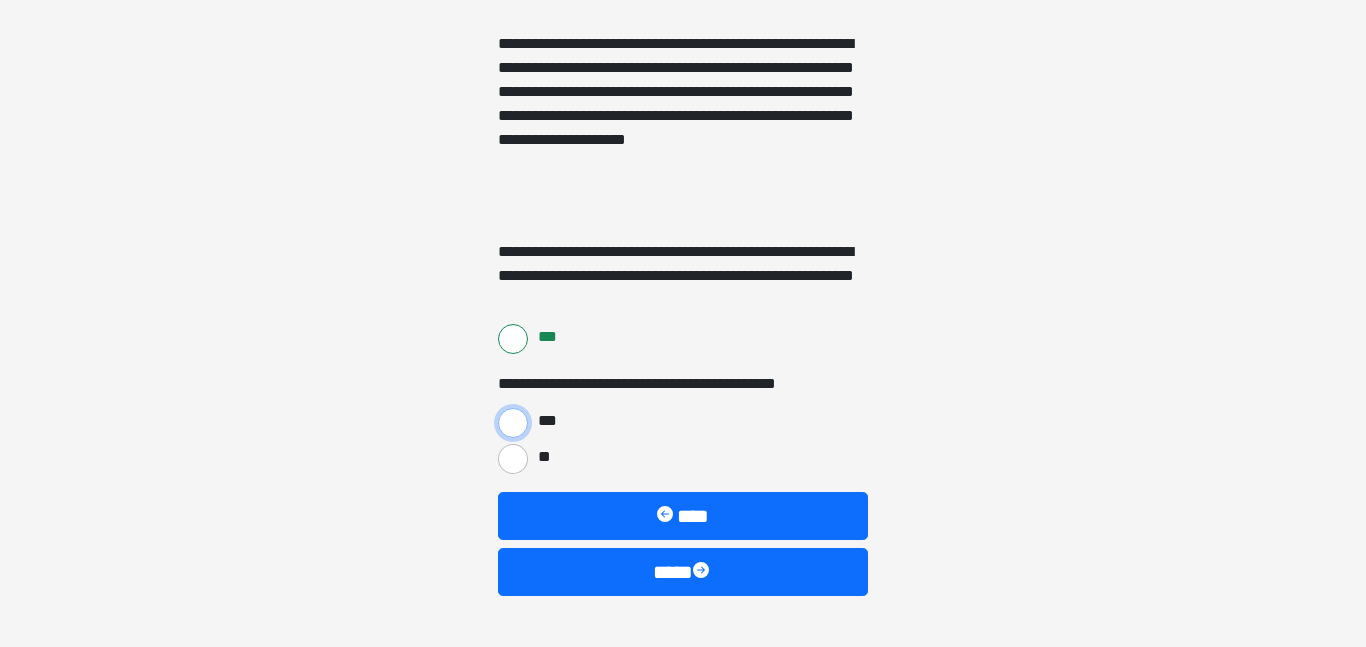 click on "***" at bounding box center [513, 423] 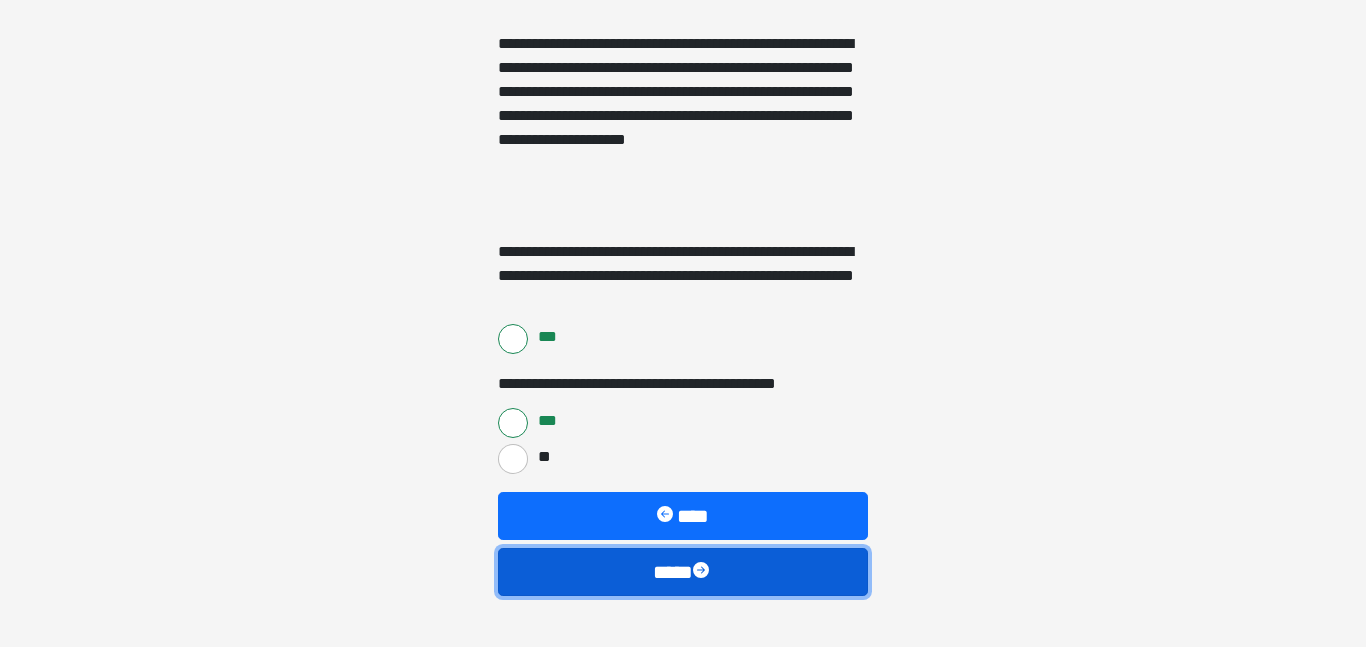 click on "****" at bounding box center (683, 572) 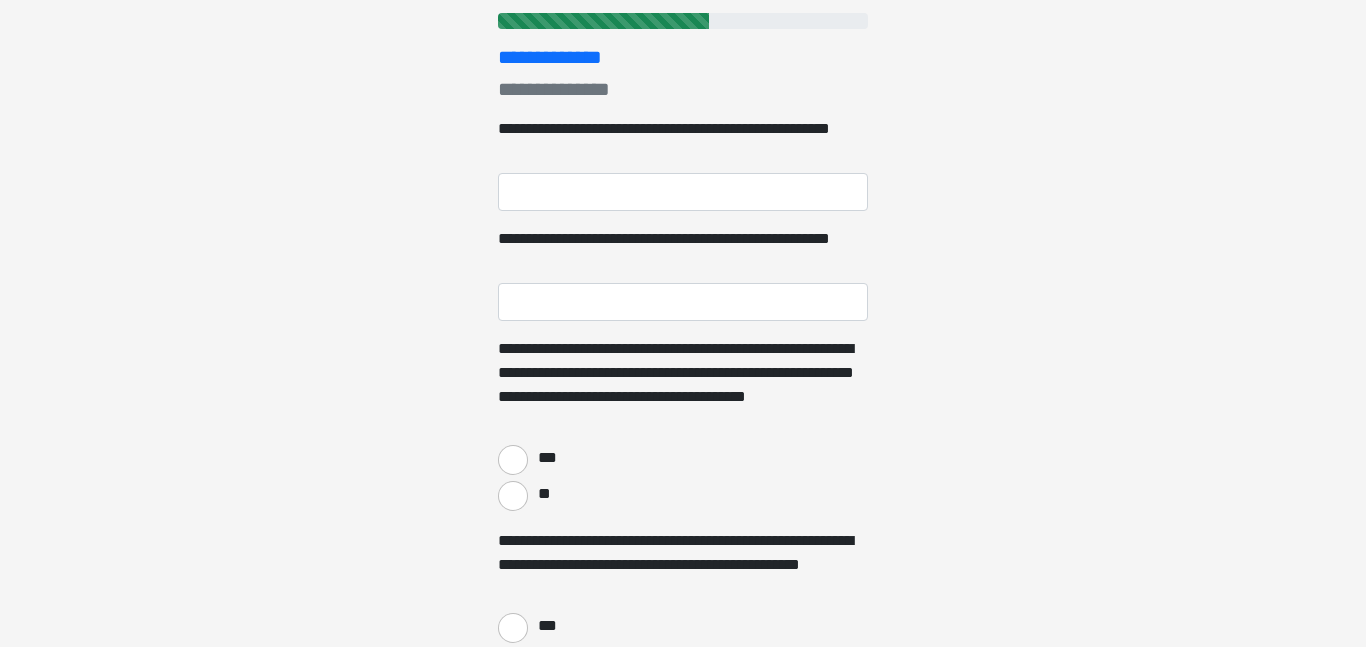 scroll, scrollTop: 253, scrollLeft: 0, axis: vertical 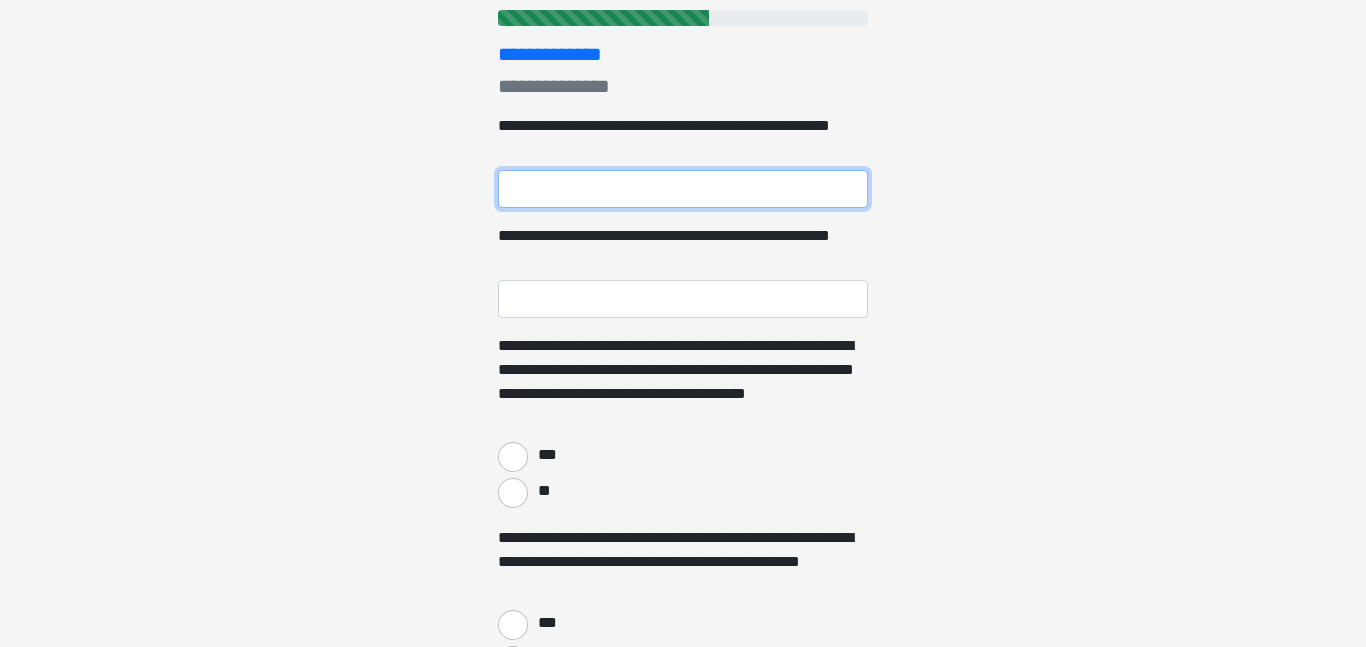 click on "**********" at bounding box center (683, 189) 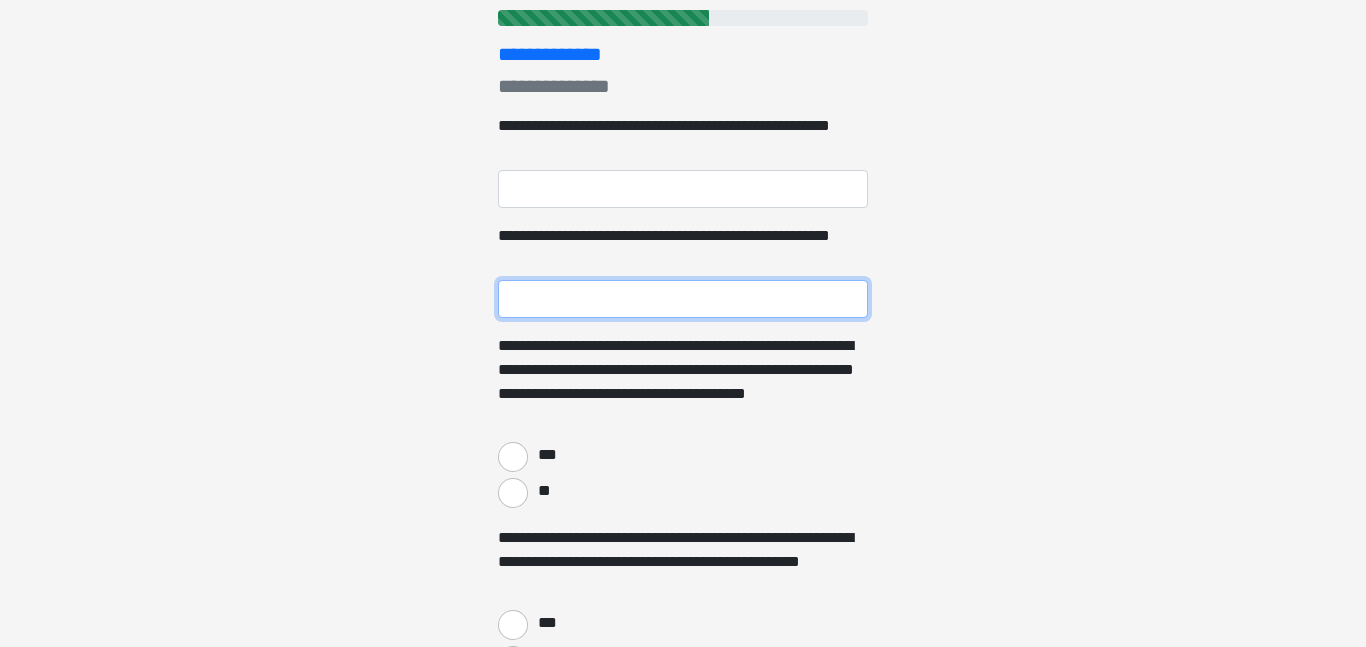 click on "**********" at bounding box center (683, 299) 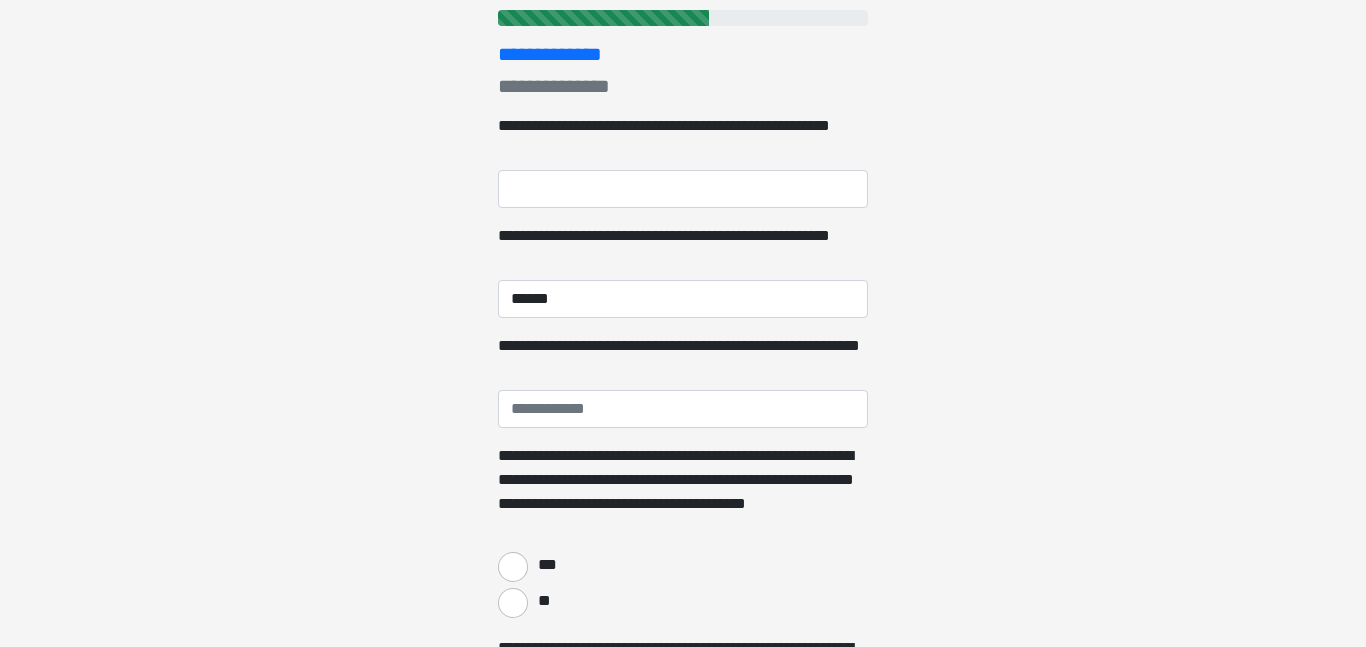 click on "**********" at bounding box center (683, 70) 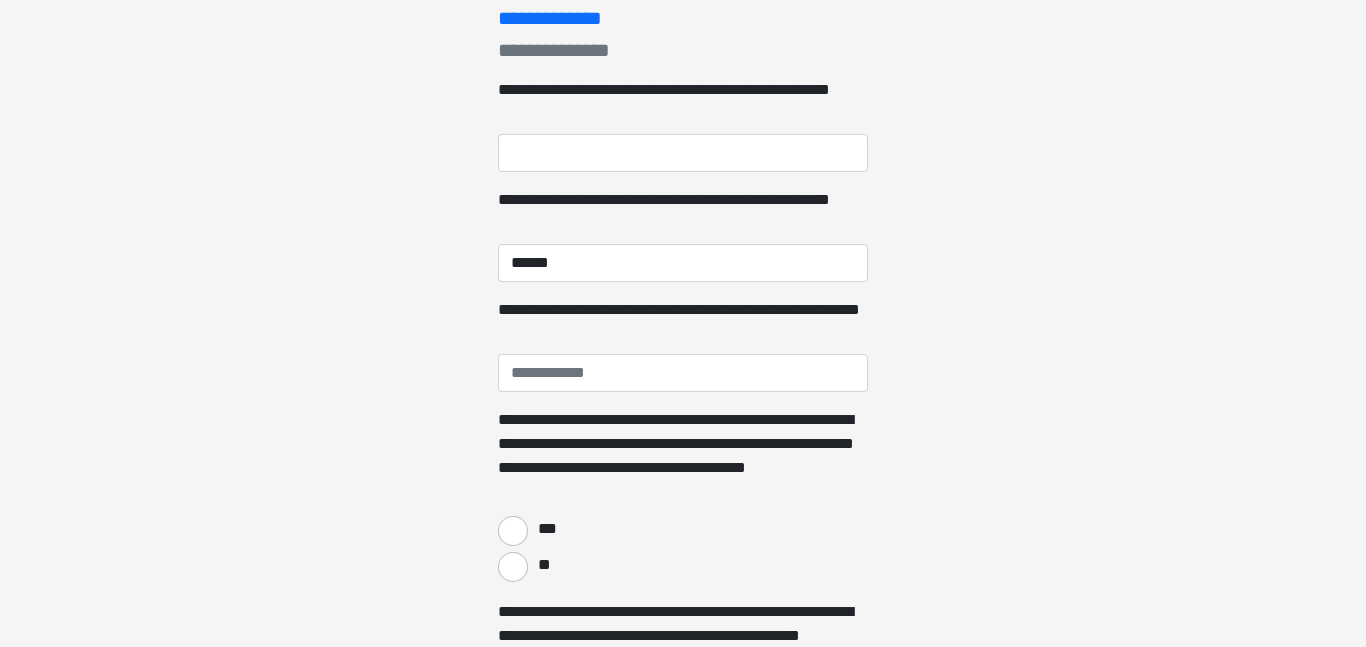 scroll, scrollTop: 256, scrollLeft: 0, axis: vertical 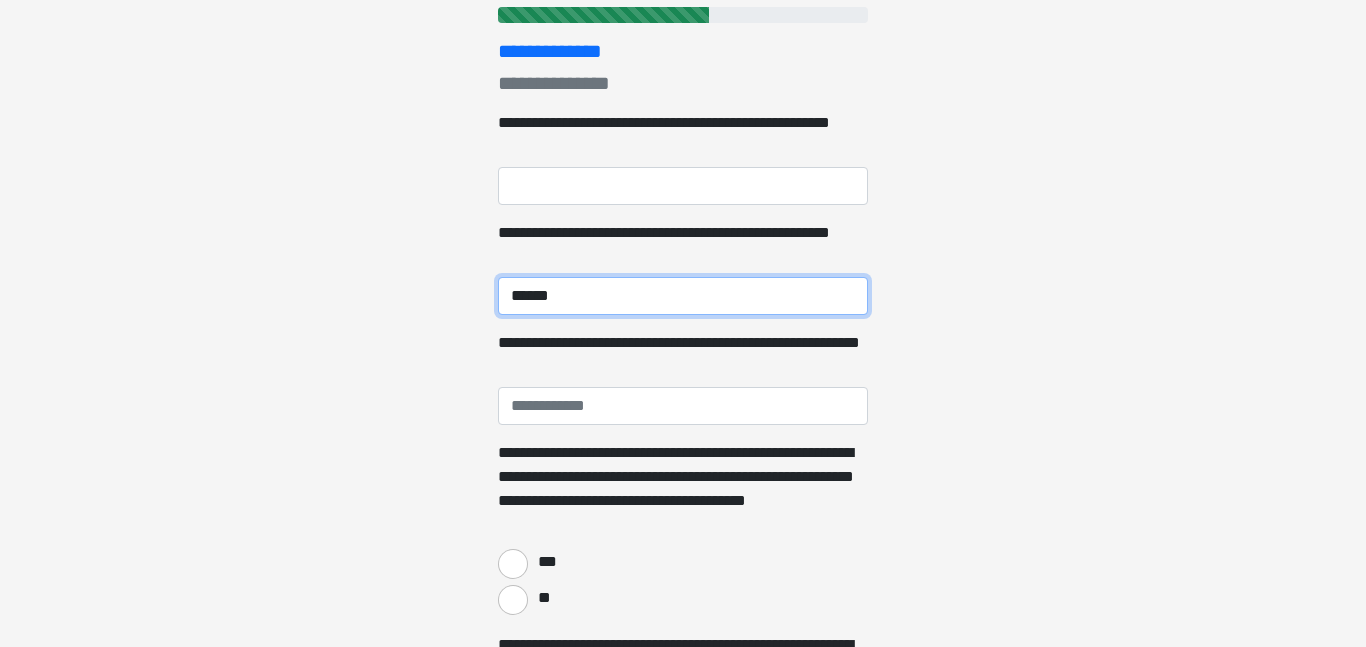 click on "******" at bounding box center (683, 296) 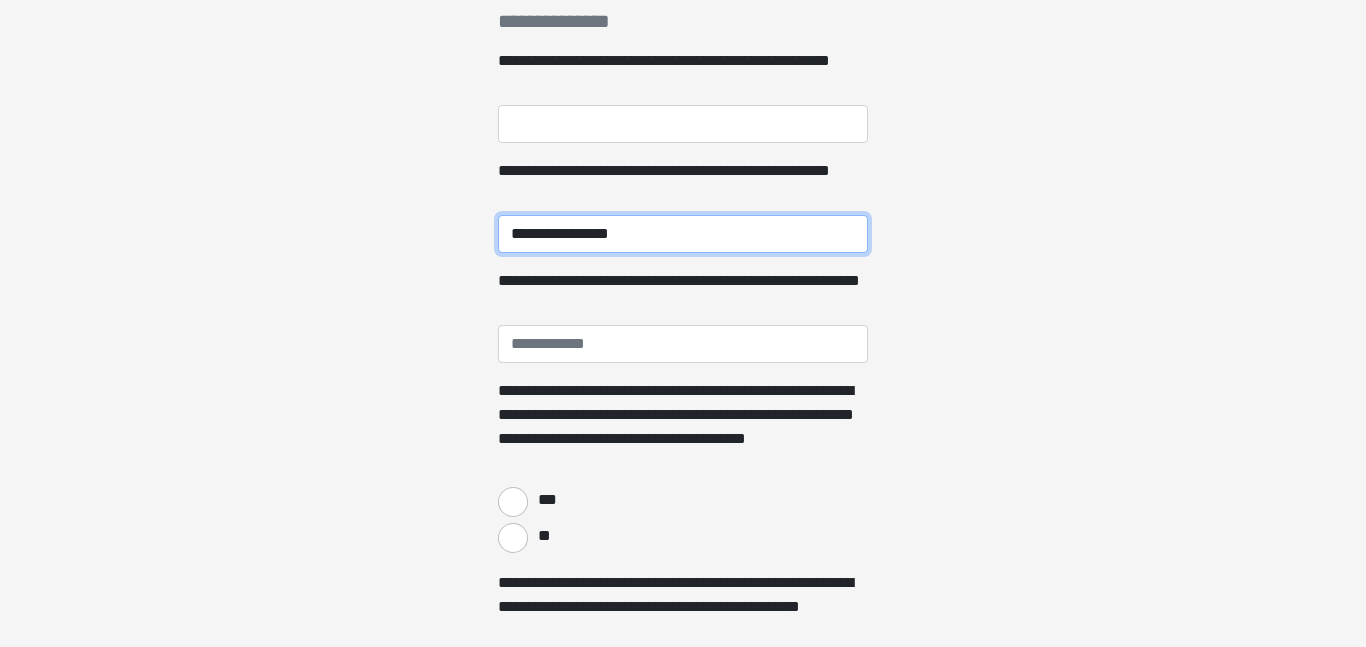 scroll, scrollTop: 337, scrollLeft: 0, axis: vertical 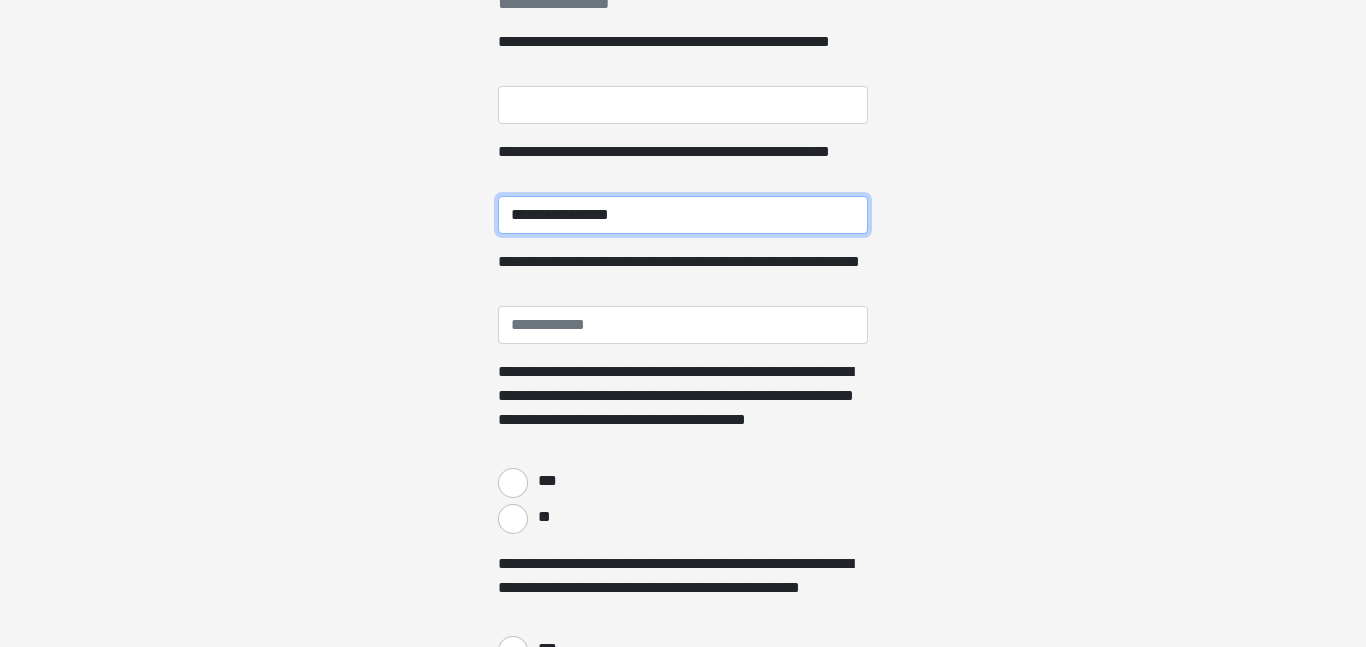 type on "**********" 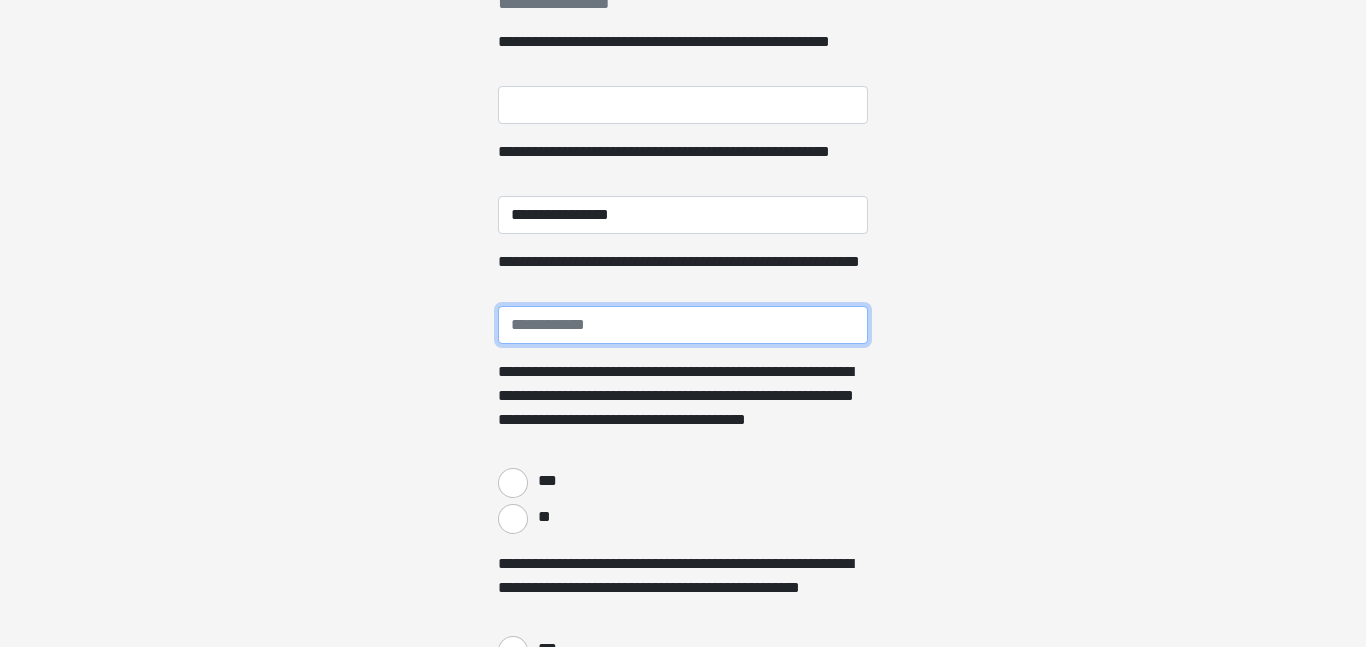drag, startPoint x: 625, startPoint y: 323, endPoint x: 987, endPoint y: 334, distance: 362.16708 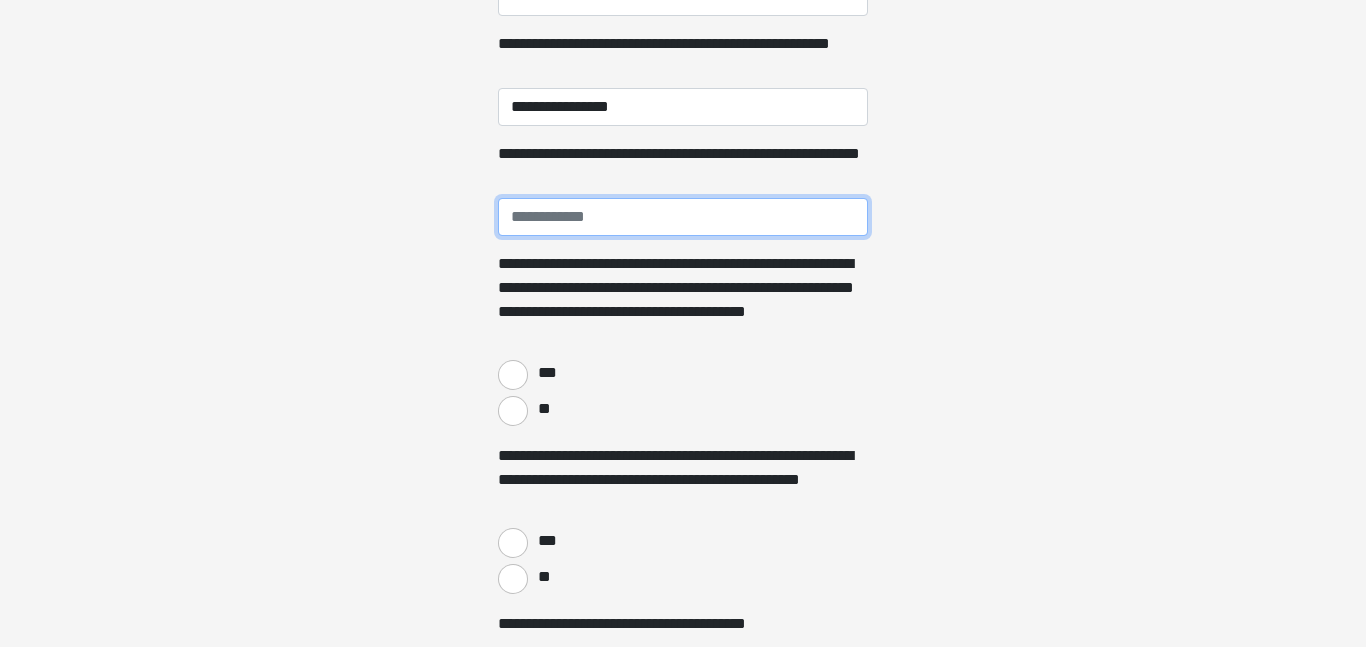 scroll, scrollTop: 446, scrollLeft: 0, axis: vertical 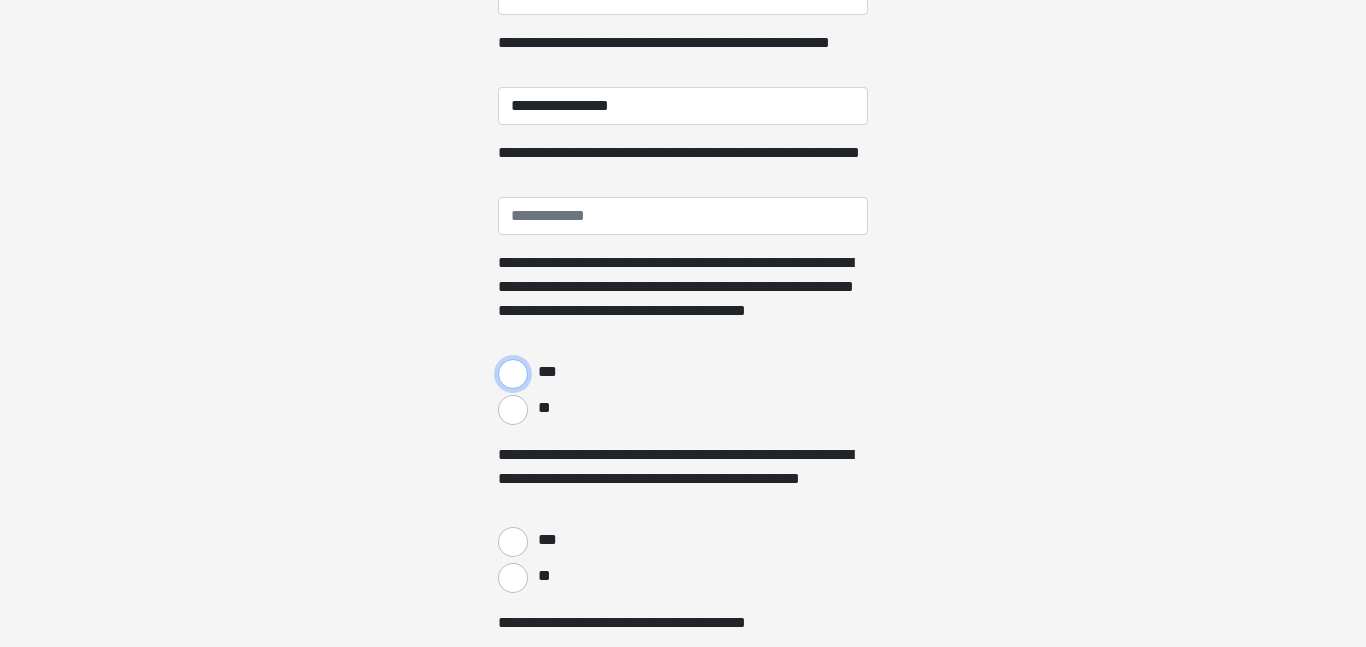 click on "***" at bounding box center (513, 374) 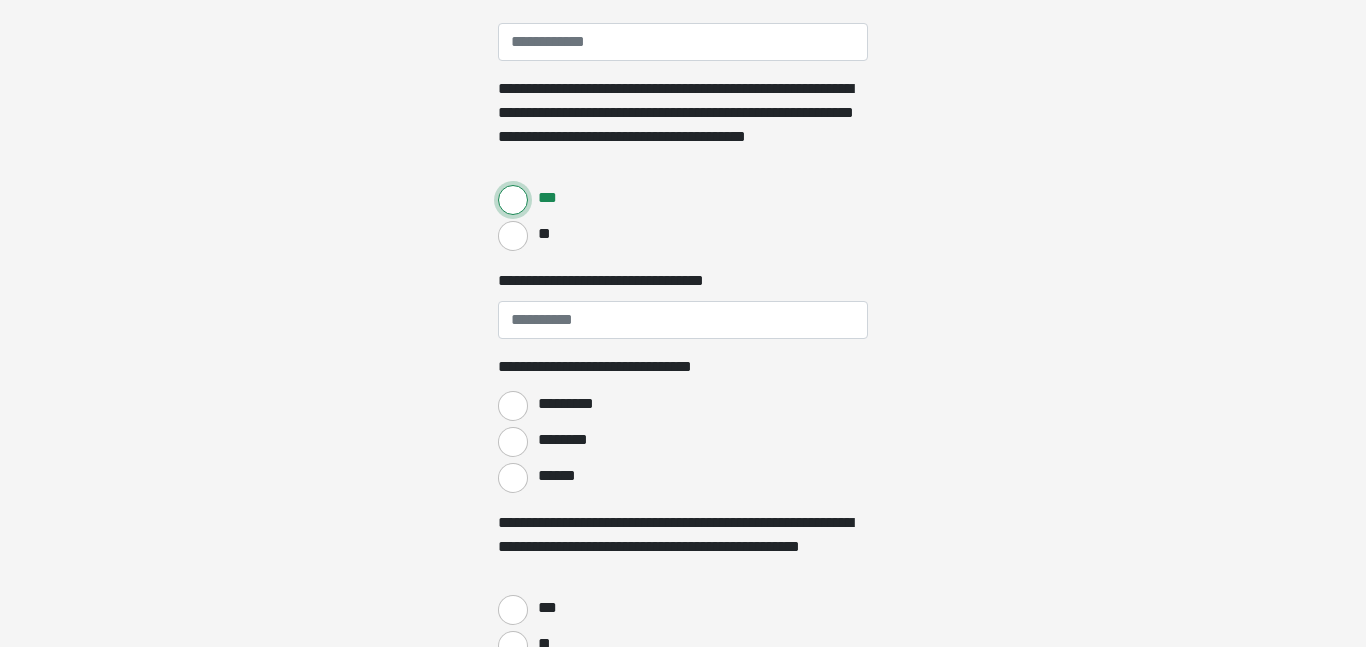 scroll, scrollTop: 632, scrollLeft: 0, axis: vertical 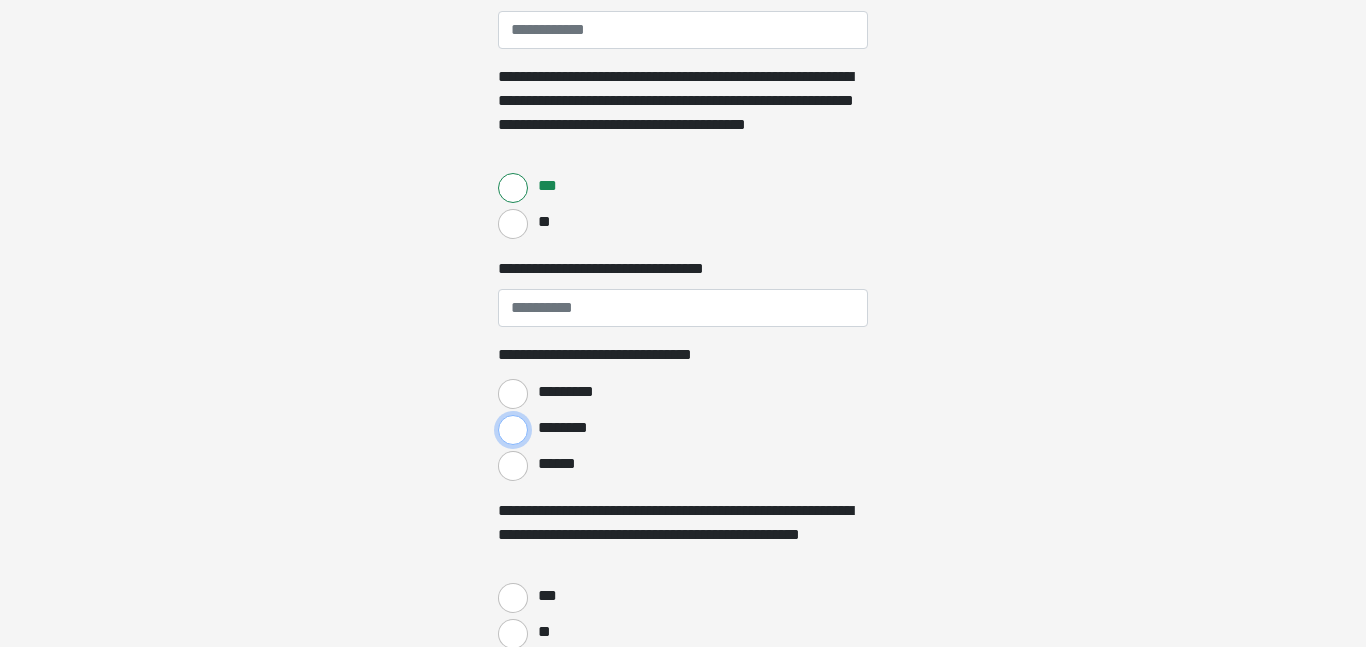click on "********" at bounding box center [513, 430] 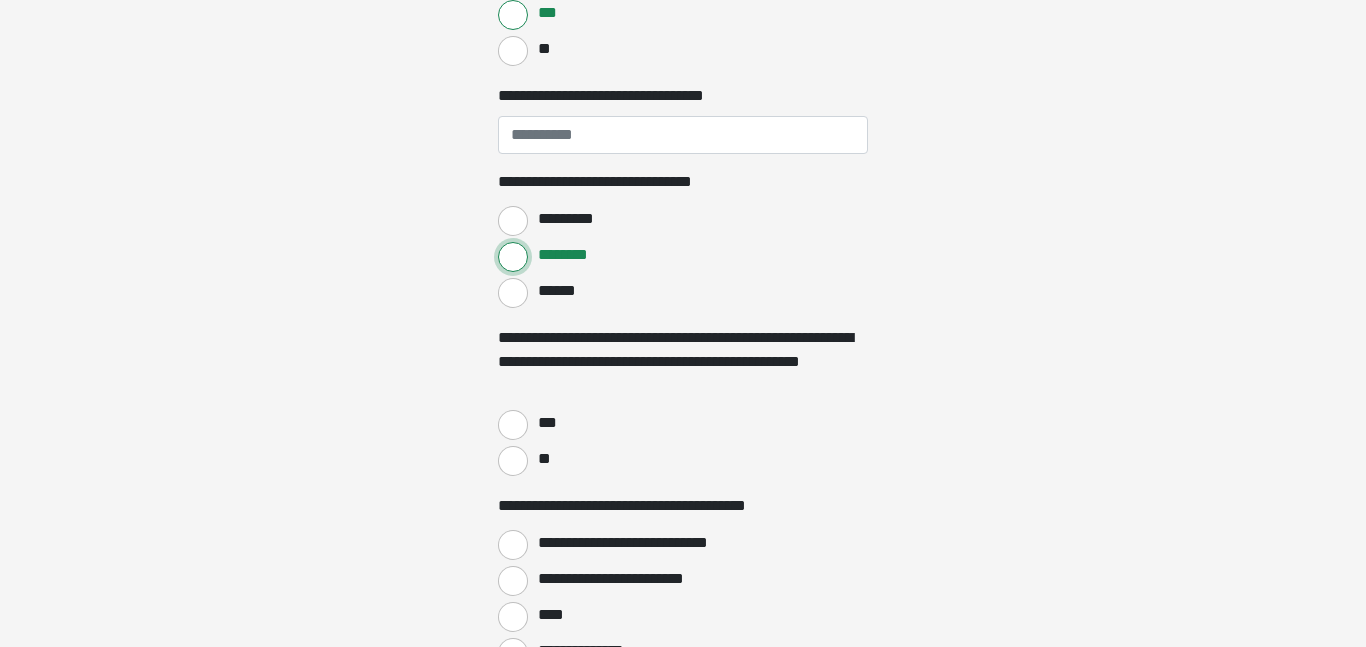 scroll, scrollTop: 818, scrollLeft: 0, axis: vertical 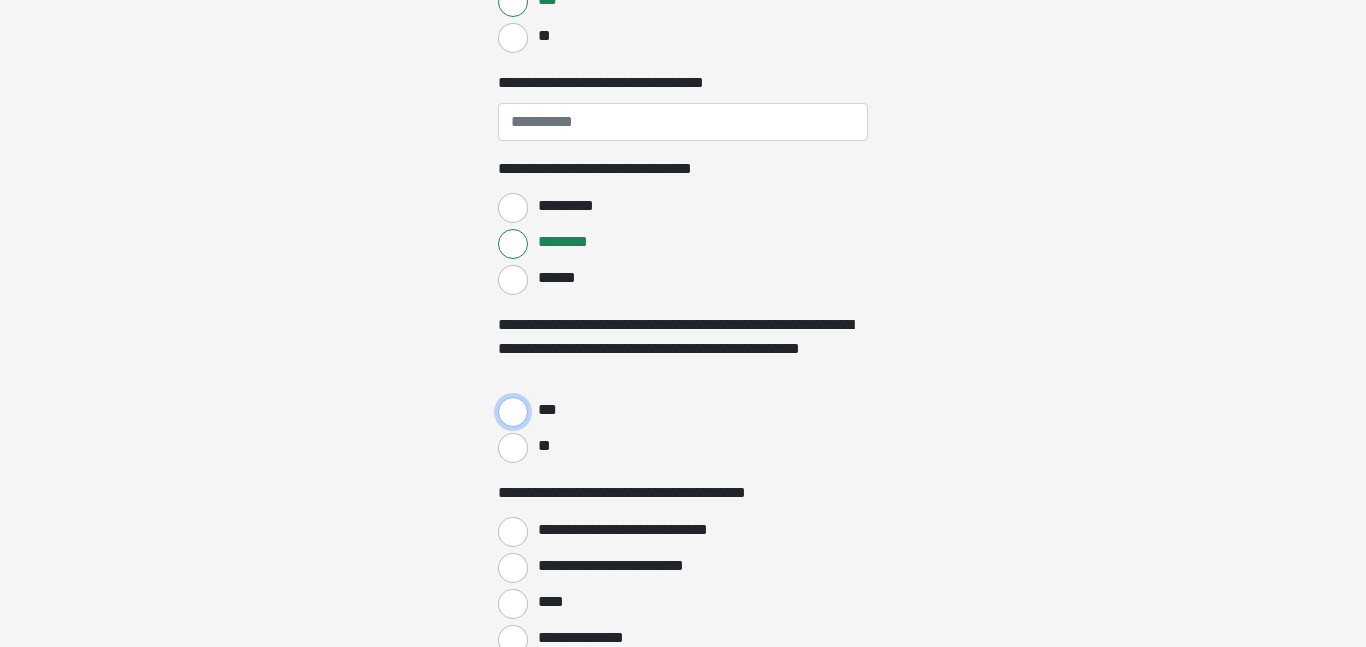 click on "***" at bounding box center (513, 412) 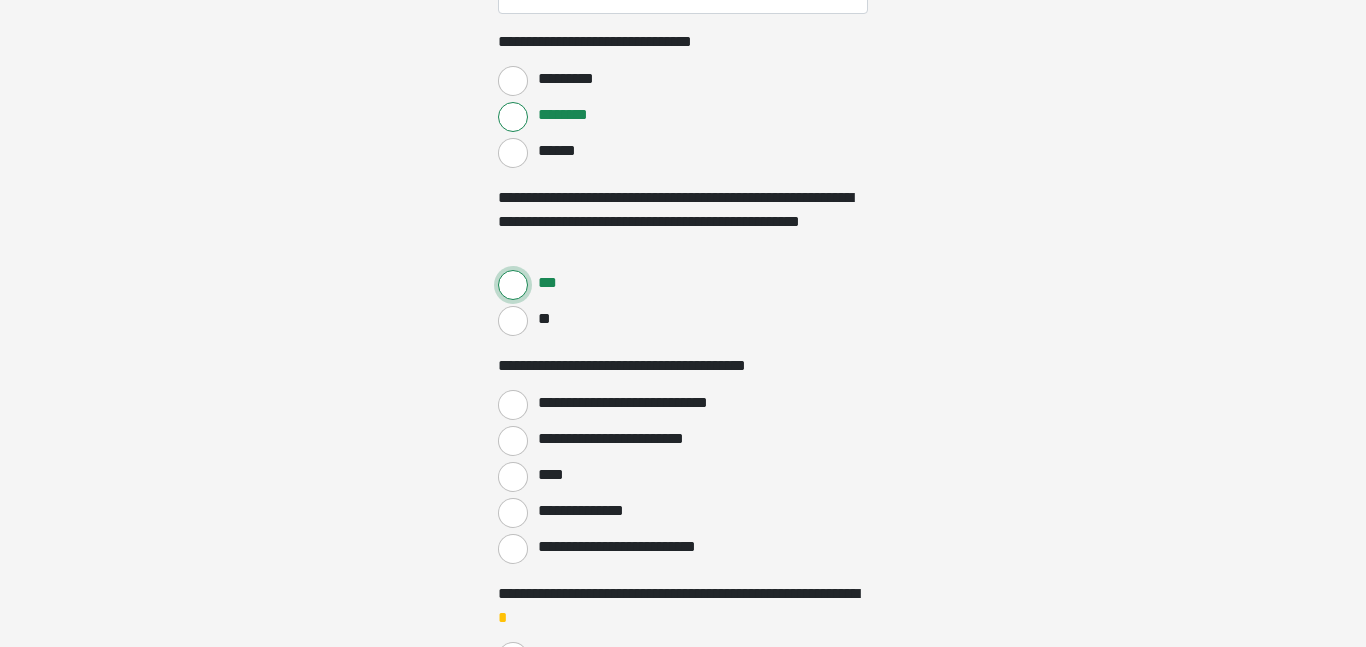 scroll, scrollTop: 950, scrollLeft: 0, axis: vertical 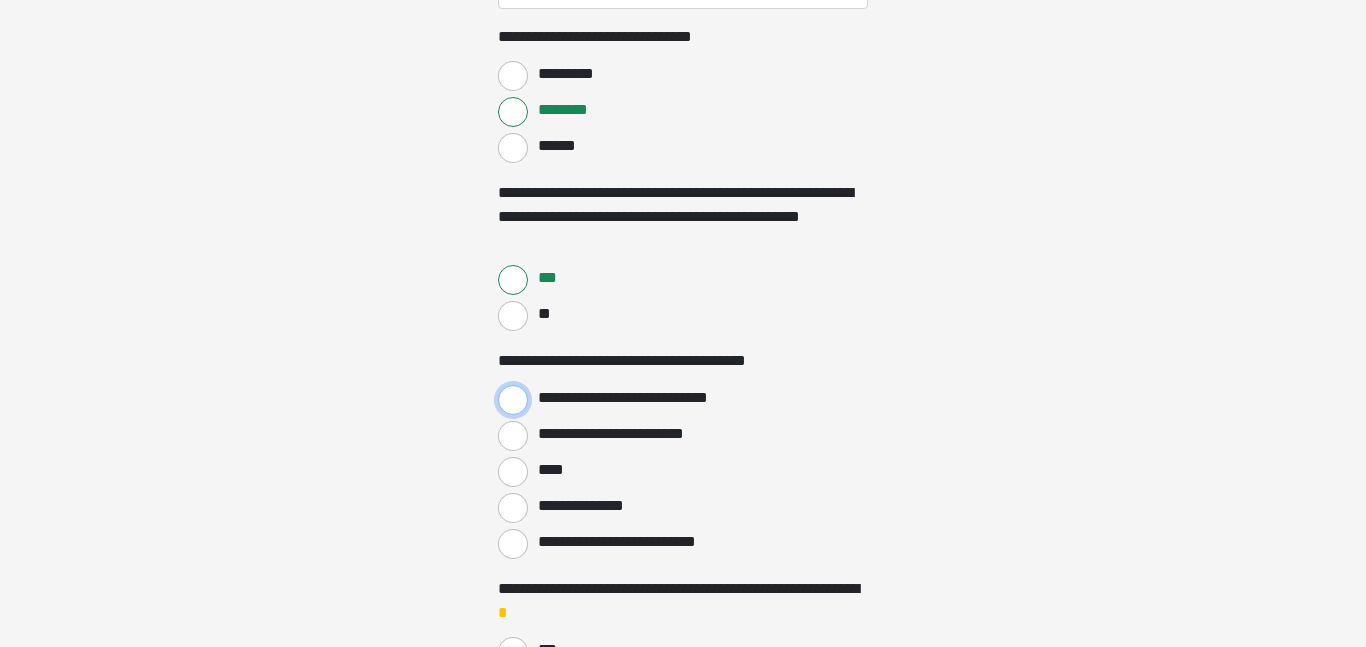drag, startPoint x: 512, startPoint y: 397, endPoint x: 533, endPoint y: 394, distance: 21.213203 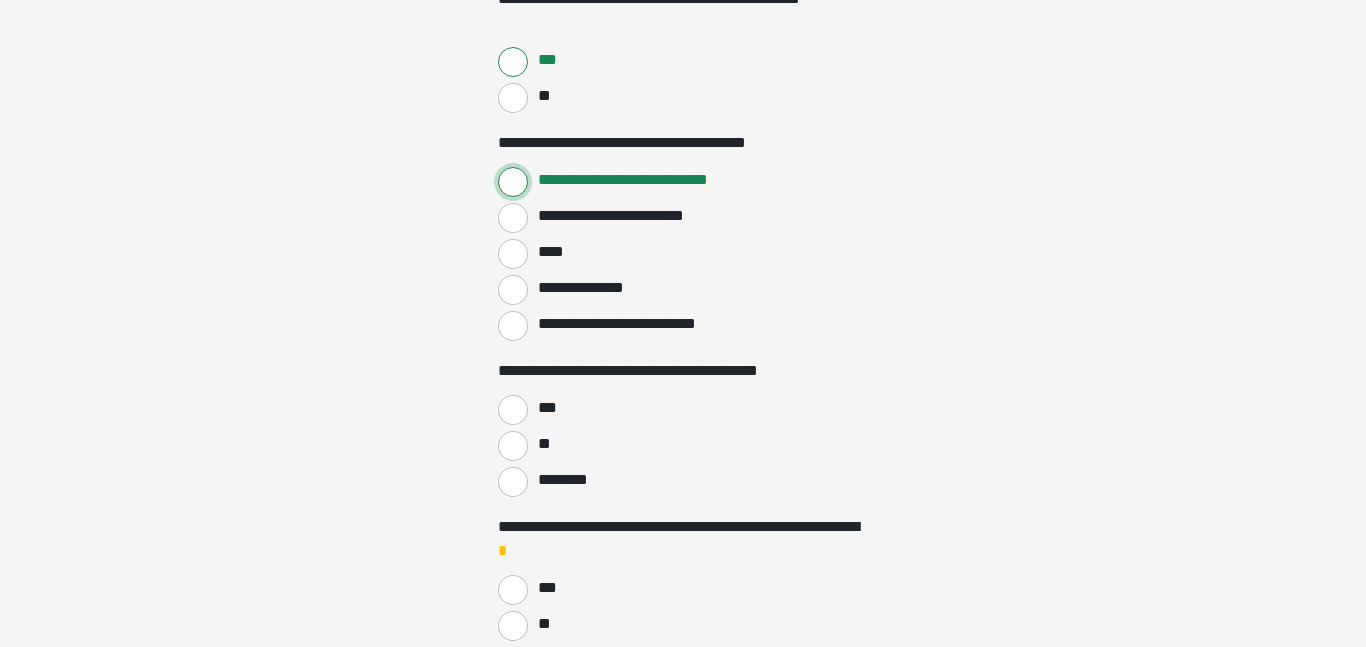 scroll, scrollTop: 1169, scrollLeft: 0, axis: vertical 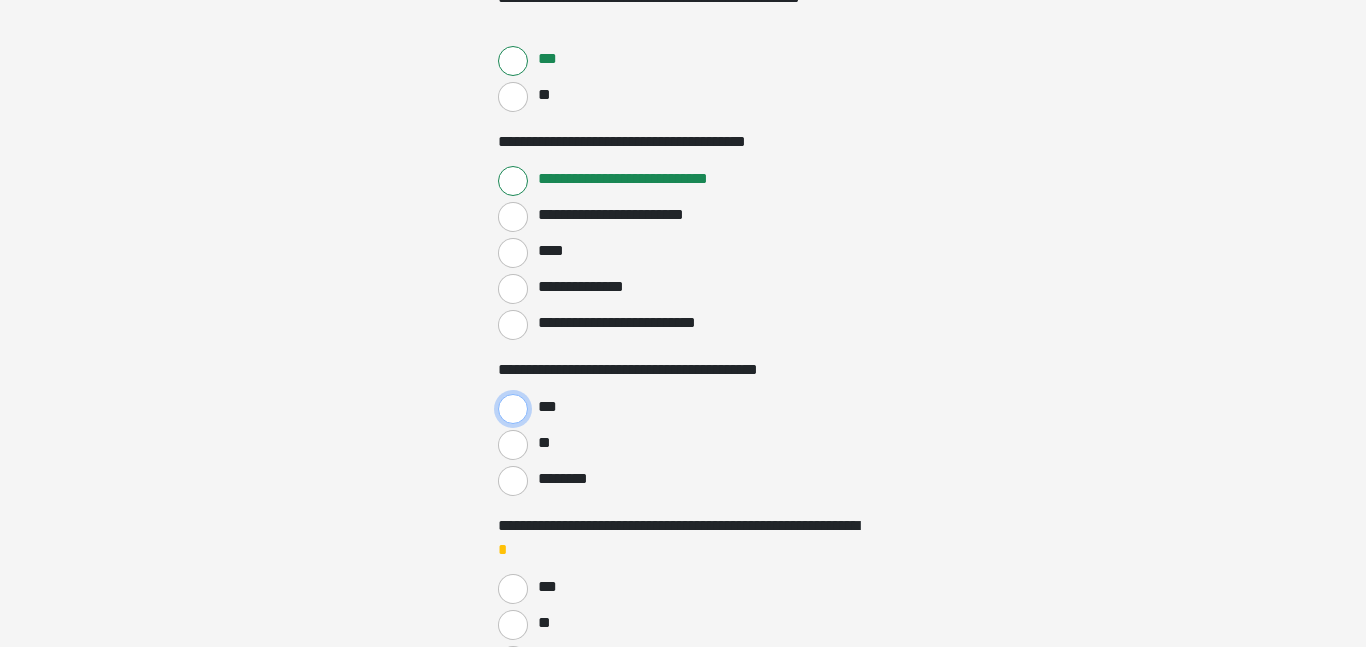 click on "***" at bounding box center [513, 409] 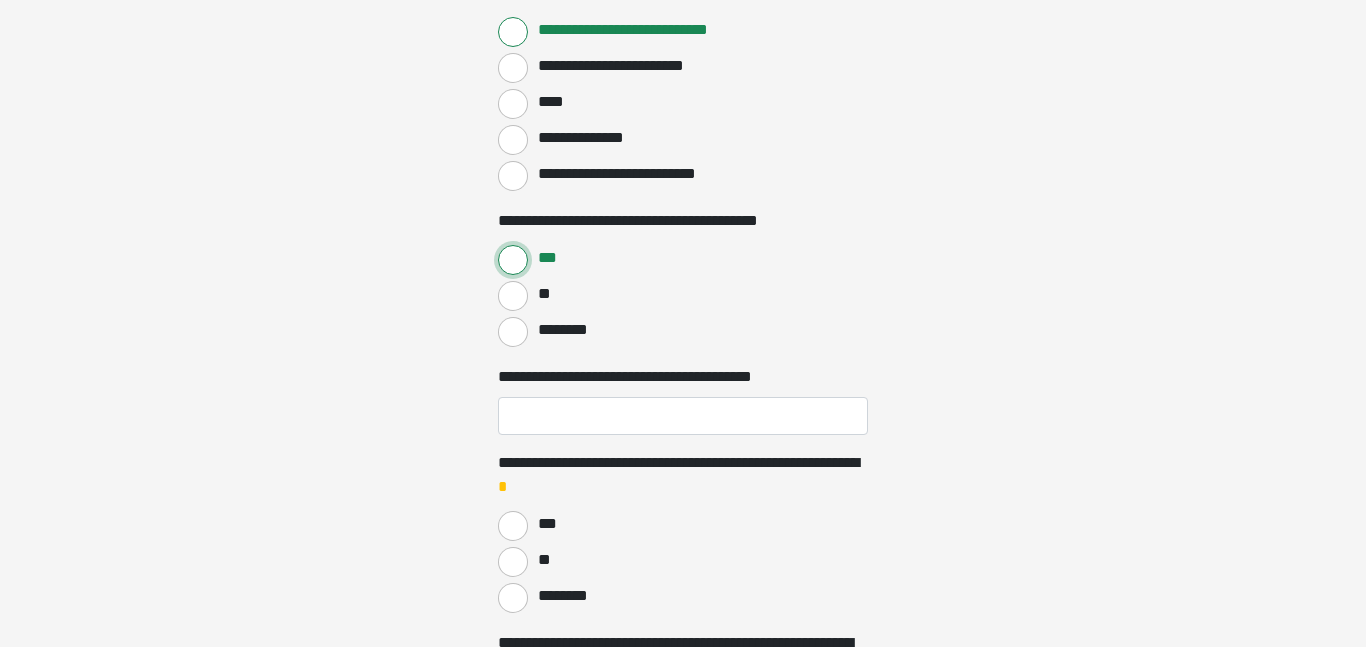 scroll, scrollTop: 1320, scrollLeft: 0, axis: vertical 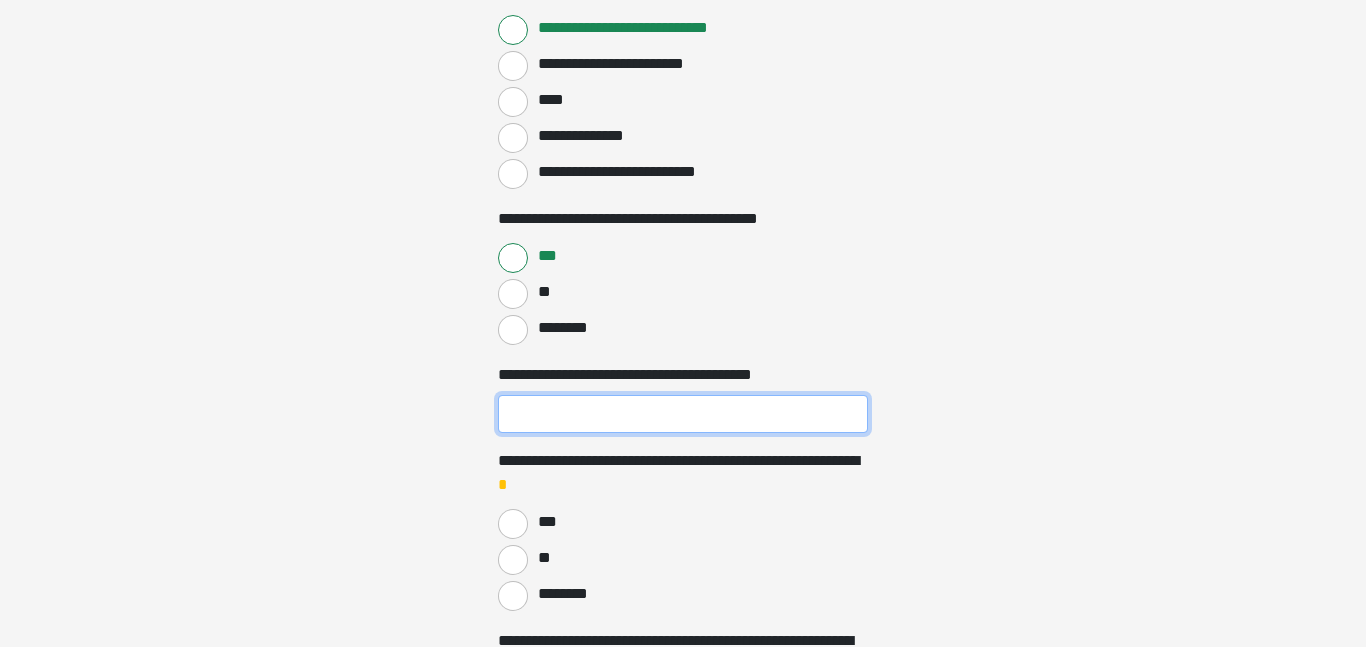 click on "**********" at bounding box center (683, 414) 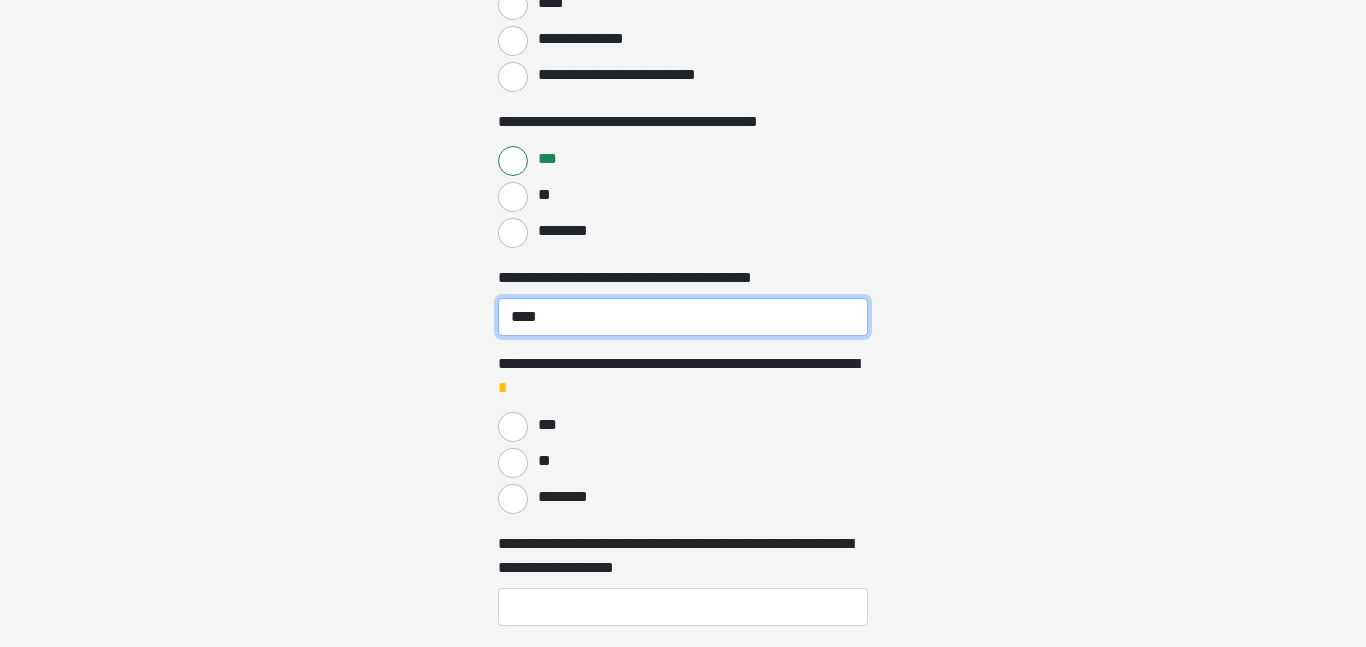 scroll, scrollTop: 1427, scrollLeft: 0, axis: vertical 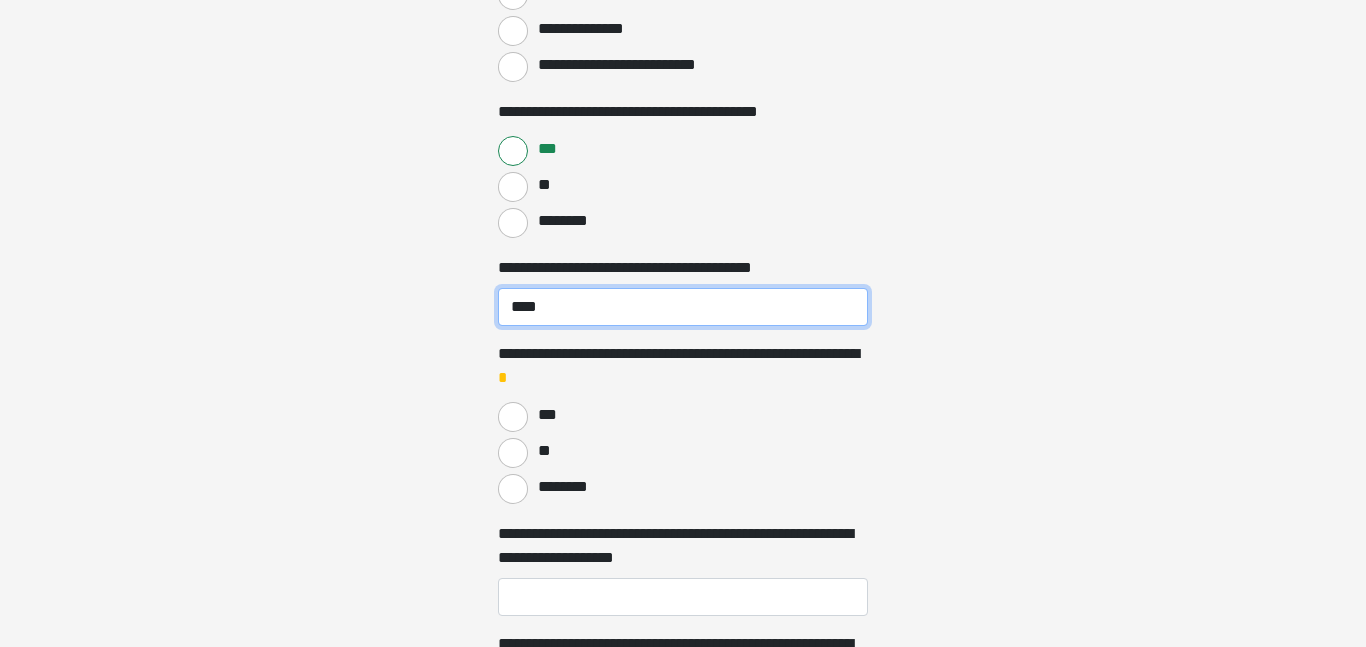 type on "****" 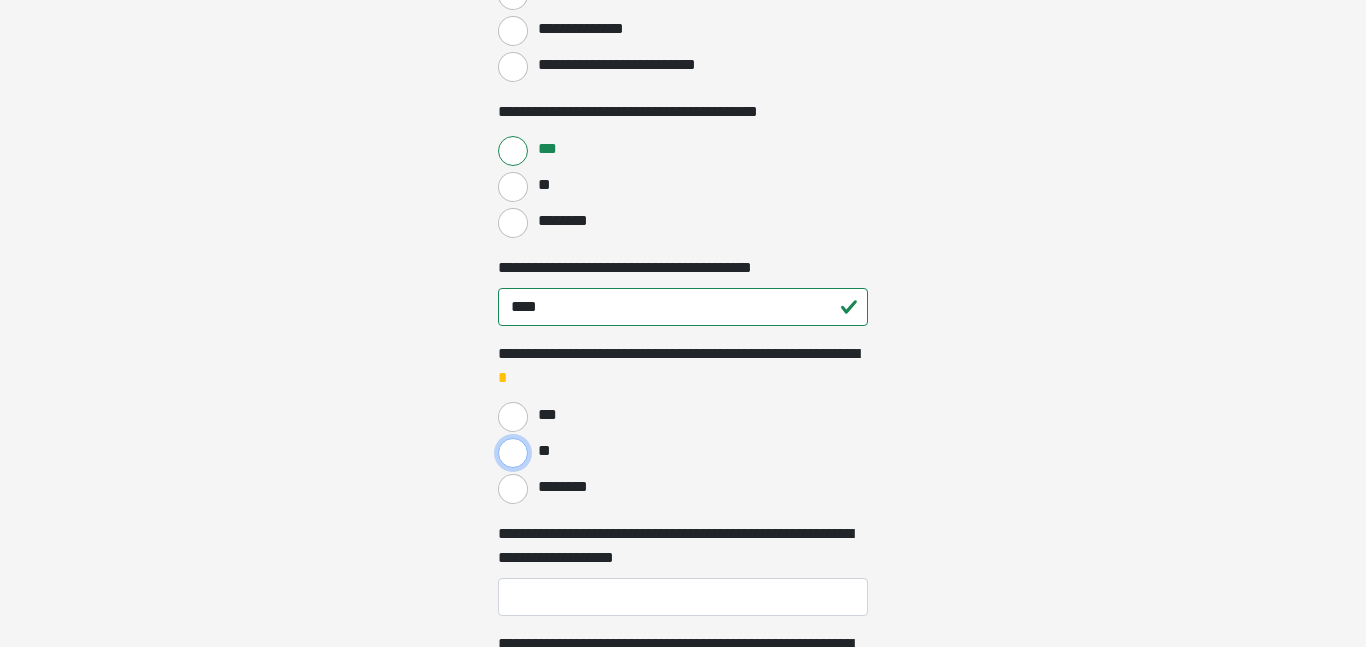 click on "**" at bounding box center [513, 453] 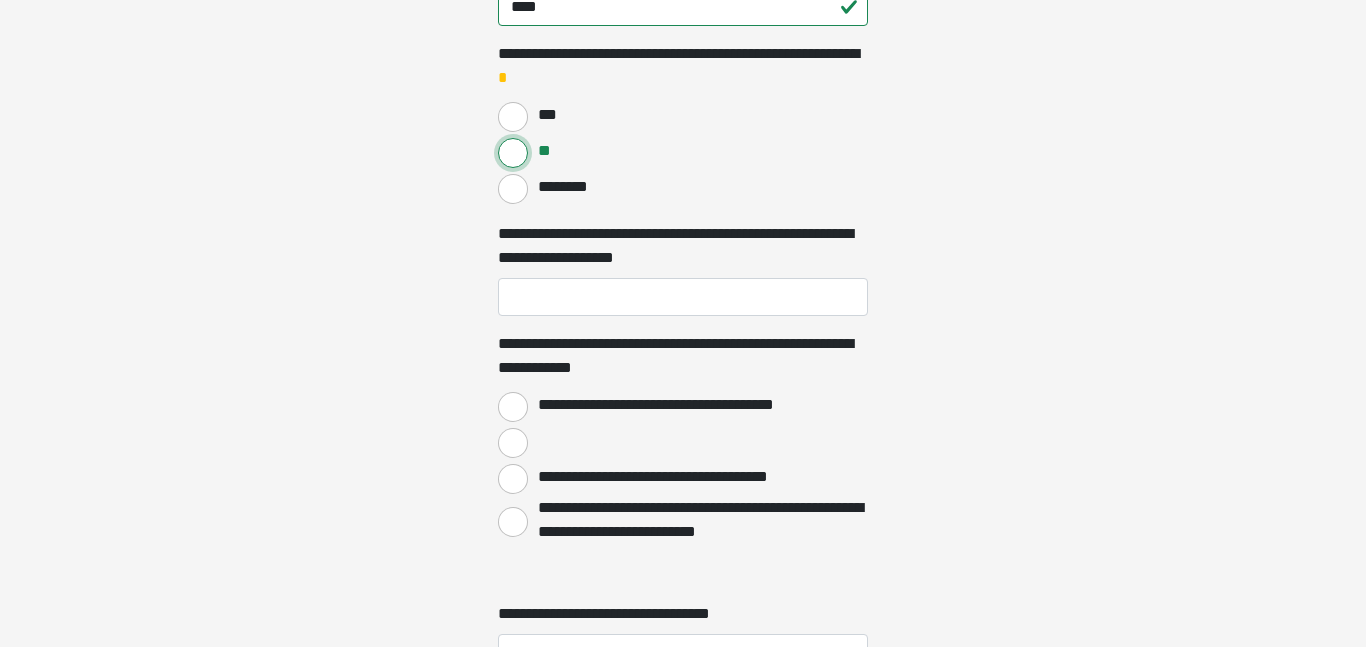 scroll, scrollTop: 1757, scrollLeft: 0, axis: vertical 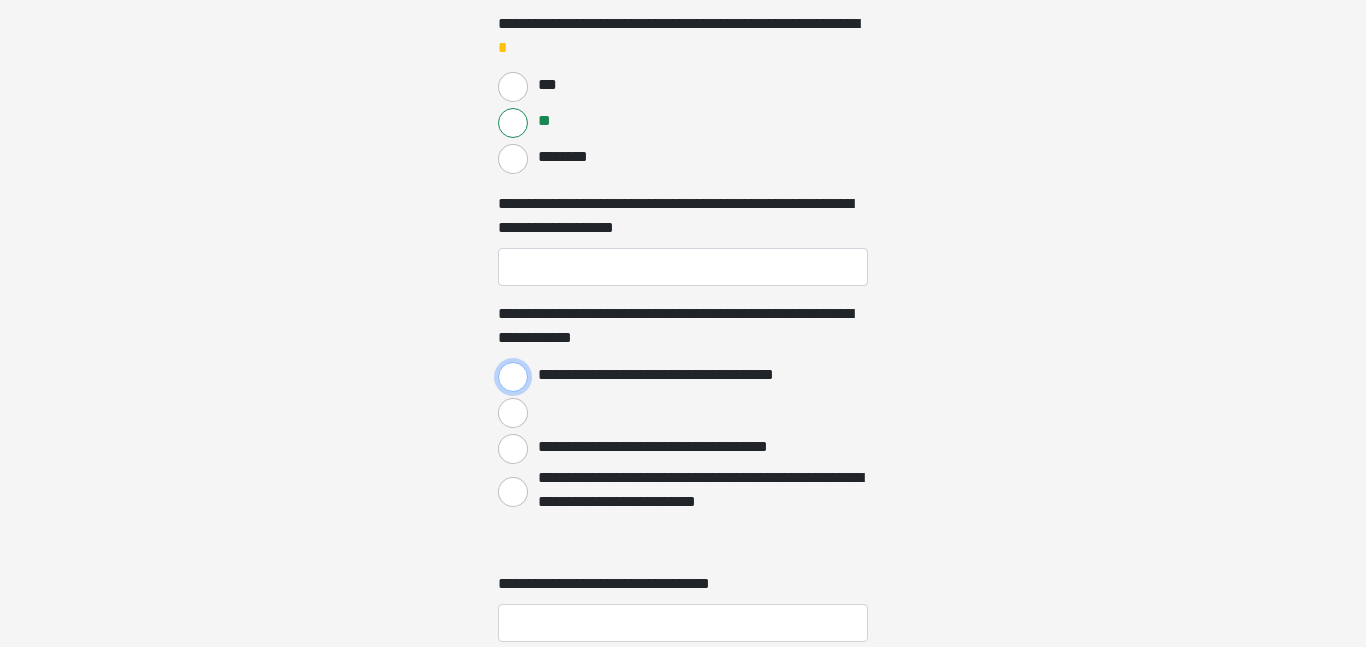 click on "**********" at bounding box center (513, 377) 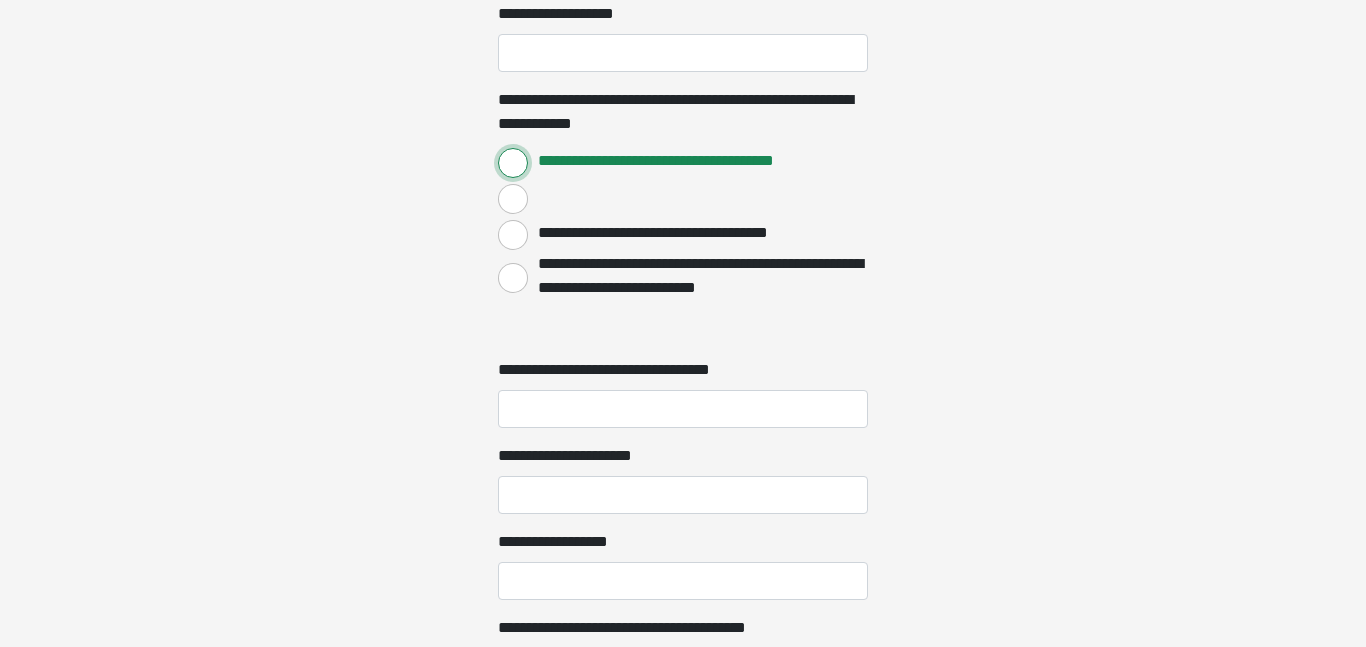 scroll, scrollTop: 1972, scrollLeft: 0, axis: vertical 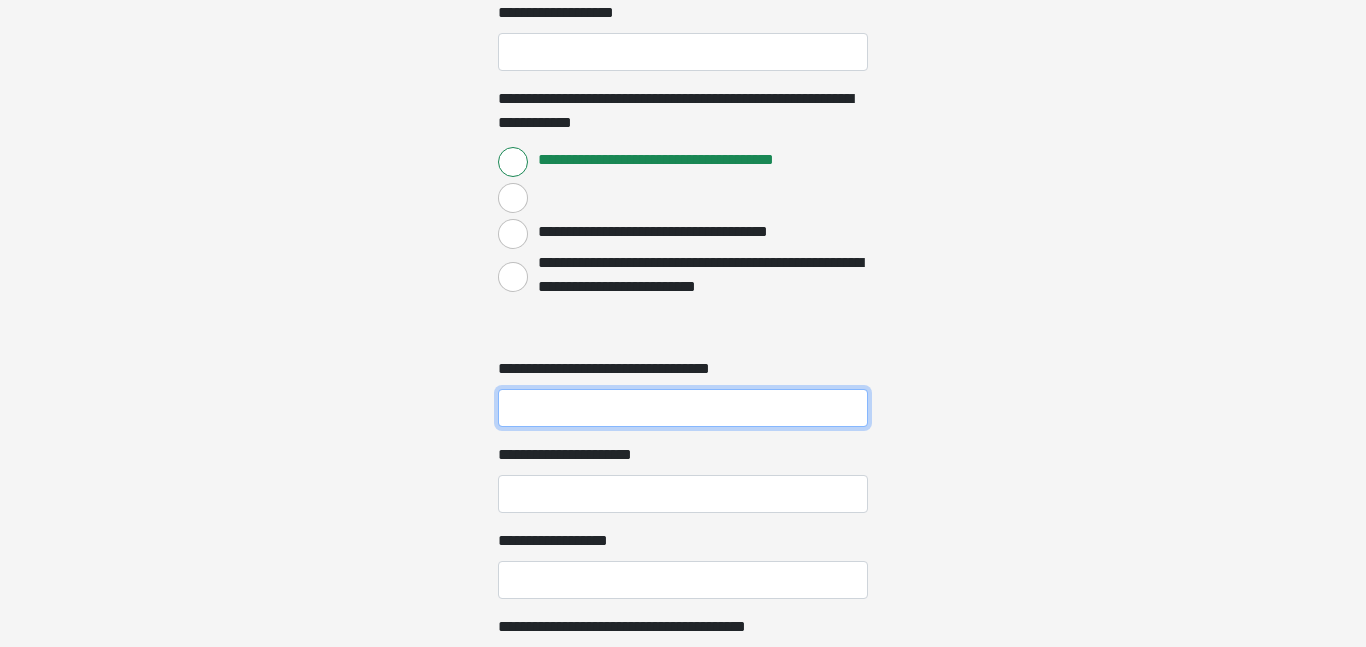 click on "**********" at bounding box center [683, 408] 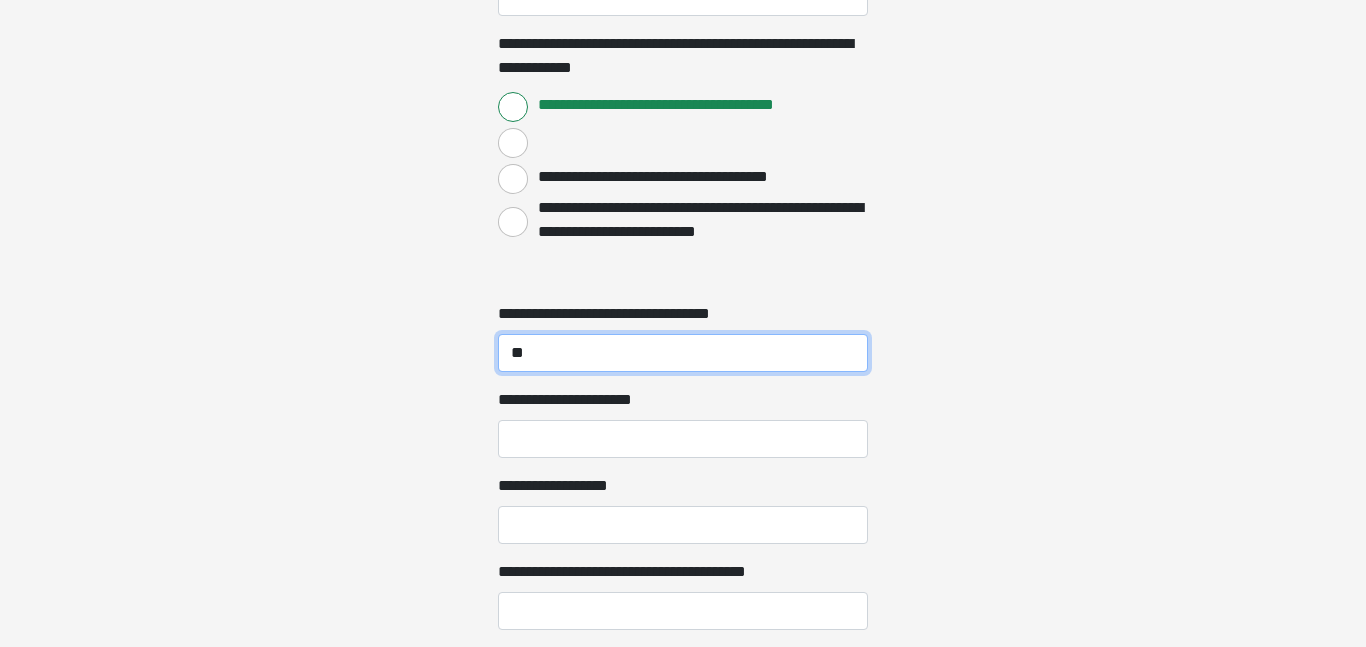 scroll, scrollTop: 2029, scrollLeft: 0, axis: vertical 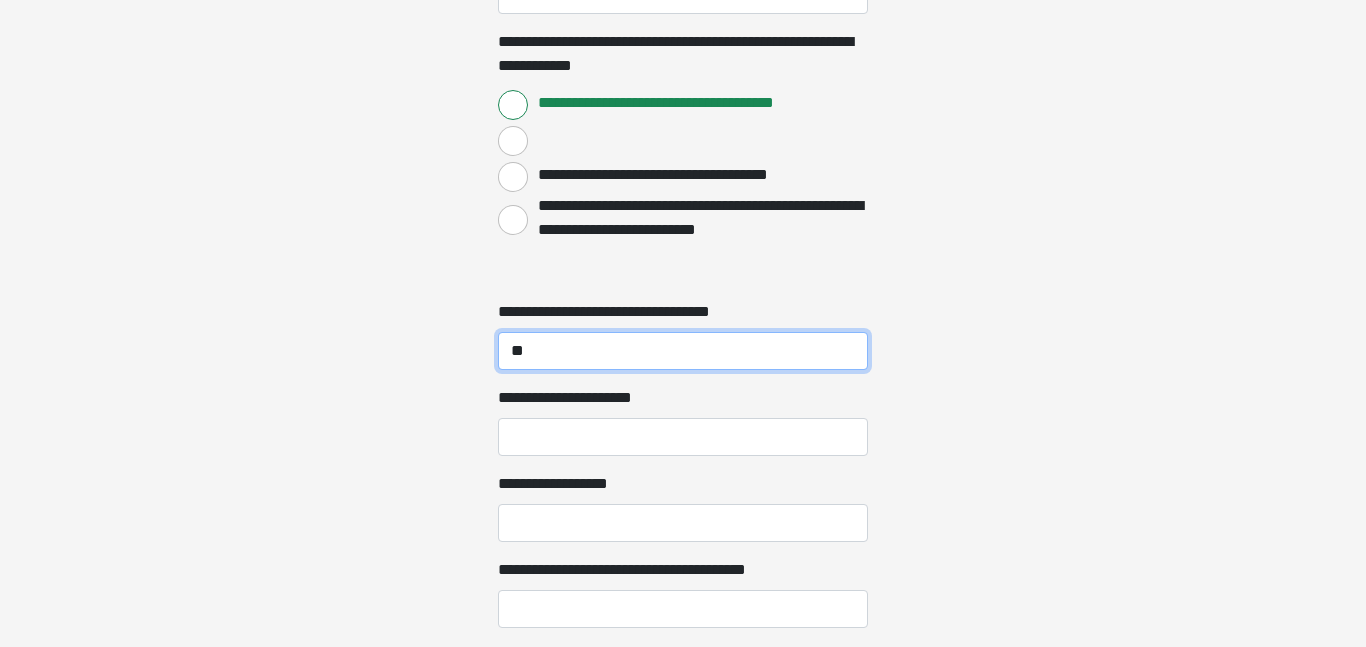 type on "**" 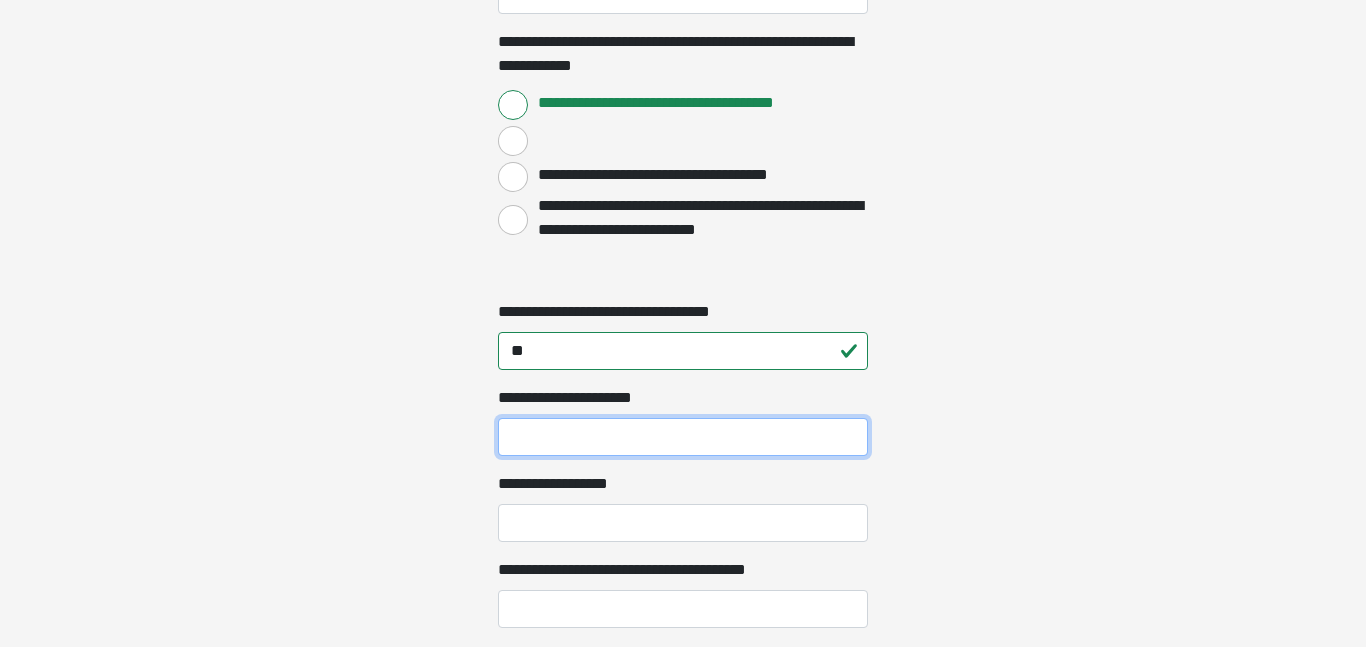 click on "**********" at bounding box center [683, 437] 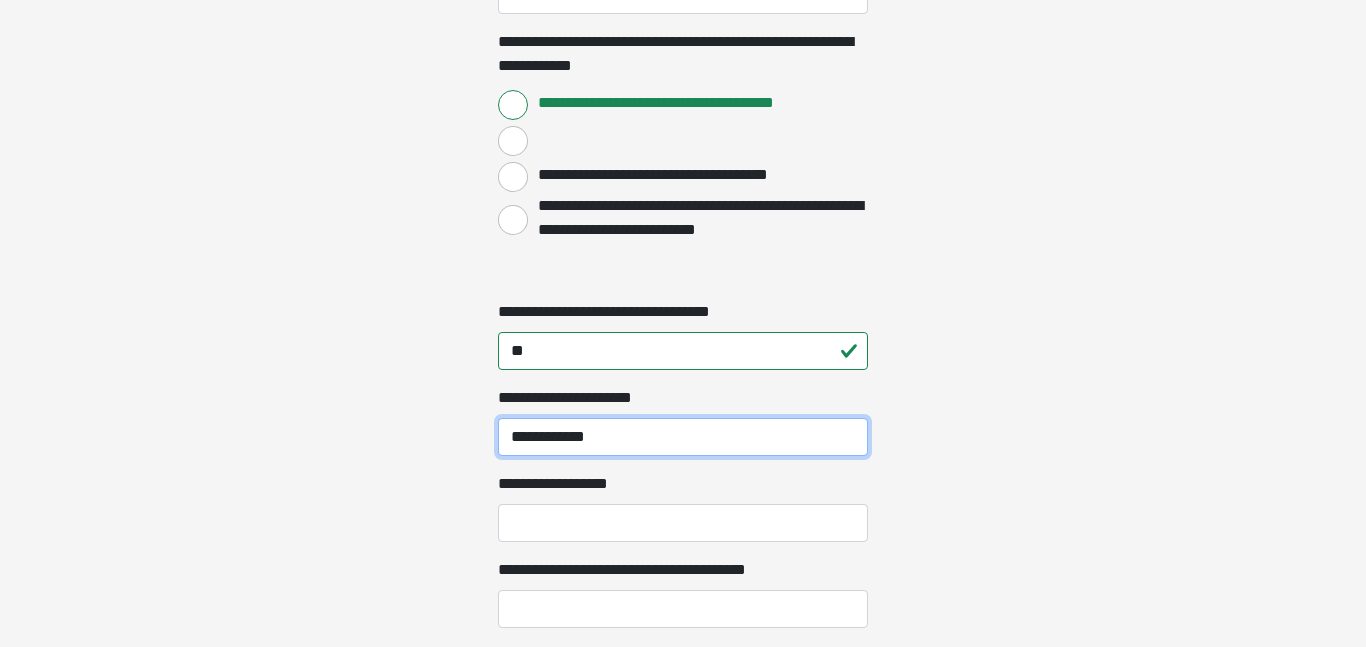 type on "**********" 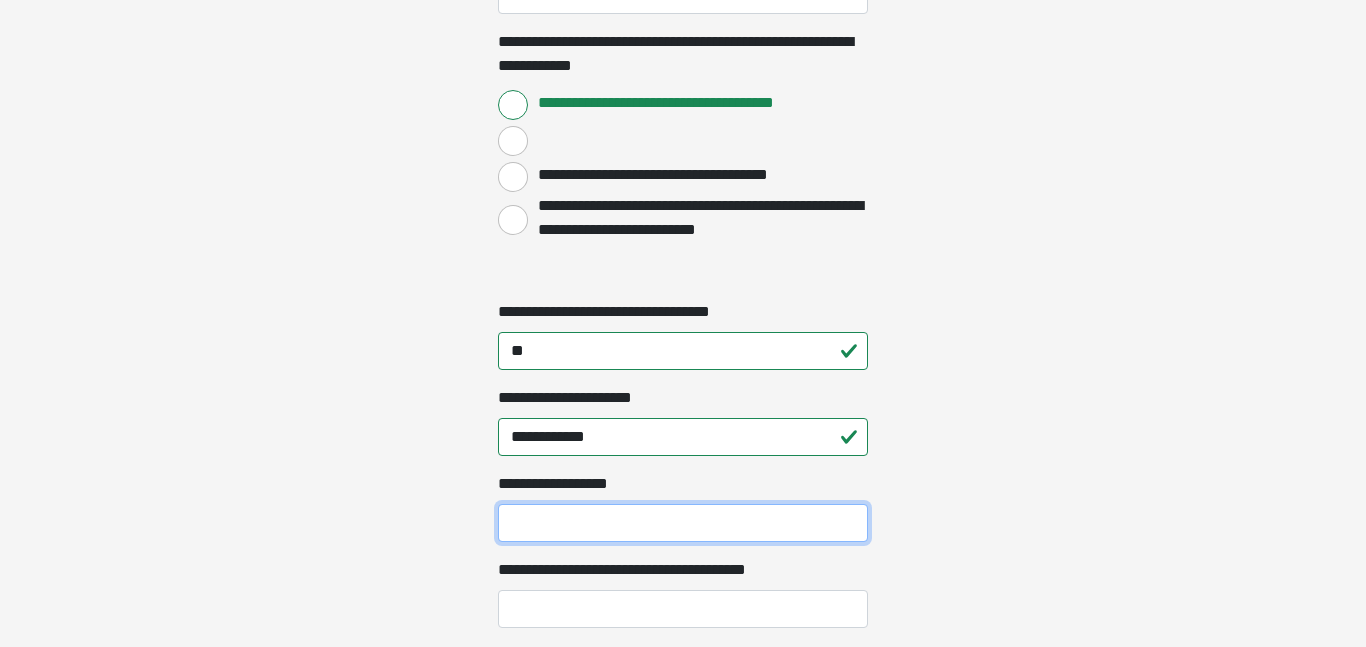 click on "**********" at bounding box center (683, 523) 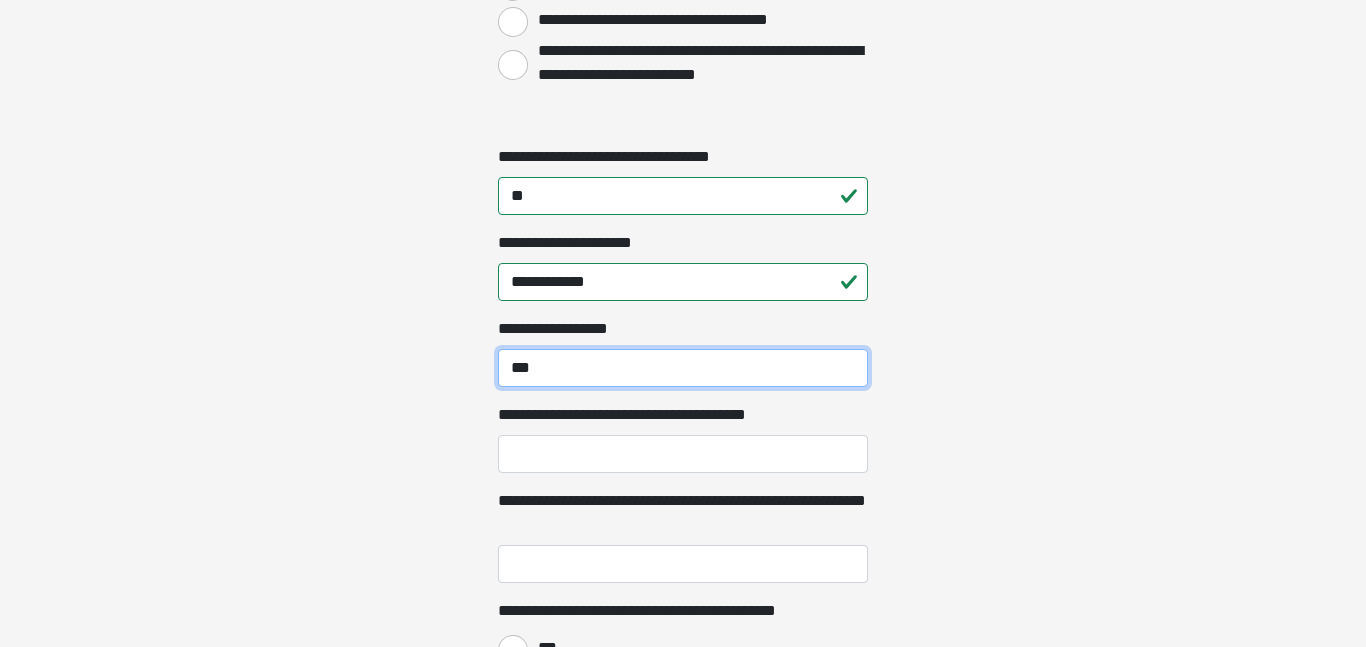 scroll, scrollTop: 2234, scrollLeft: 0, axis: vertical 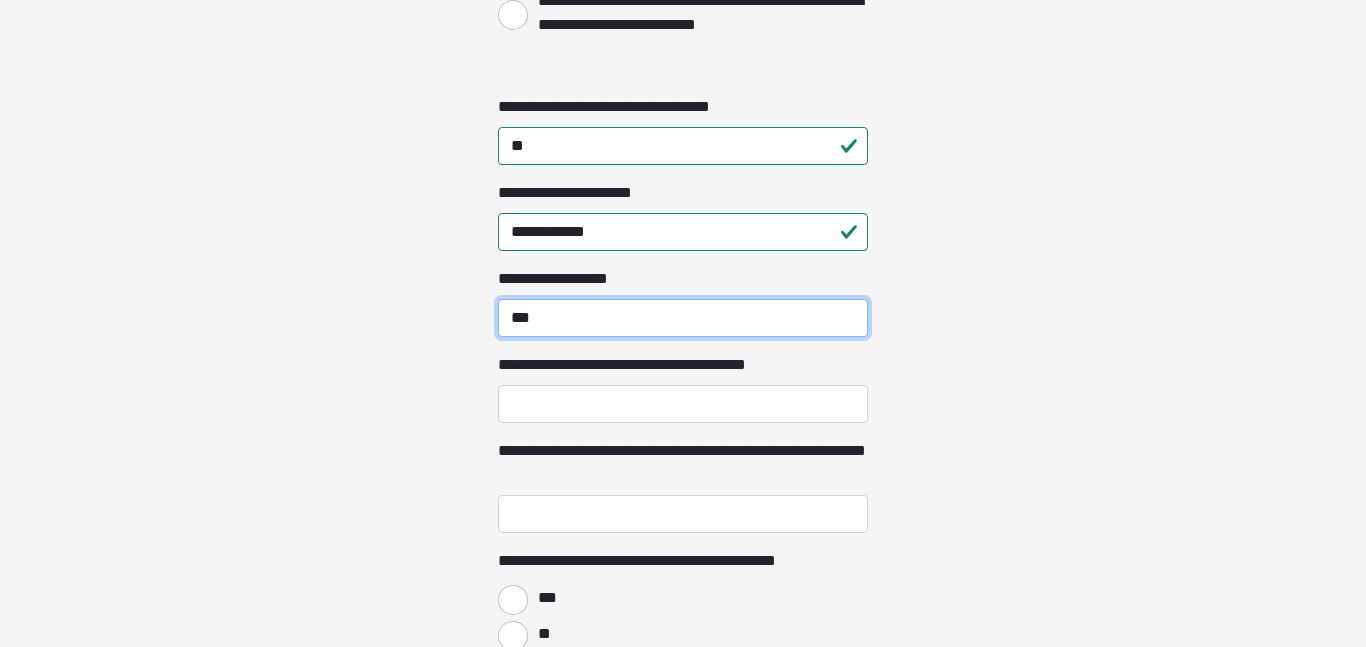 type on "***" 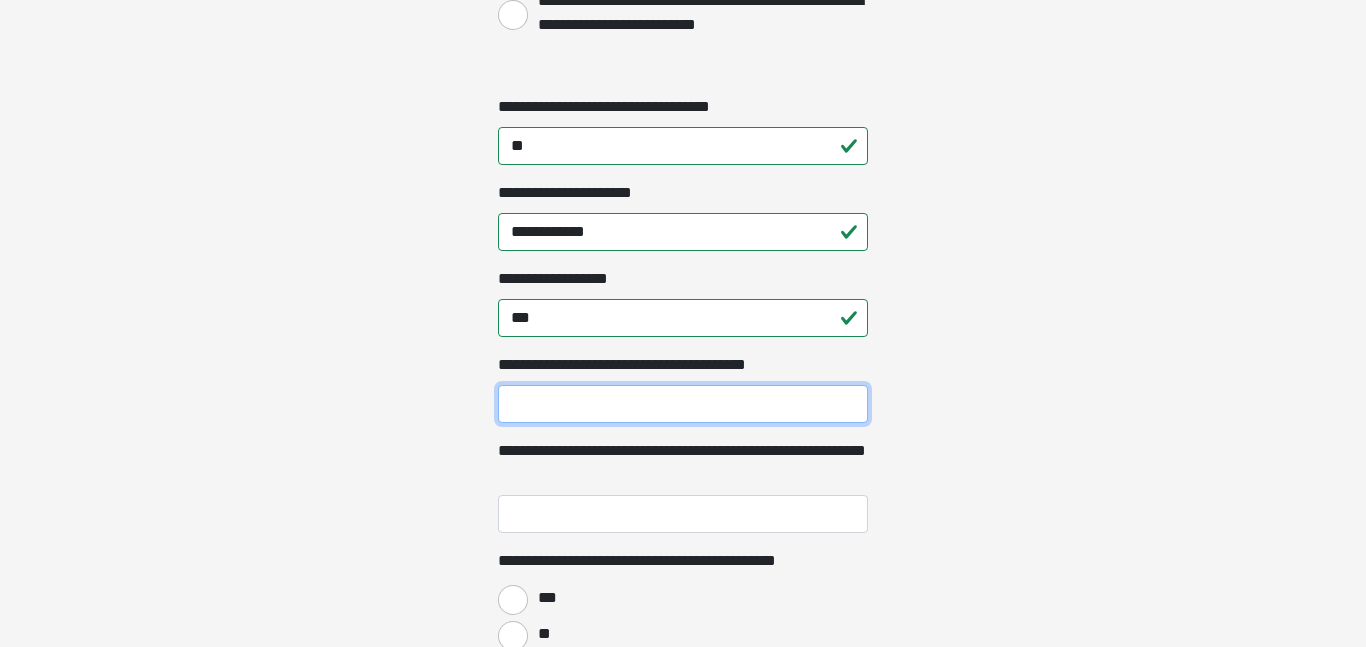 click on "**********" at bounding box center (683, 404) 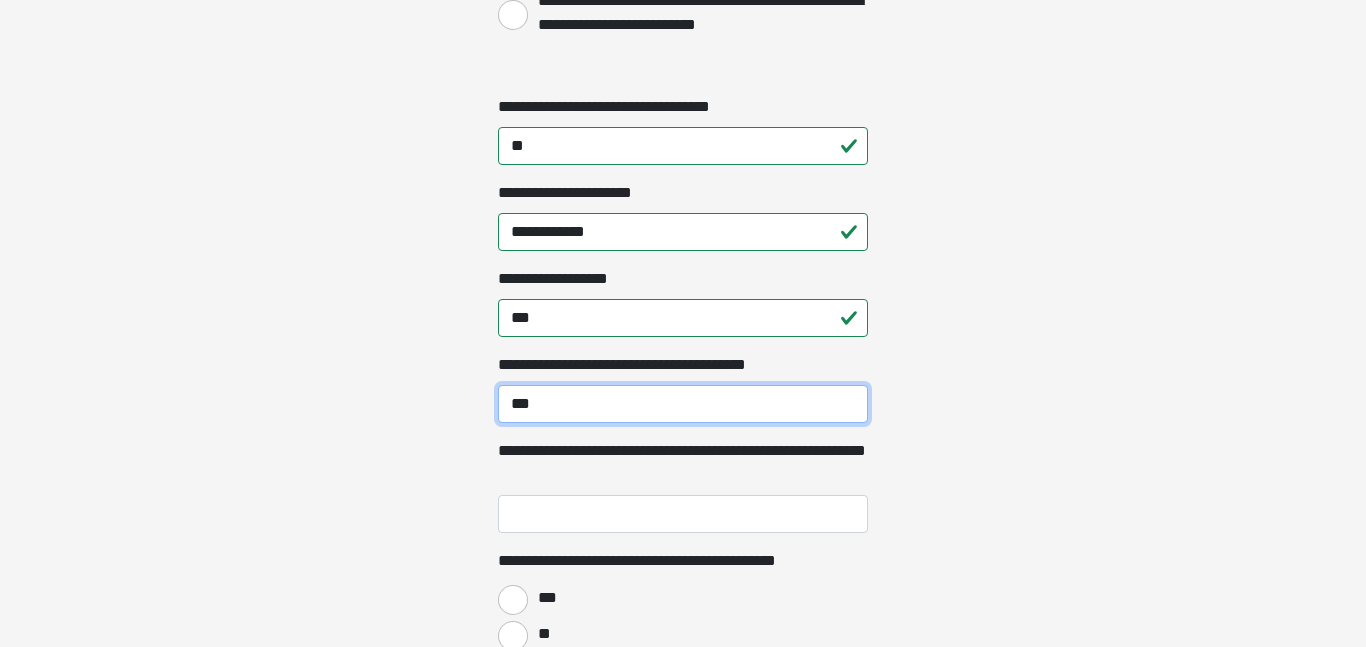 type on "***" 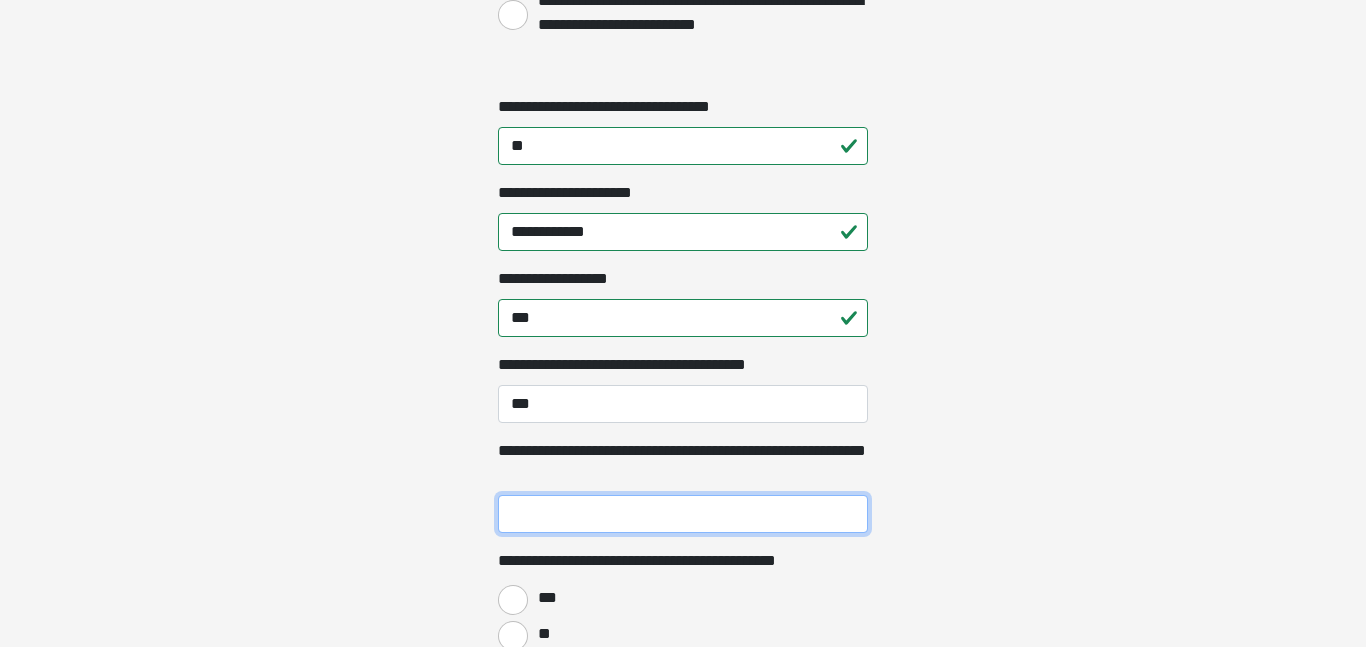 click on "**********" at bounding box center [683, 514] 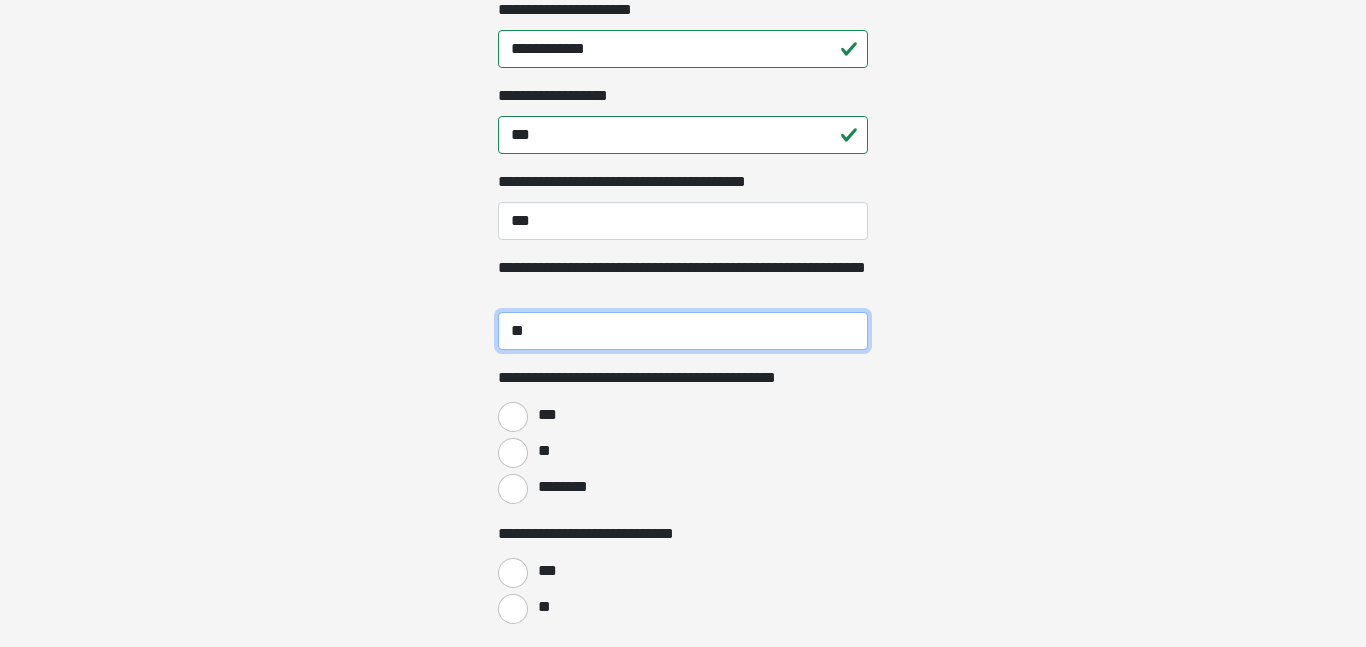scroll, scrollTop: 2429, scrollLeft: 0, axis: vertical 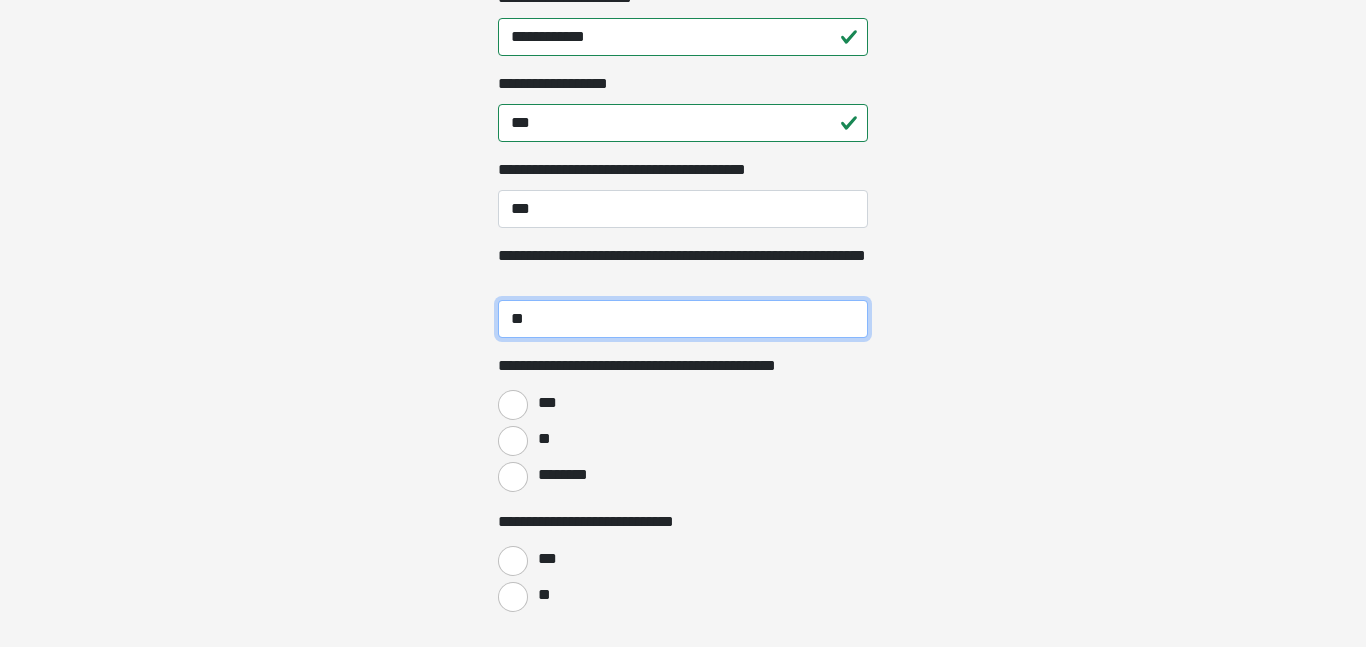 type on "**" 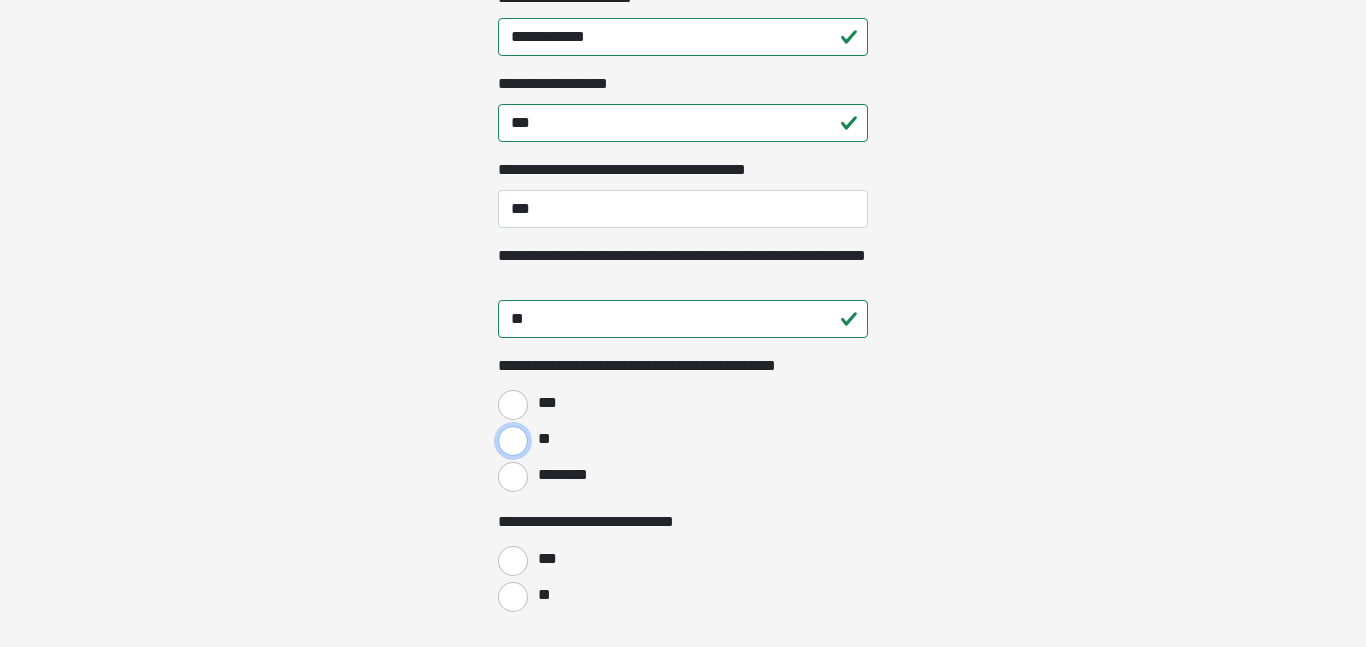 click on "**" at bounding box center (513, 441) 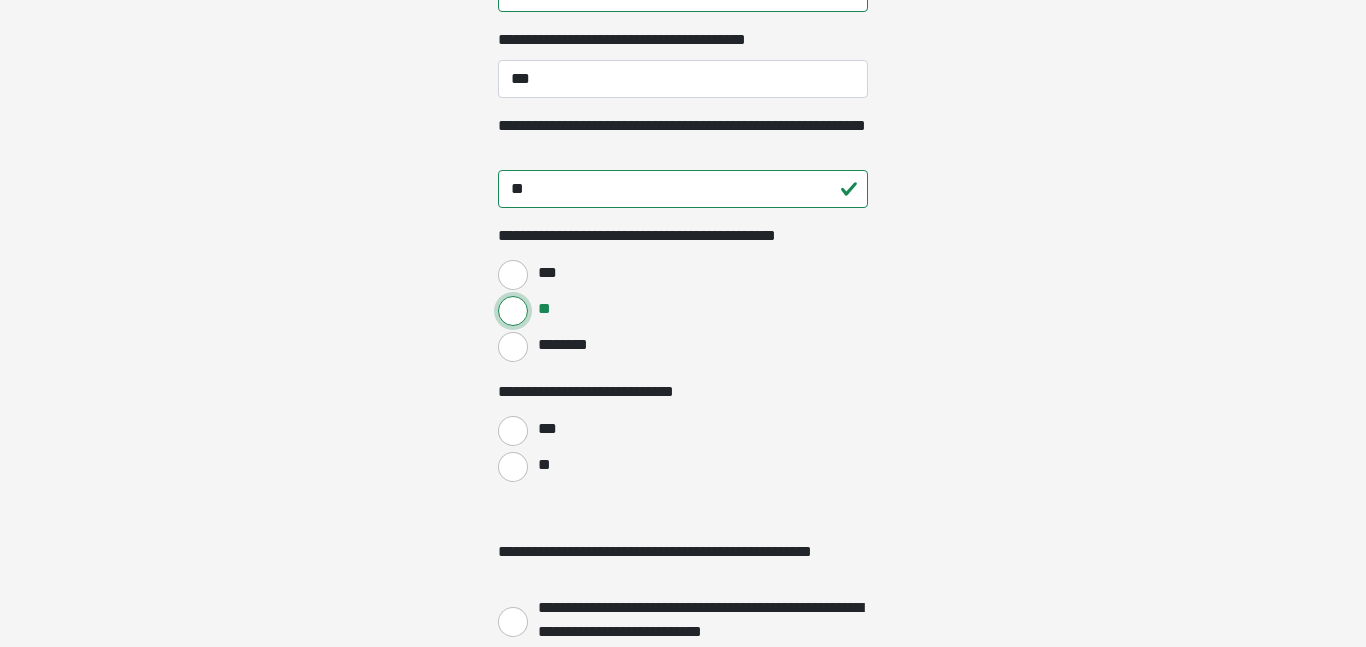 scroll, scrollTop: 2562, scrollLeft: 0, axis: vertical 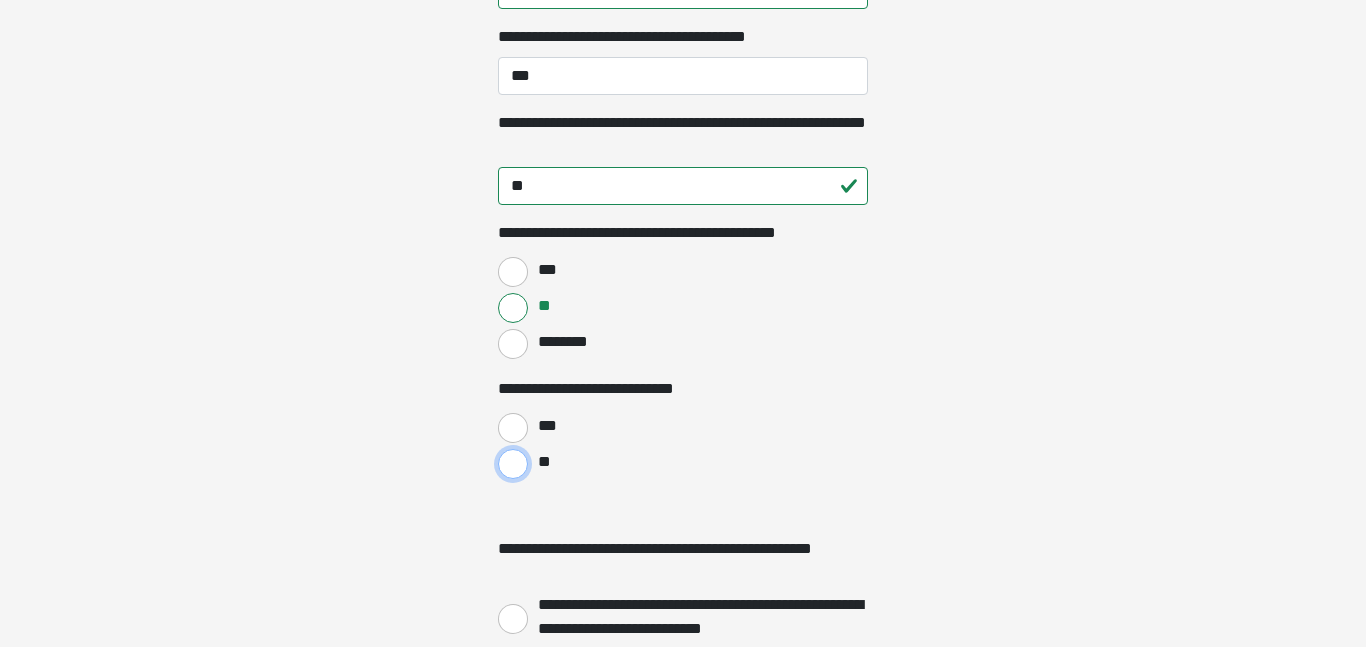 click on "**" at bounding box center (513, 464) 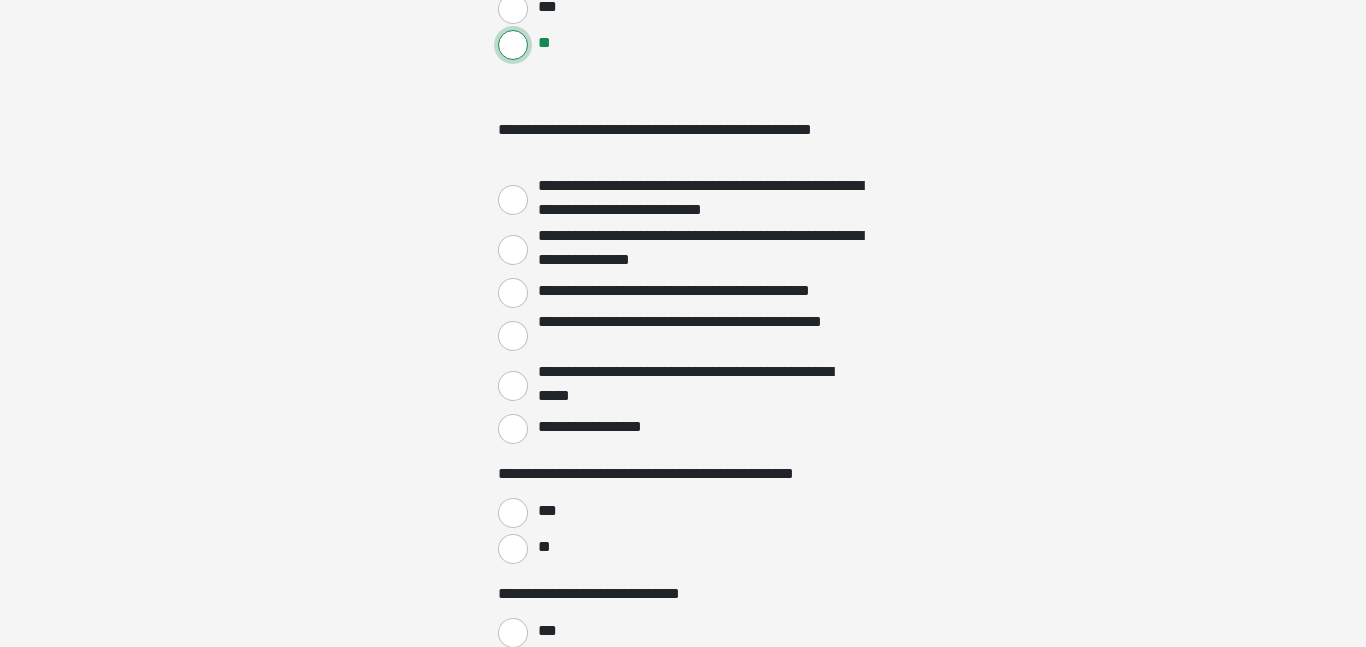scroll, scrollTop: 2986, scrollLeft: 0, axis: vertical 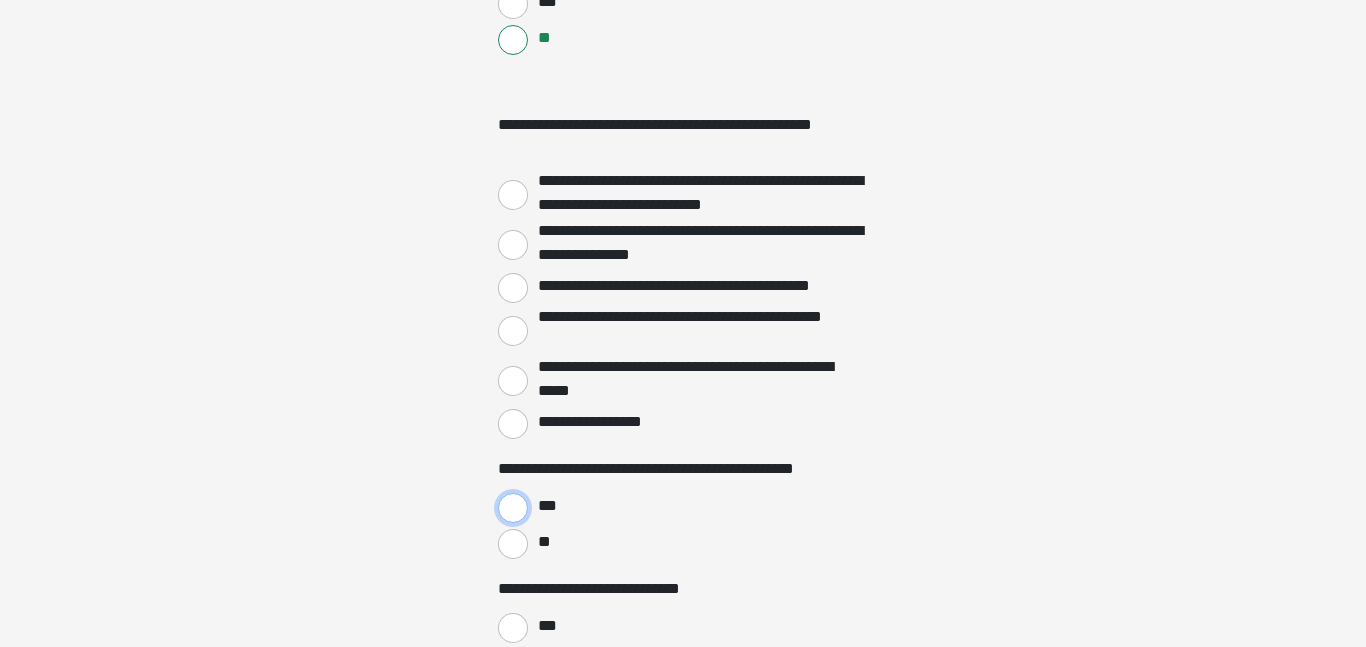 drag, startPoint x: 512, startPoint y: 507, endPoint x: 530, endPoint y: 460, distance: 50.32892 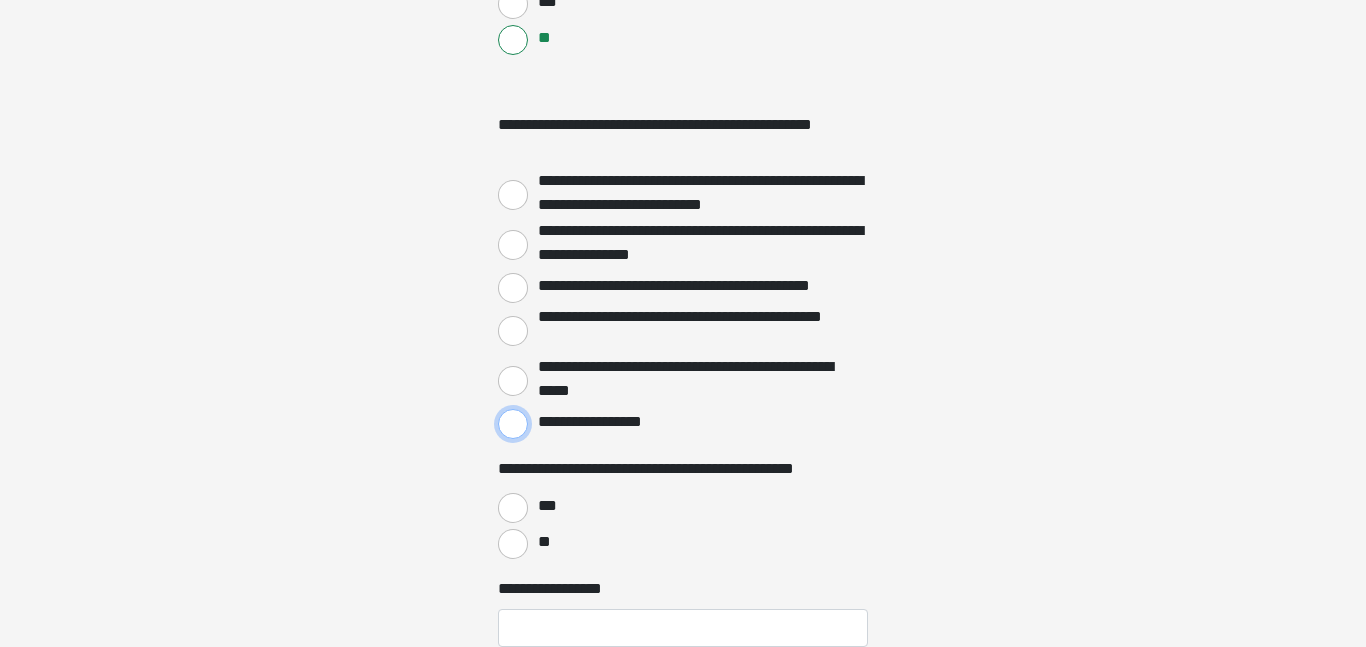 click on "**********" at bounding box center [513, 424] 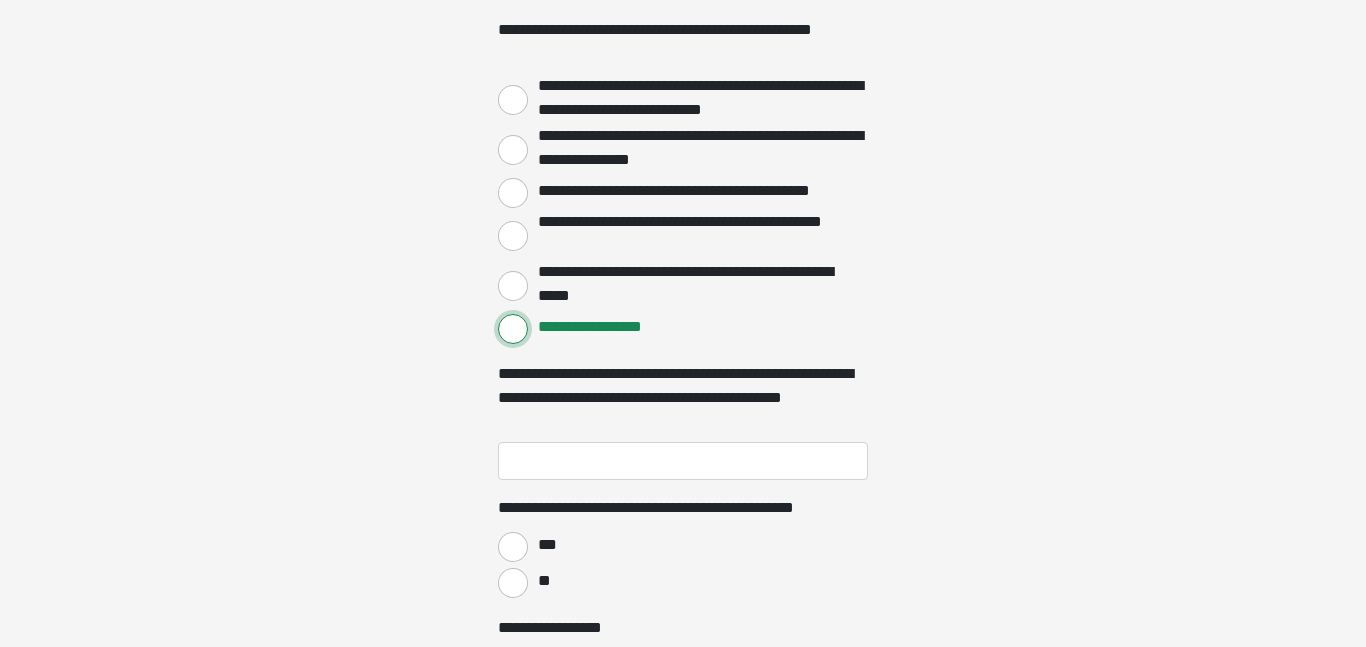 scroll, scrollTop: 3098, scrollLeft: 0, axis: vertical 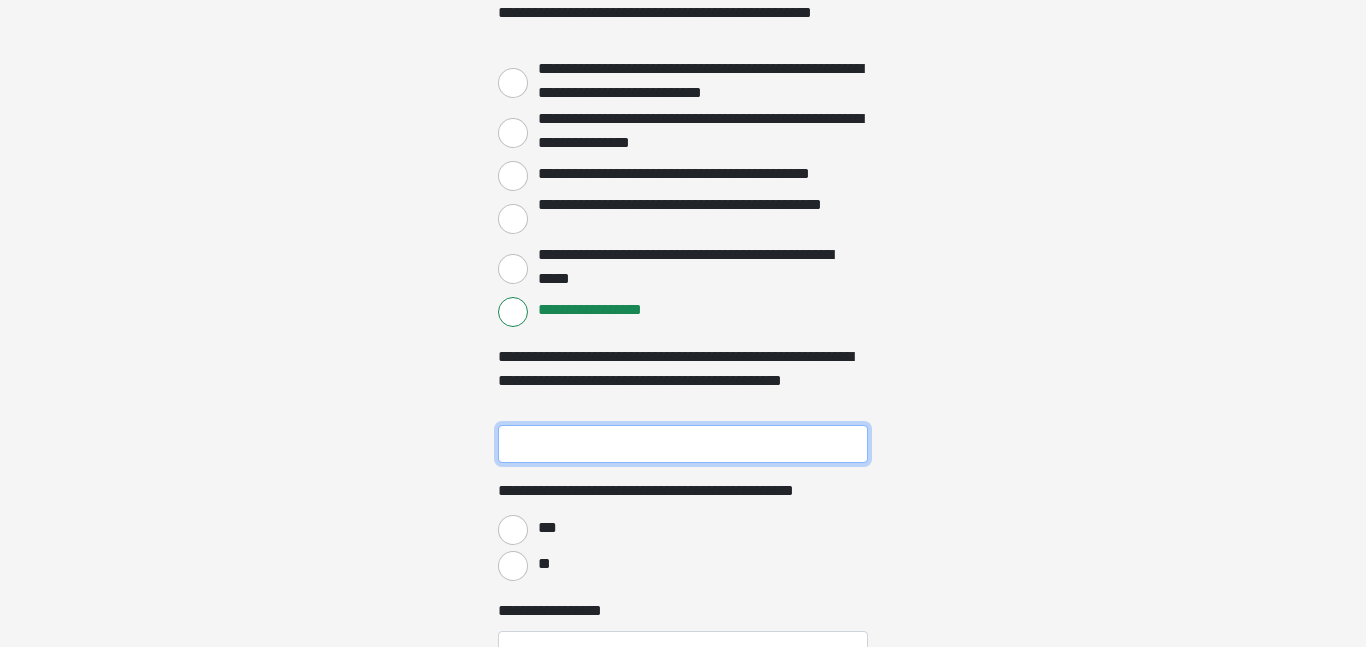 click on "**********" at bounding box center [683, 444] 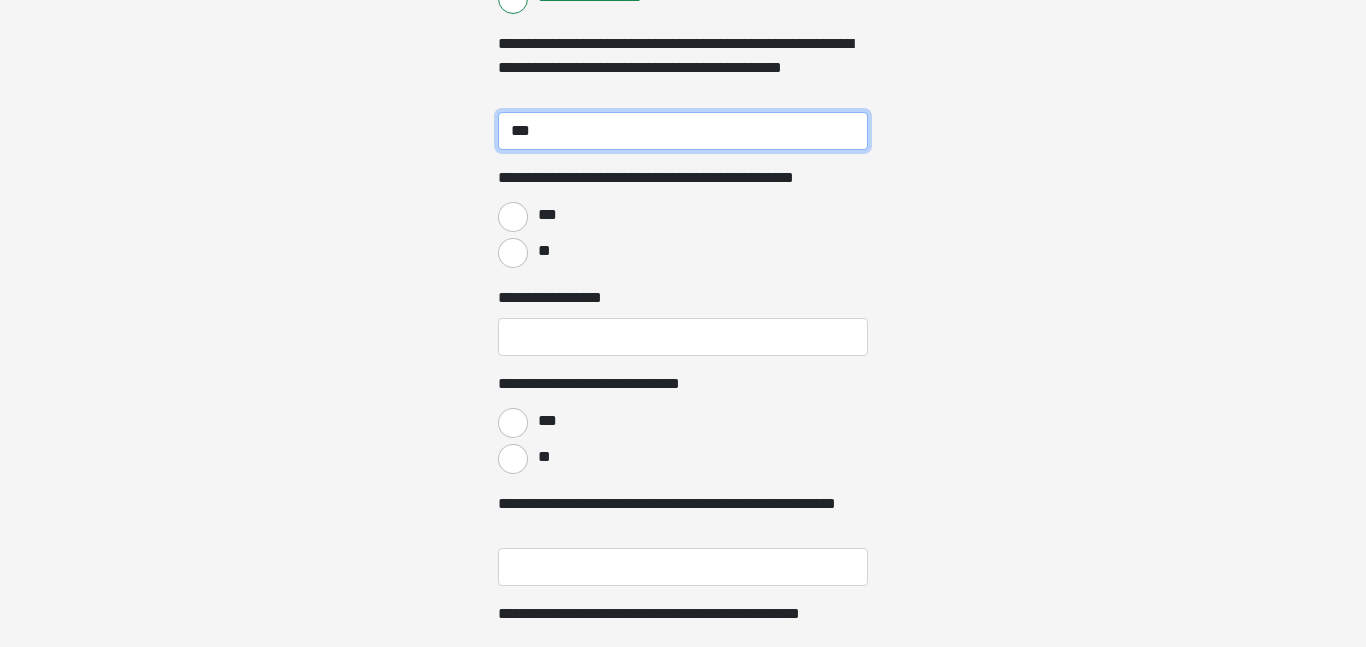 scroll, scrollTop: 3417, scrollLeft: 0, axis: vertical 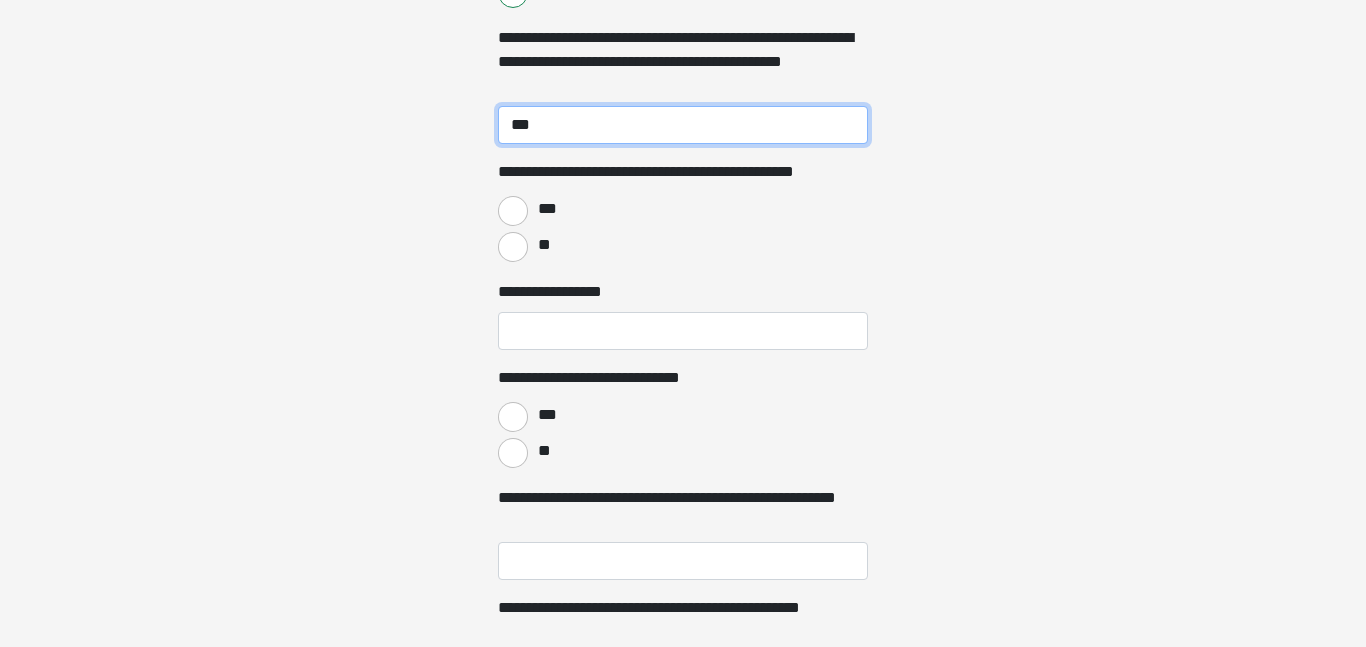 type on "***" 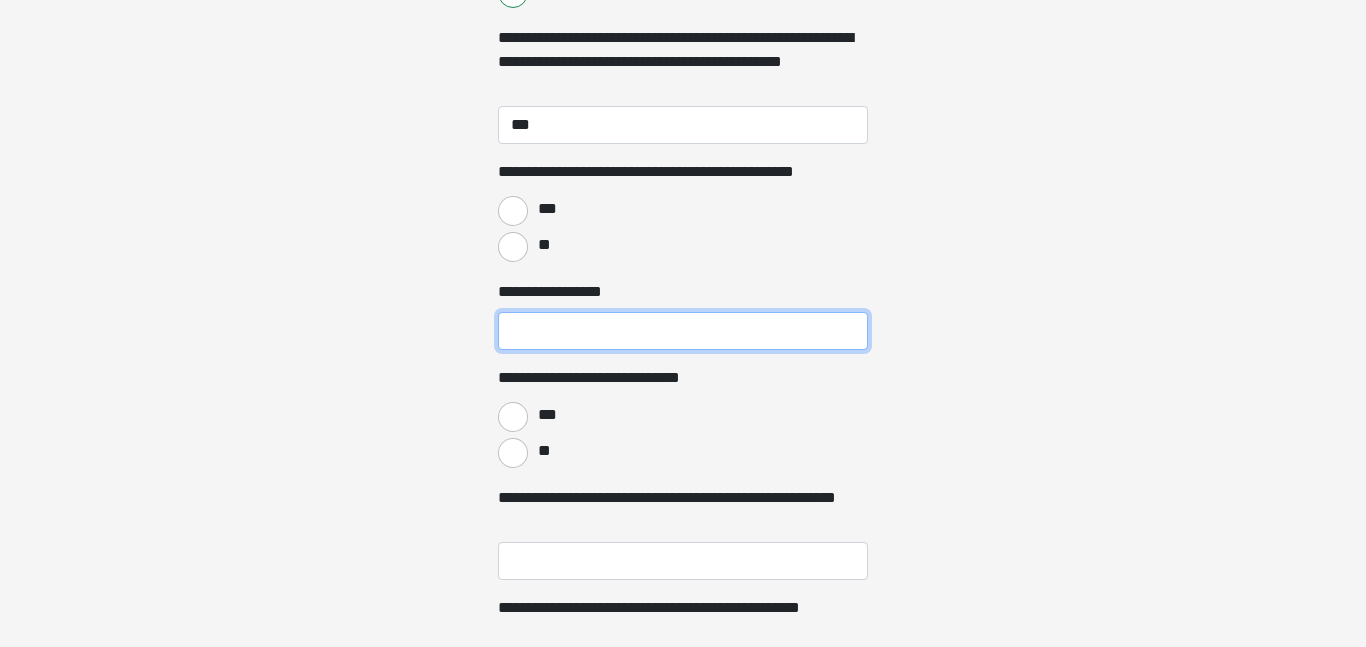 click on "**********" at bounding box center [683, 331] 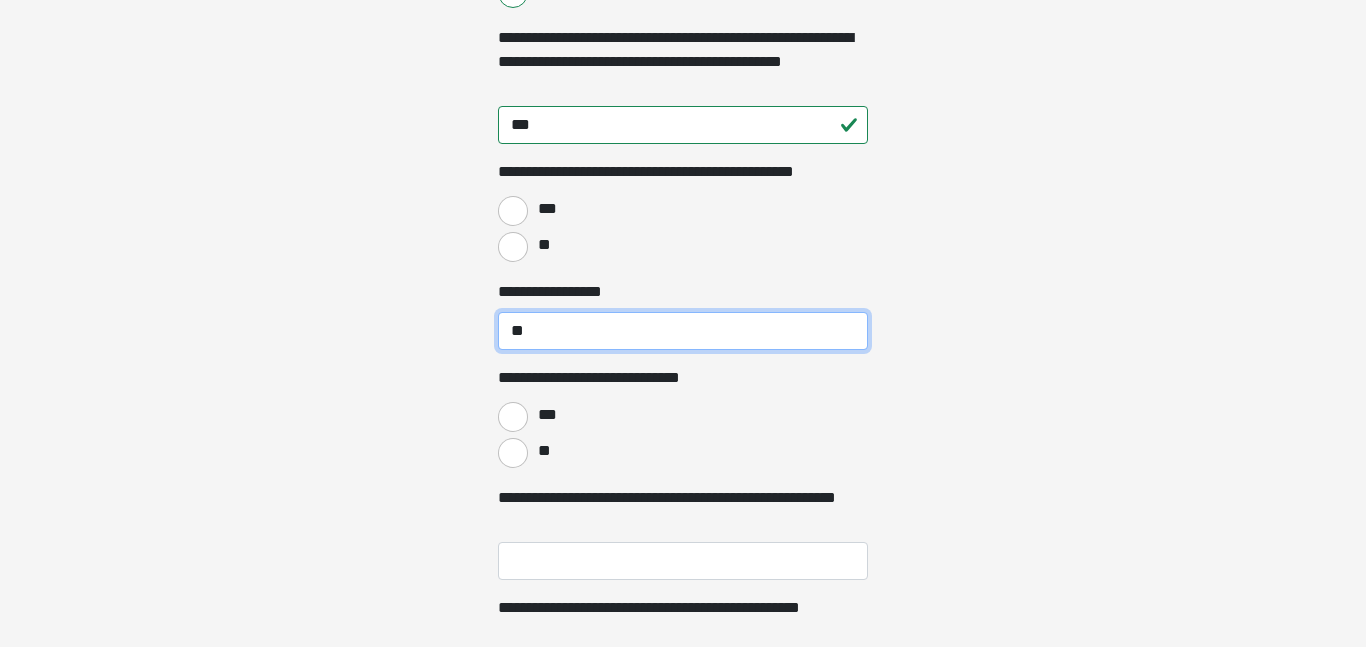 type on "**" 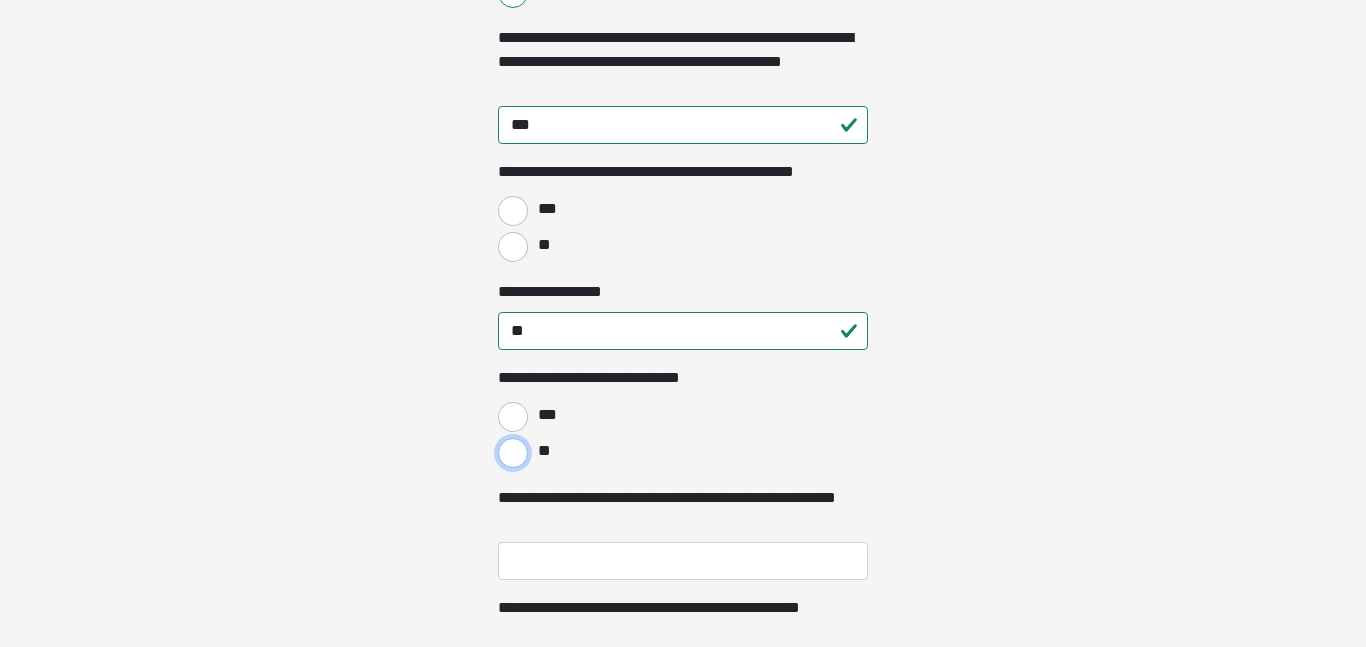 click on "**" at bounding box center [513, 453] 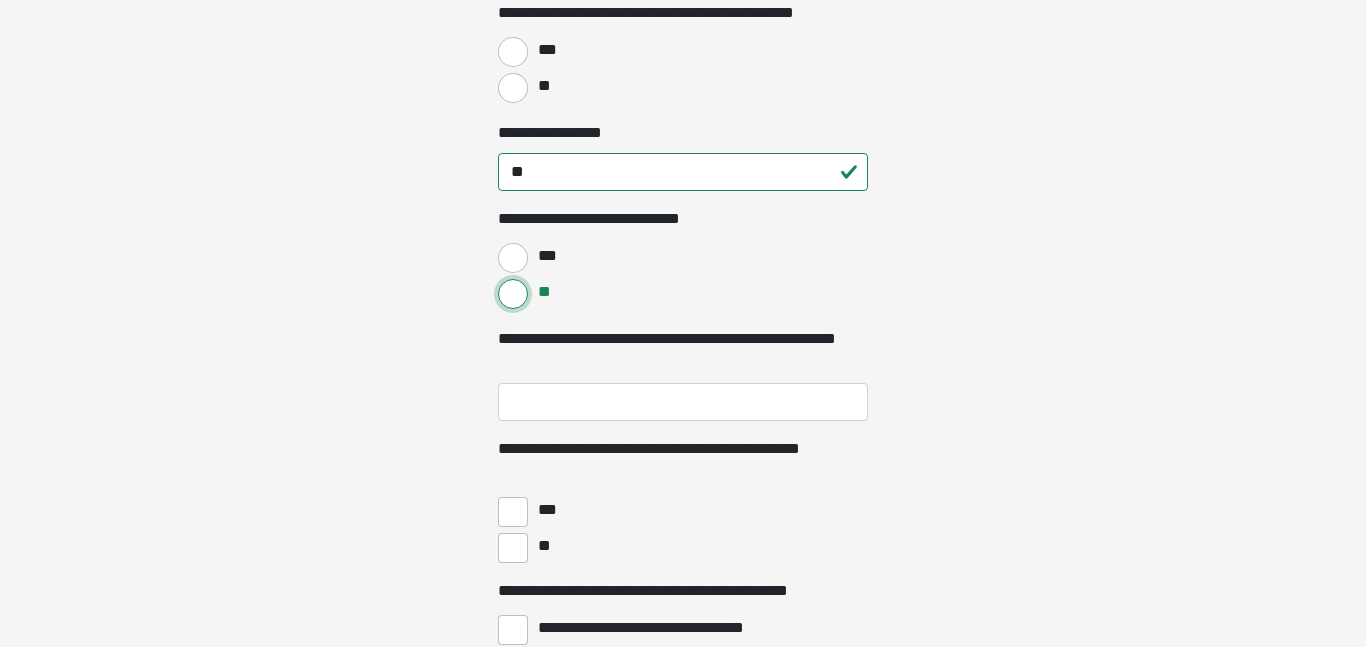 scroll, scrollTop: 3581, scrollLeft: 0, axis: vertical 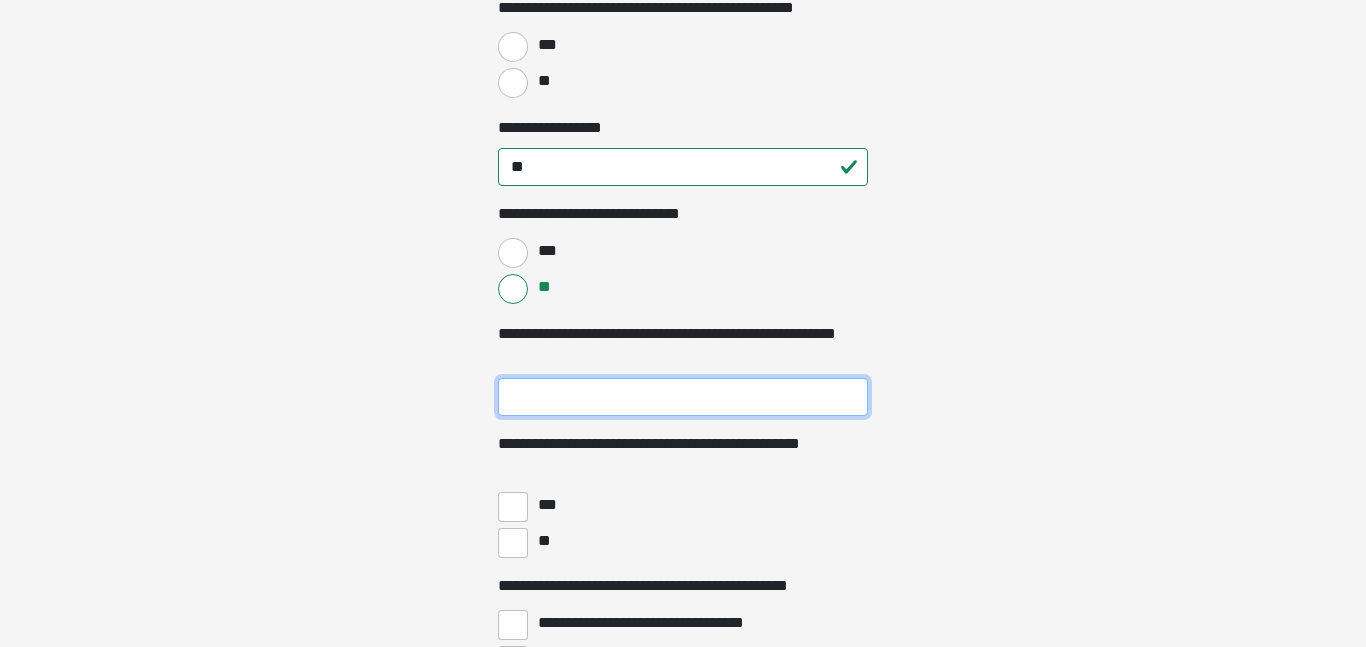 click on "**********" at bounding box center [683, 397] 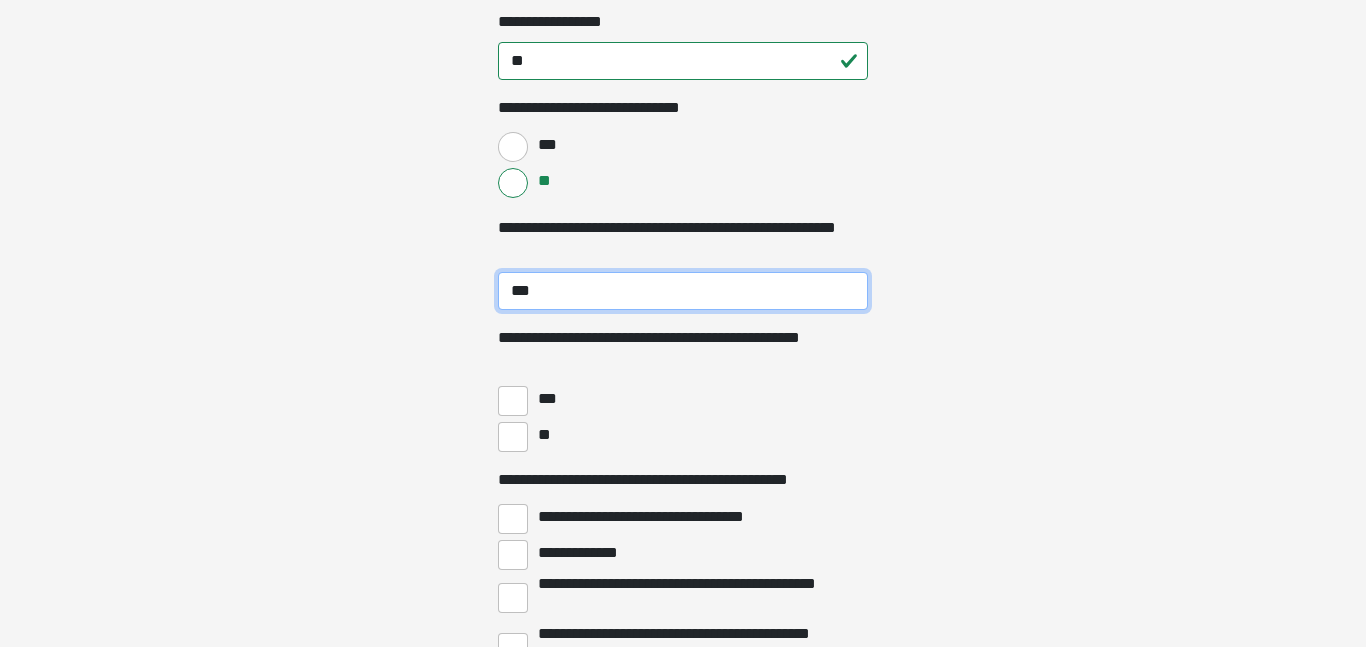 scroll, scrollTop: 3688, scrollLeft: 0, axis: vertical 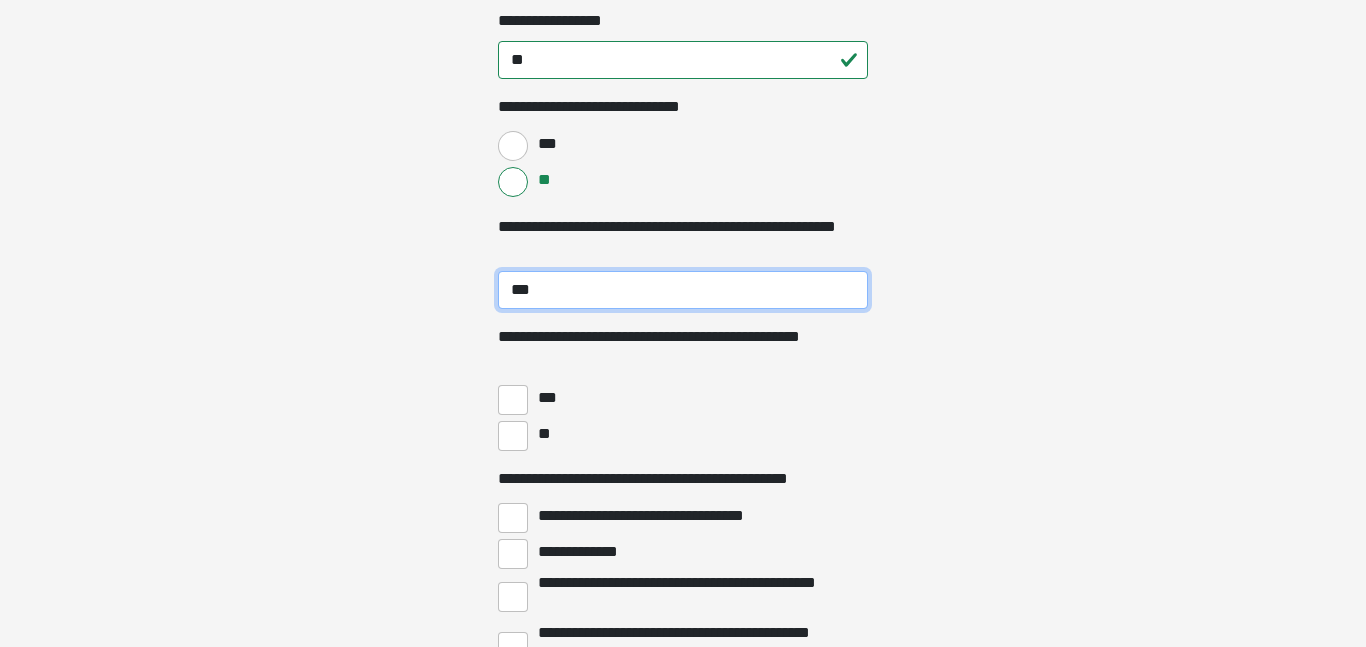 type on "***" 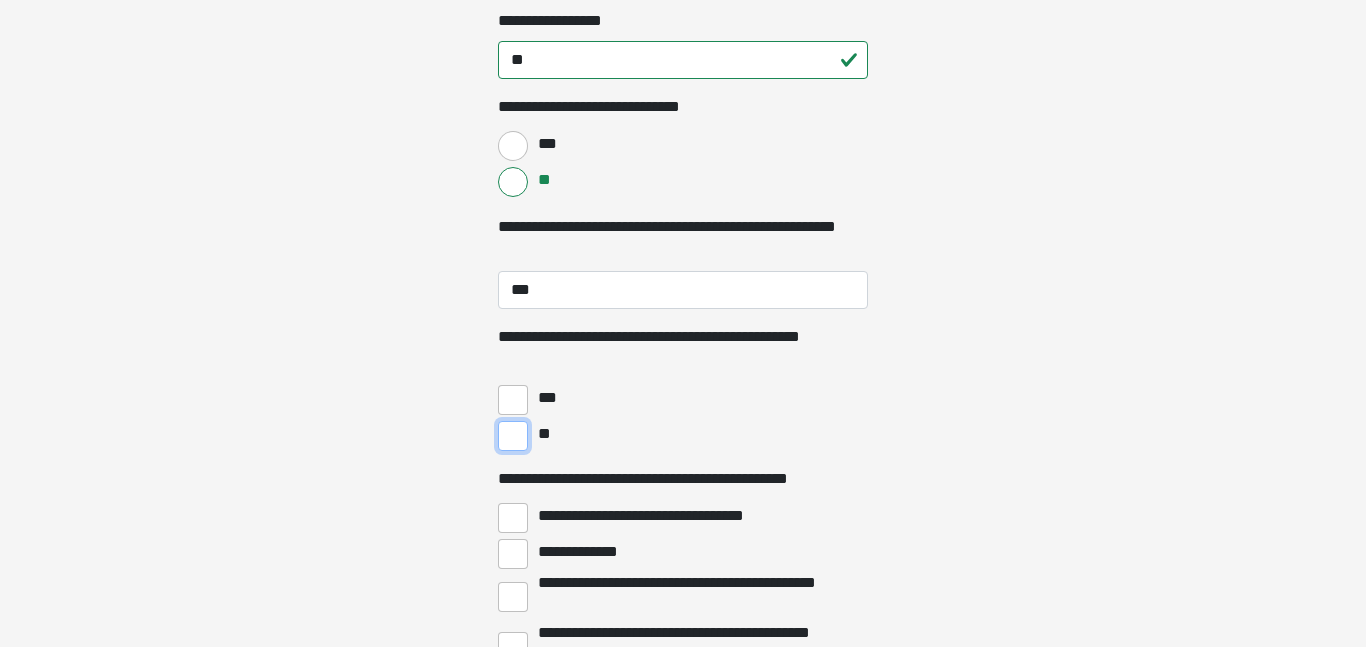 click on "**" at bounding box center (513, 436) 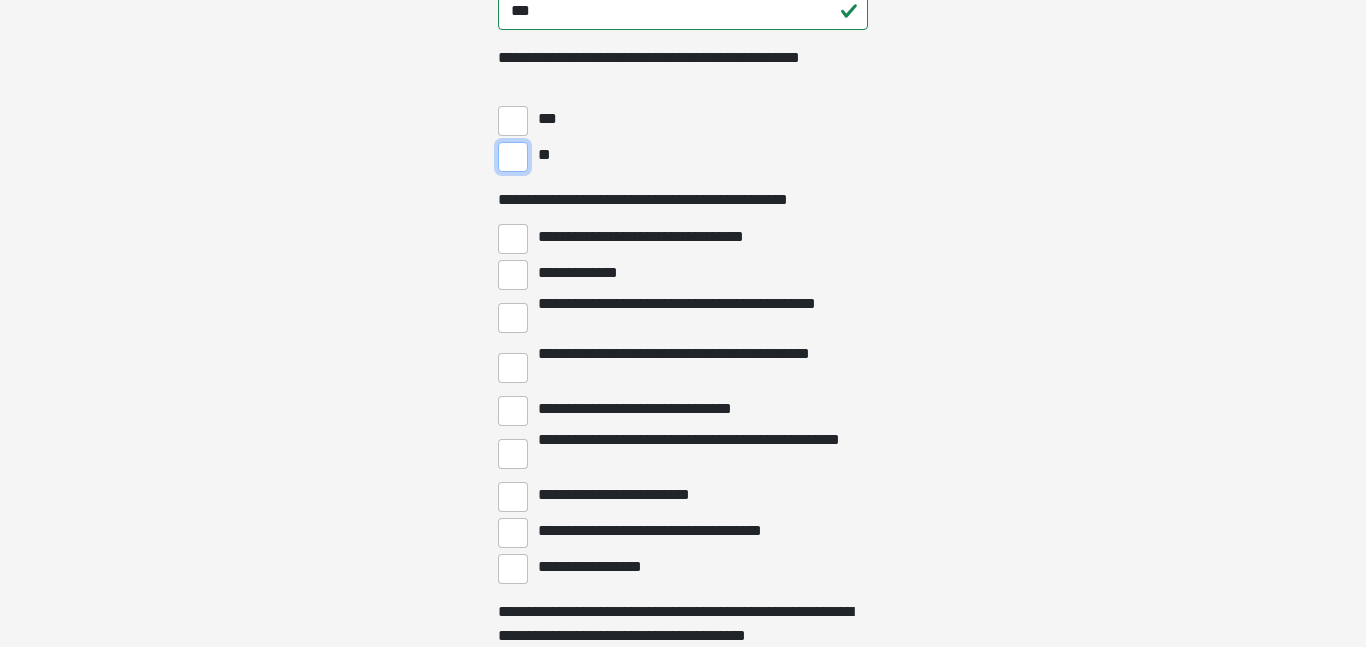 scroll, scrollTop: 3998, scrollLeft: 0, axis: vertical 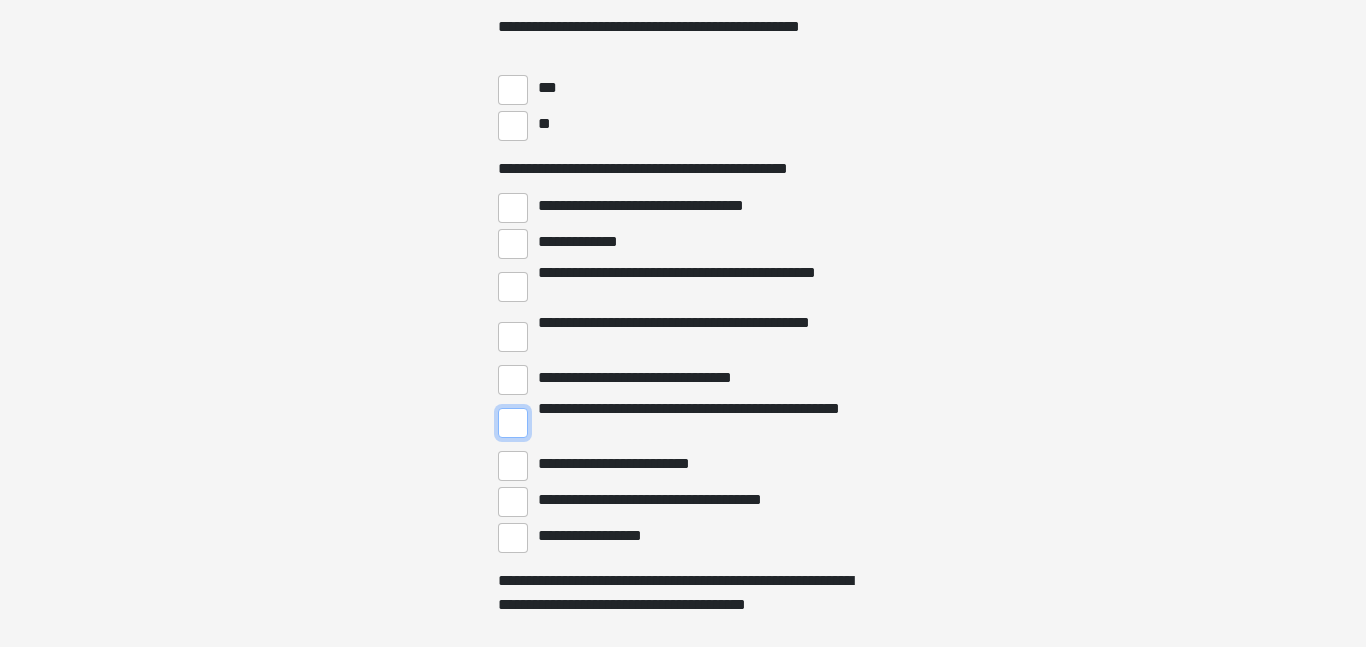 click on "**********" at bounding box center (513, 423) 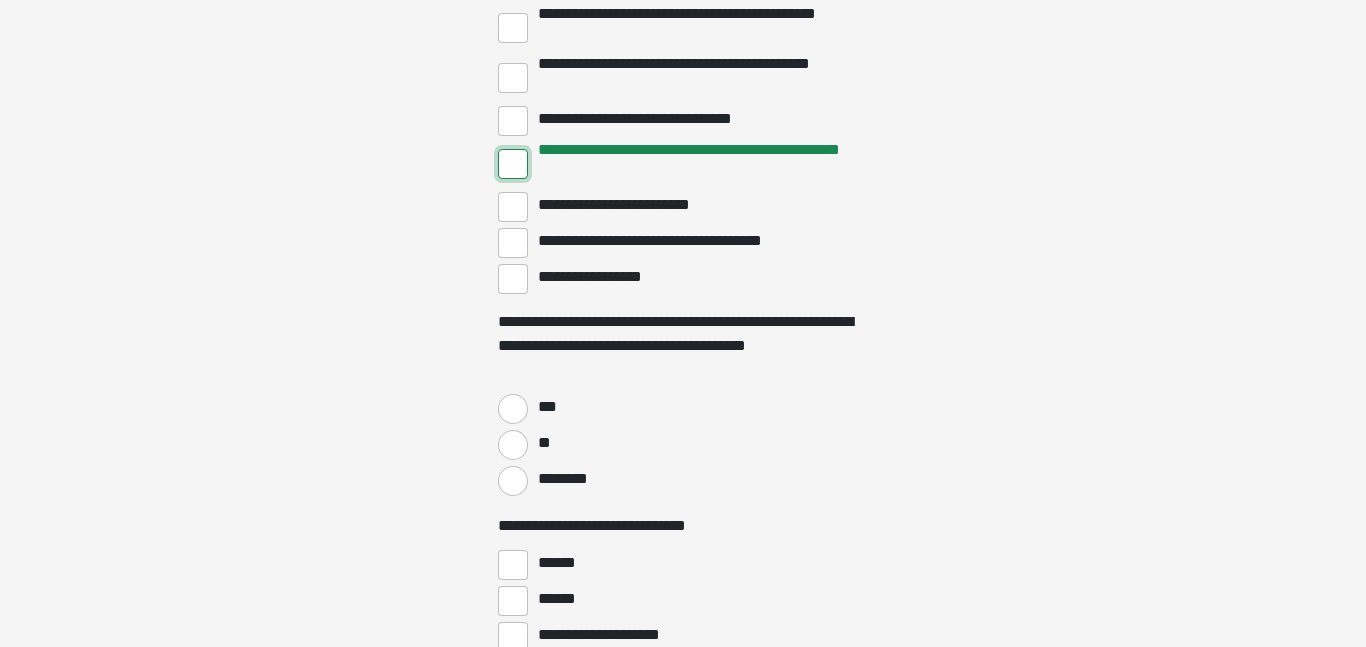 scroll, scrollTop: 4268, scrollLeft: 0, axis: vertical 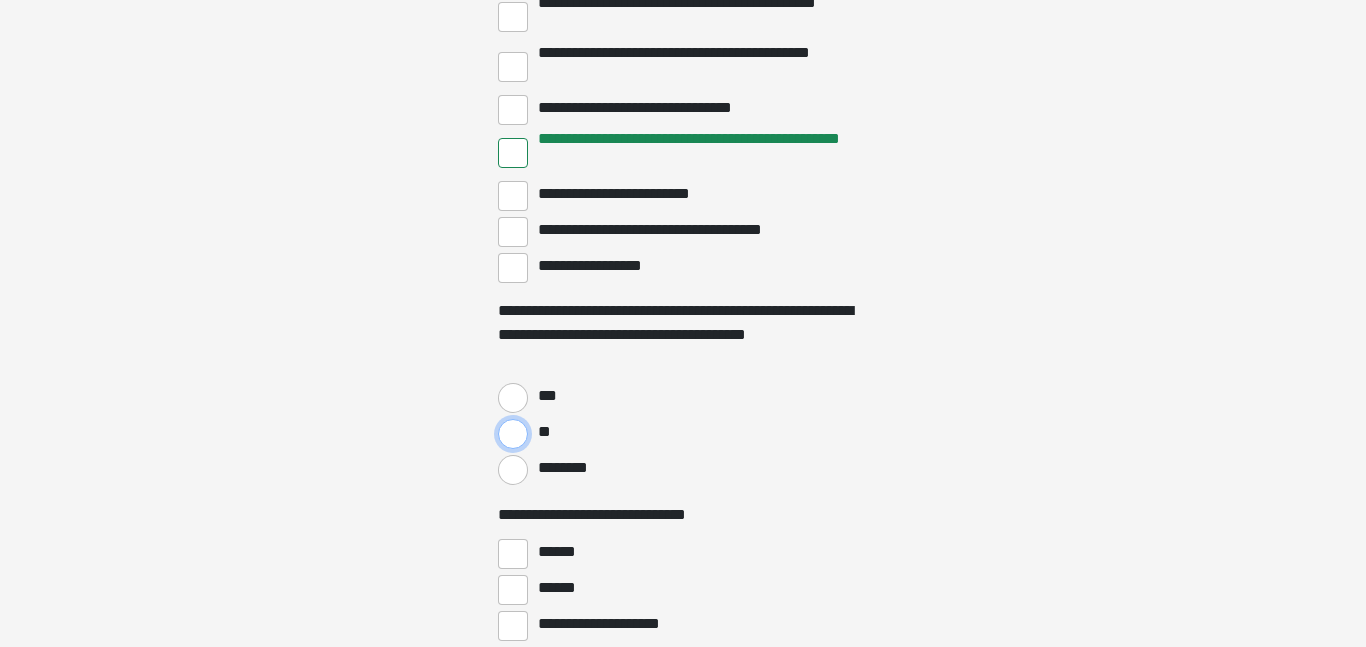 click on "**" at bounding box center [513, 434] 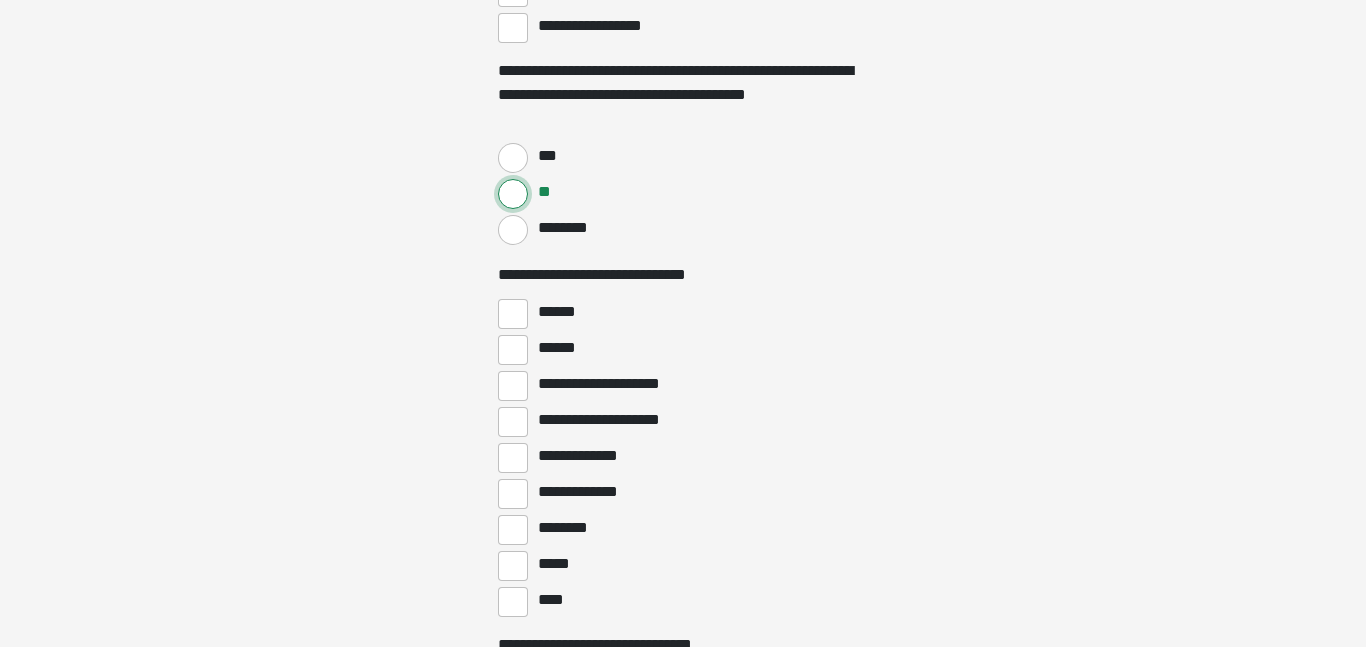 scroll, scrollTop: 4544, scrollLeft: 0, axis: vertical 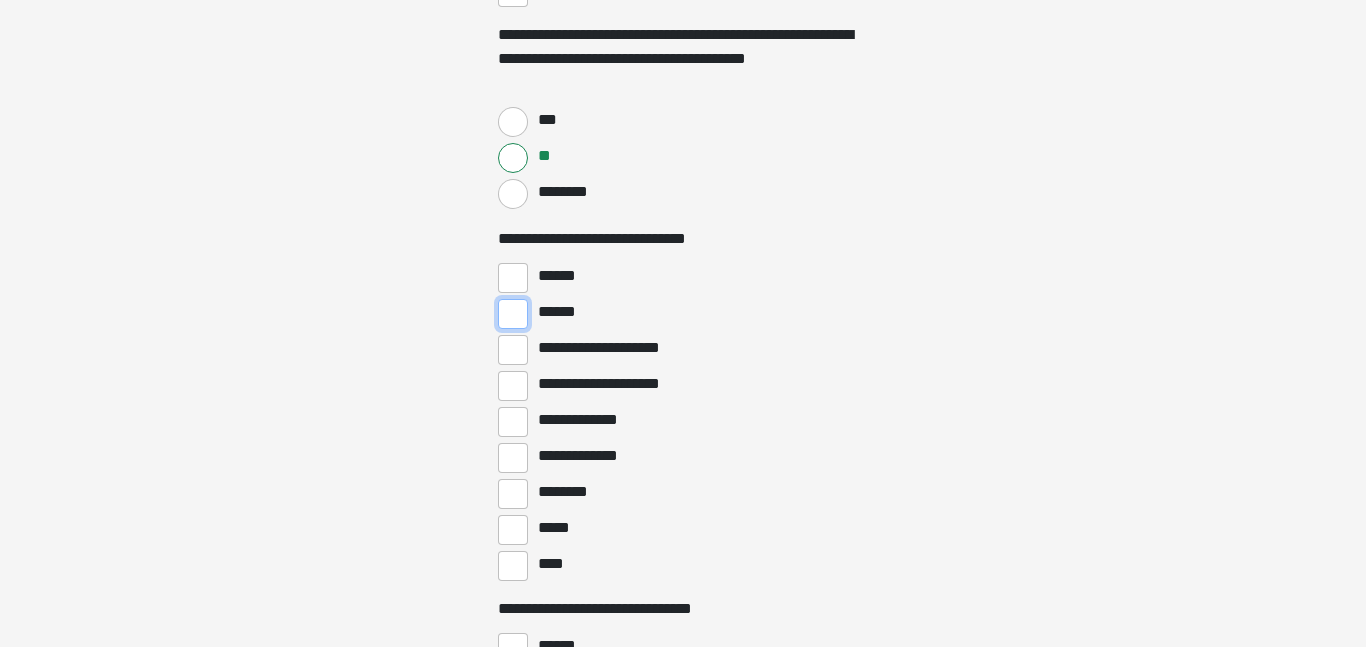 click on "******" at bounding box center [513, 314] 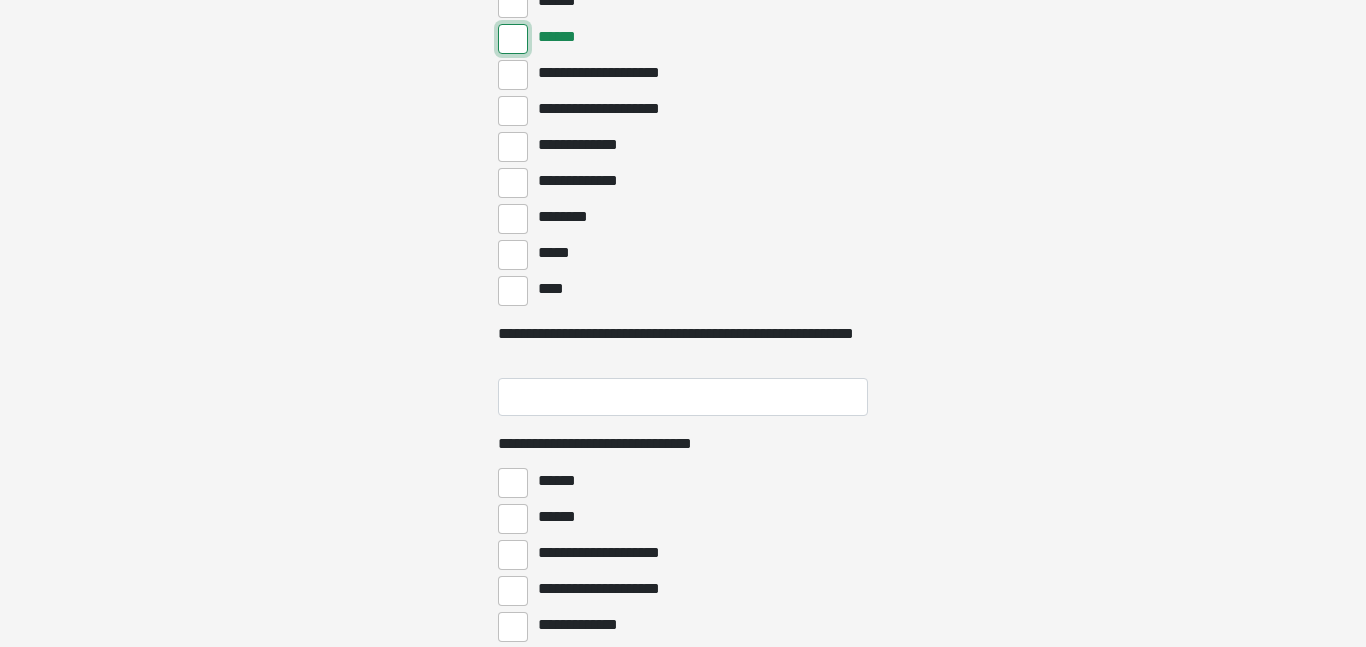 scroll, scrollTop: 4836, scrollLeft: 0, axis: vertical 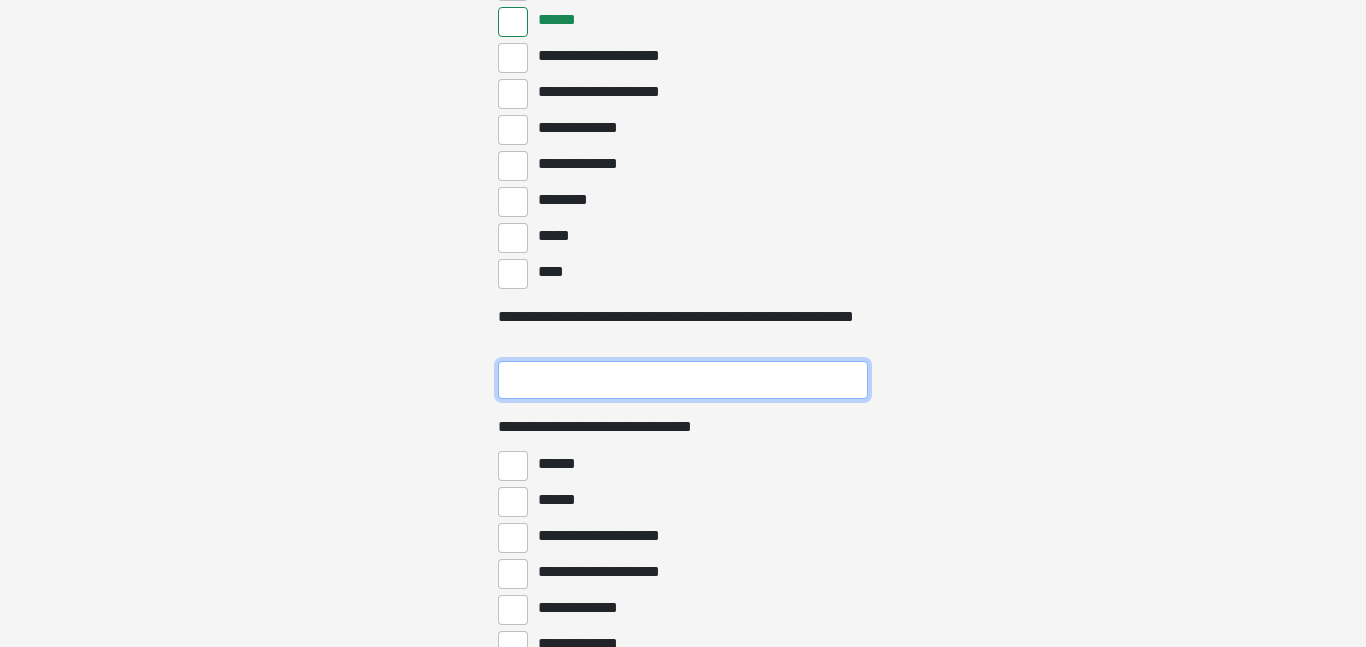 click on "**********" at bounding box center (683, 380) 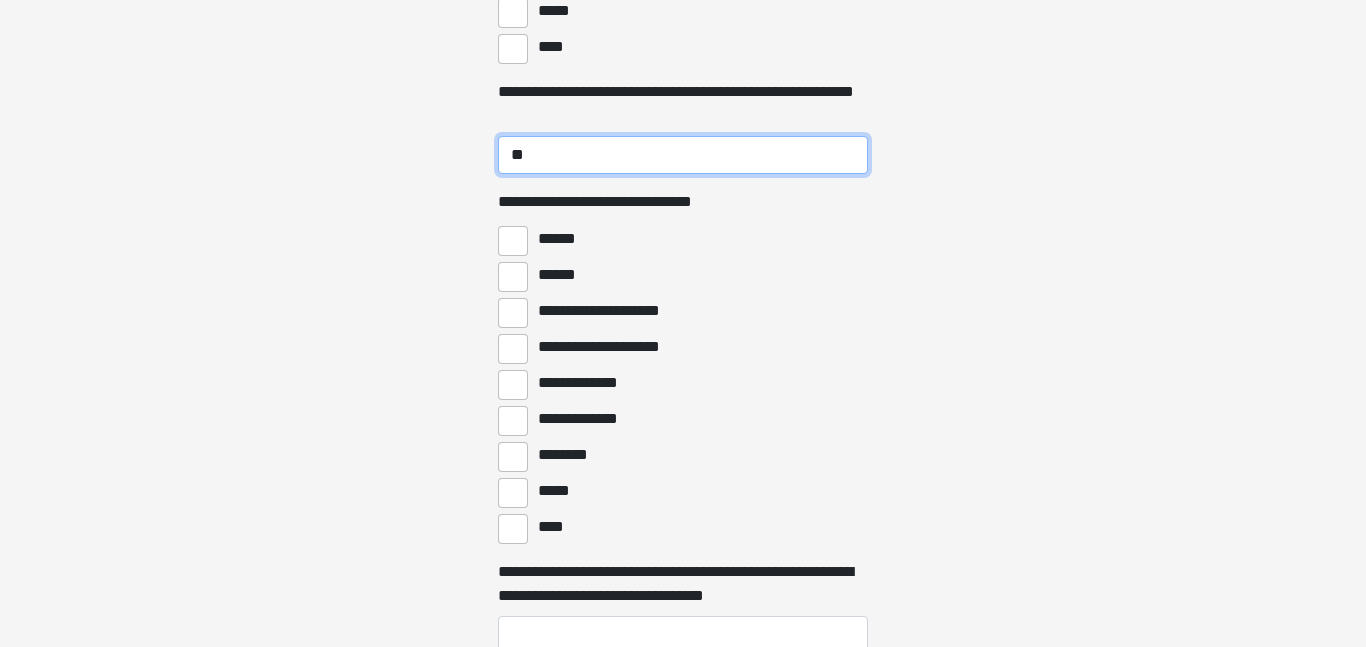 scroll, scrollTop: 5081, scrollLeft: 0, axis: vertical 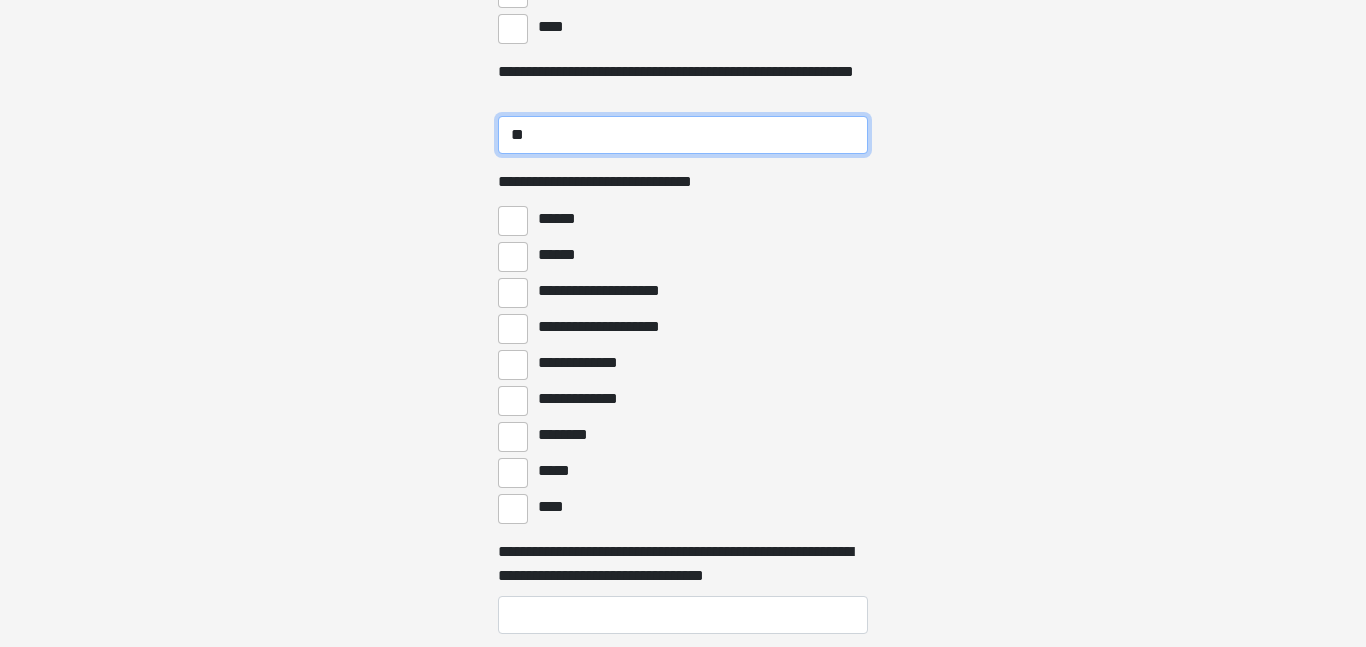 type on "**" 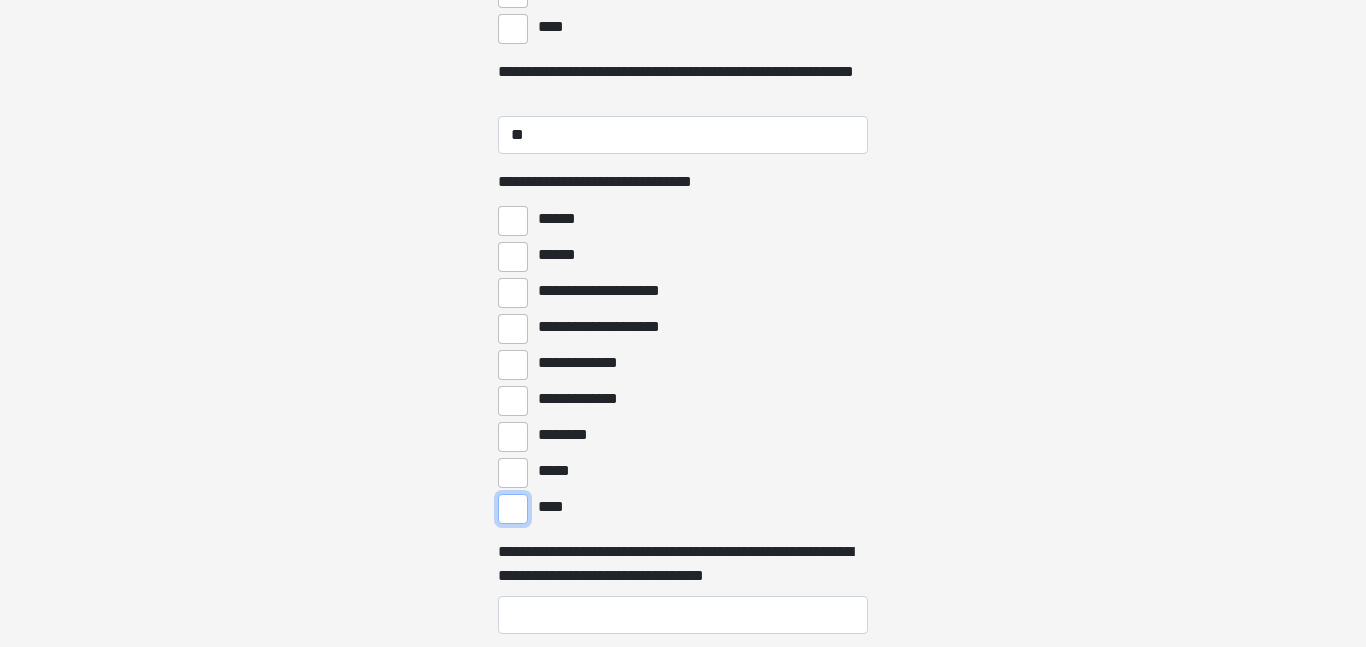 click on "****" at bounding box center (513, 509) 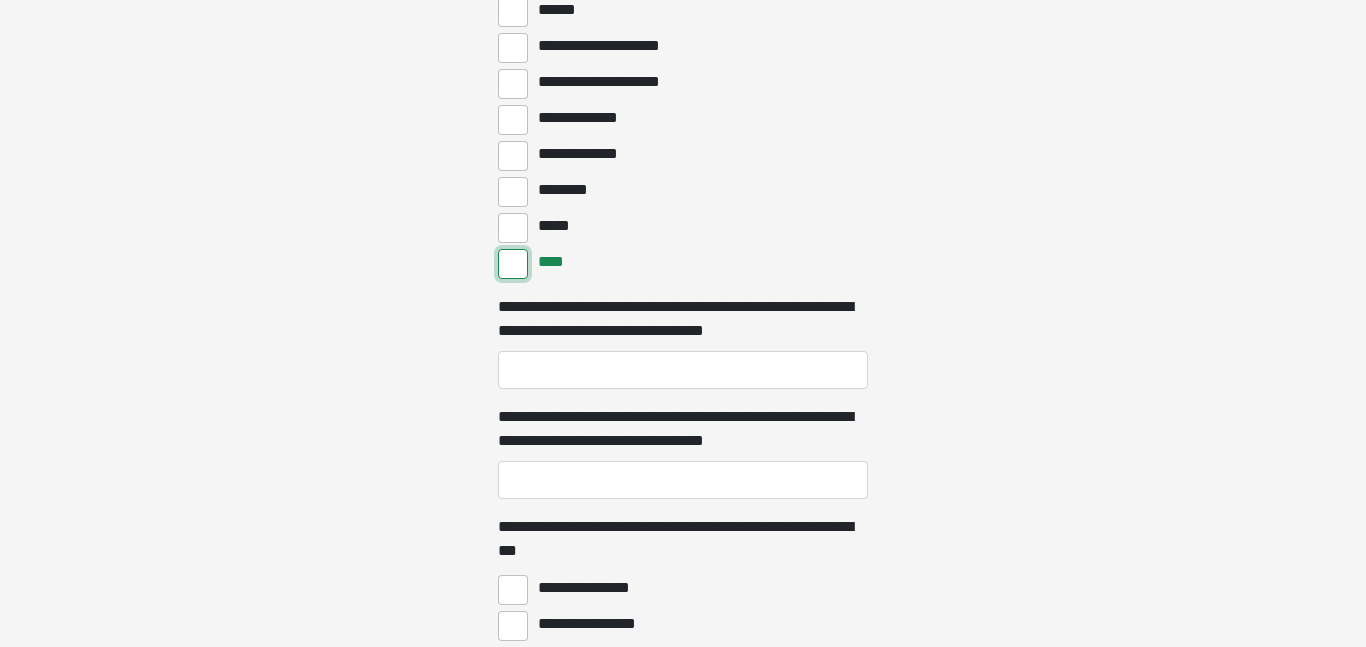 scroll, scrollTop: 5348, scrollLeft: 0, axis: vertical 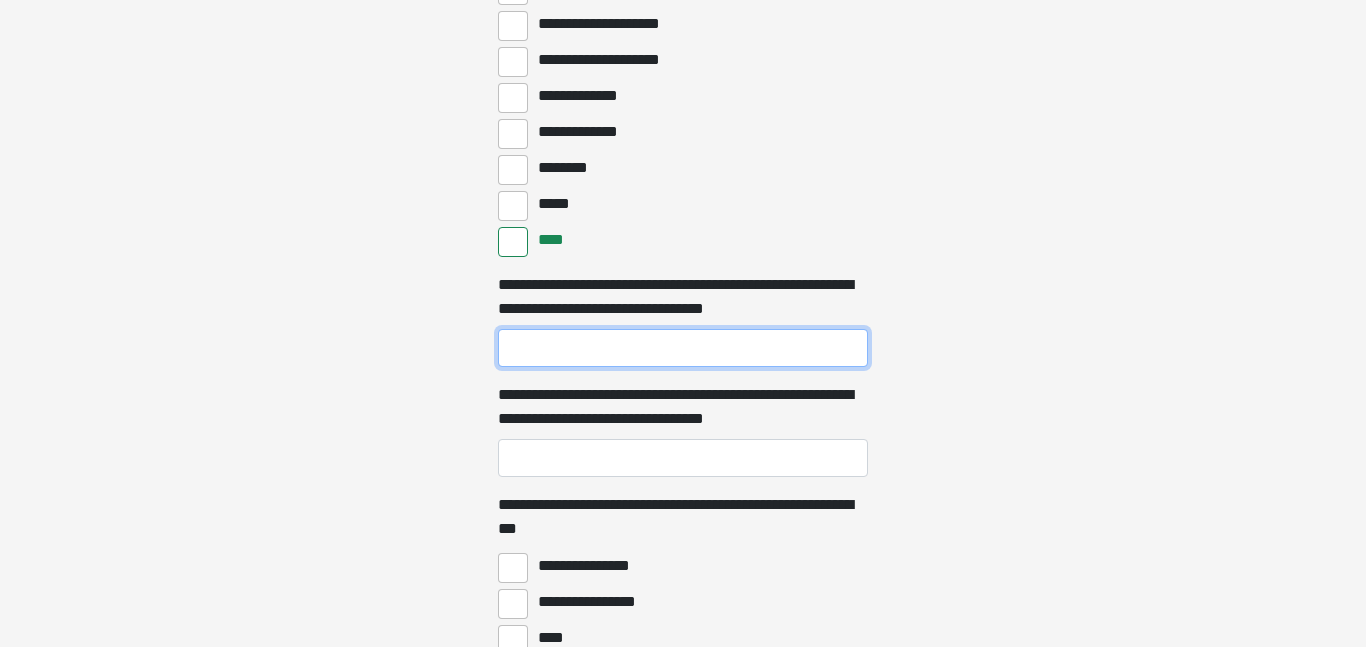 click on "**********" at bounding box center (683, 348) 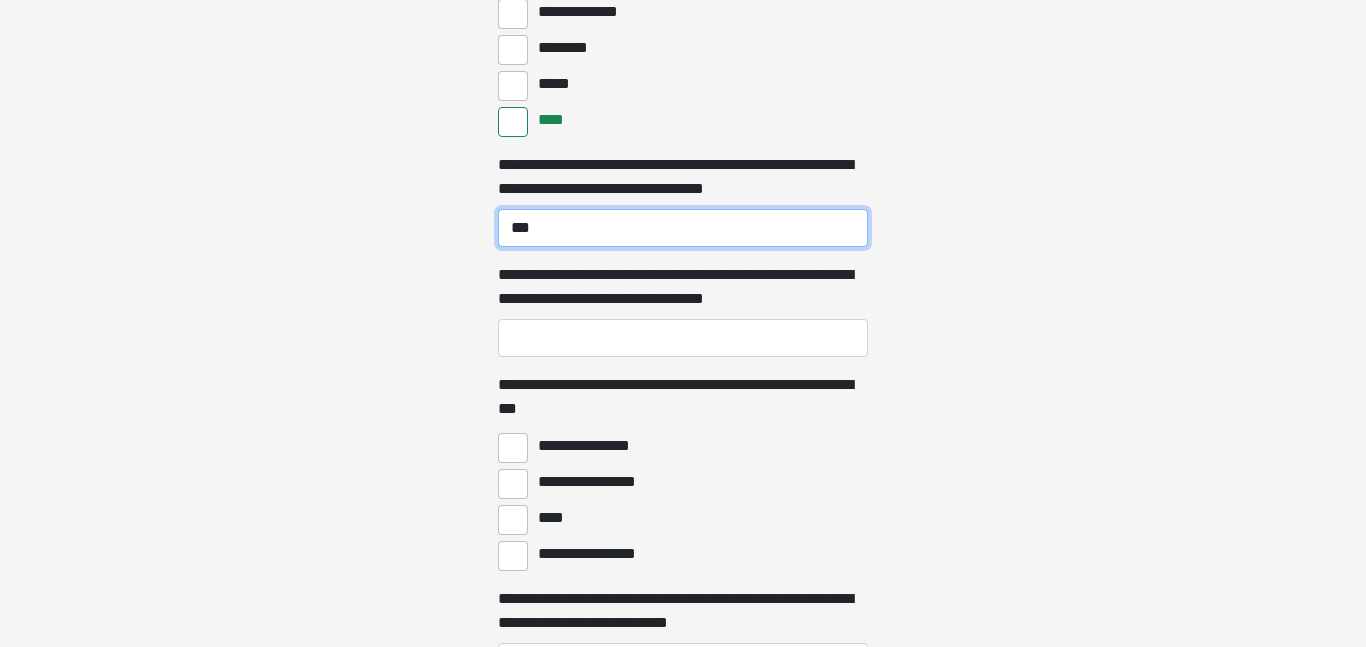 scroll, scrollTop: 5494, scrollLeft: 0, axis: vertical 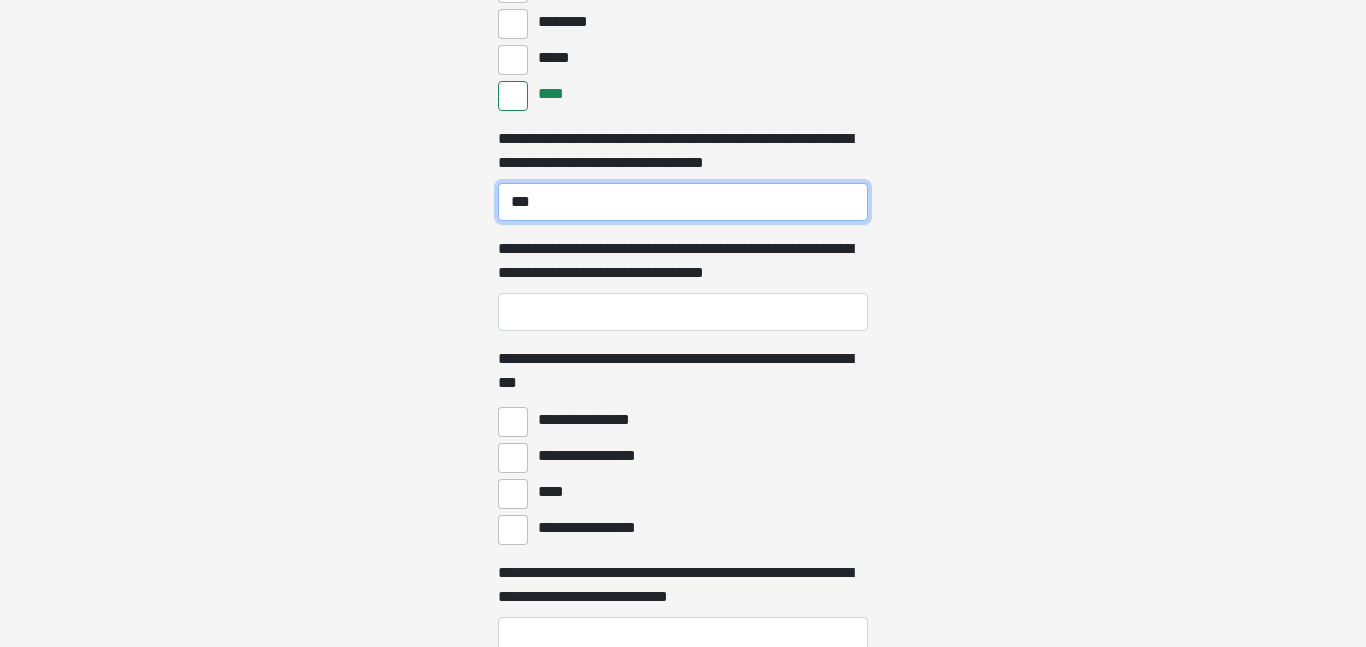 type on "***" 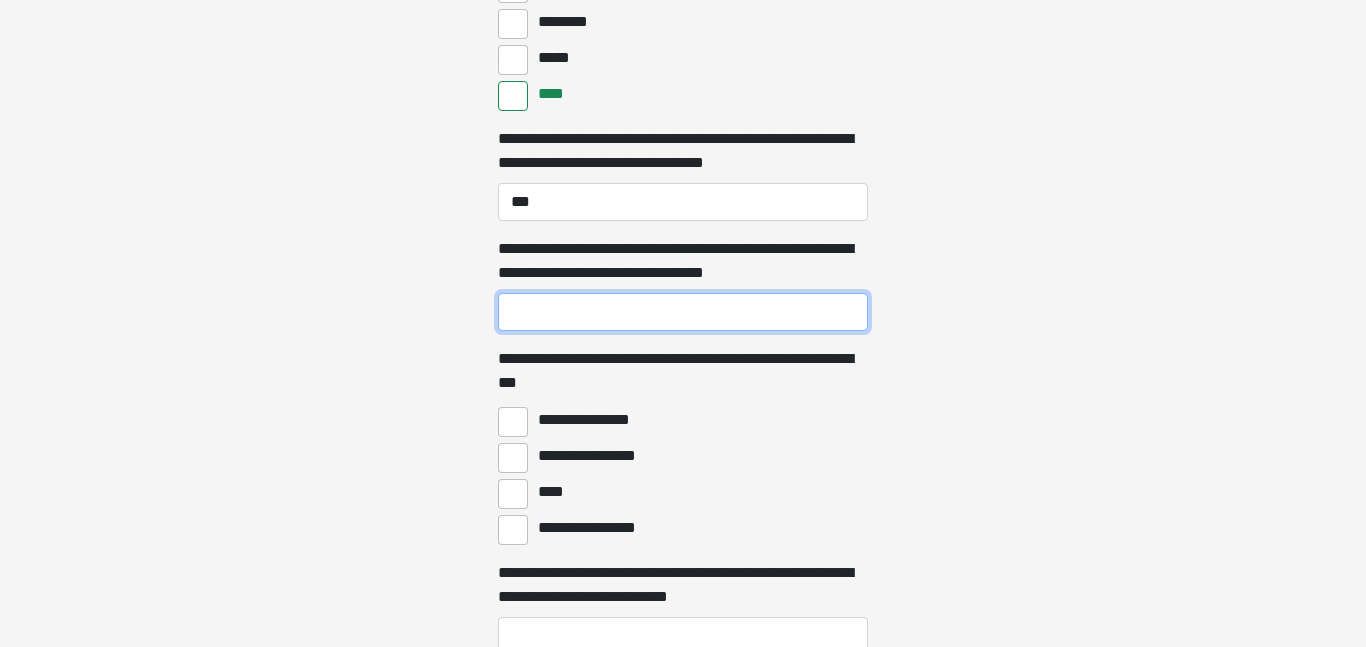 click on "**********" at bounding box center (683, 312) 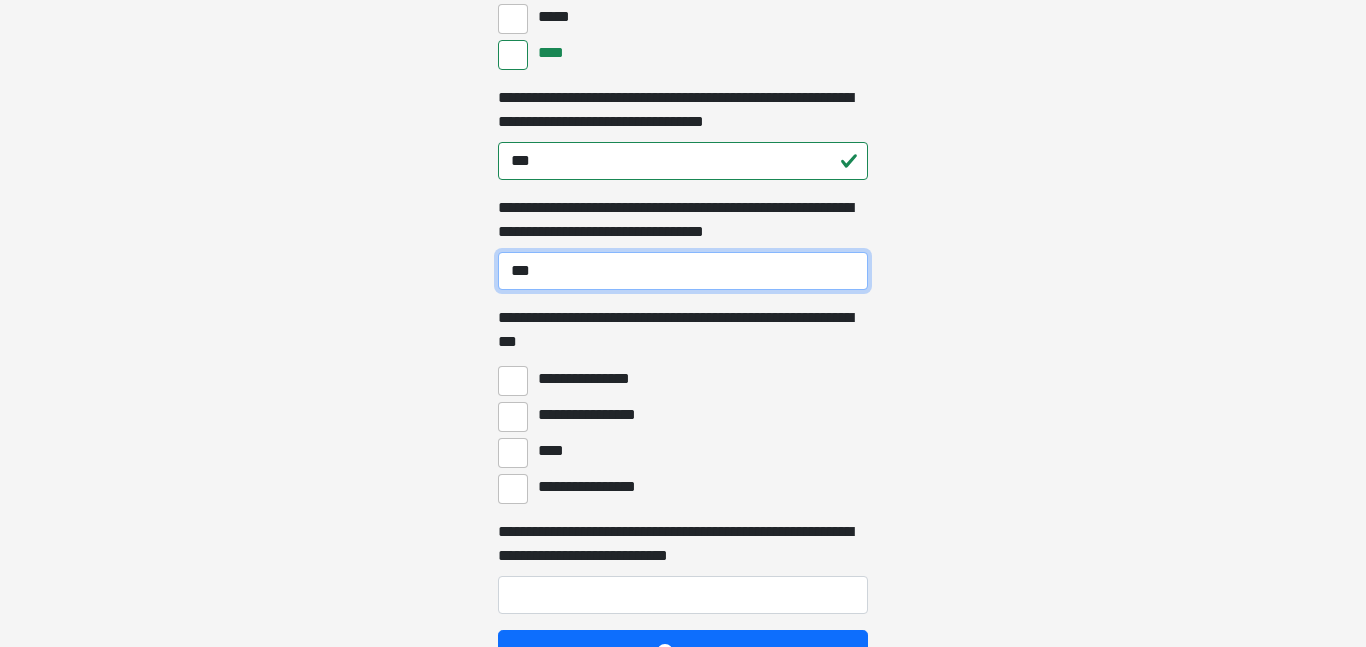 scroll, scrollTop: 5559, scrollLeft: 0, axis: vertical 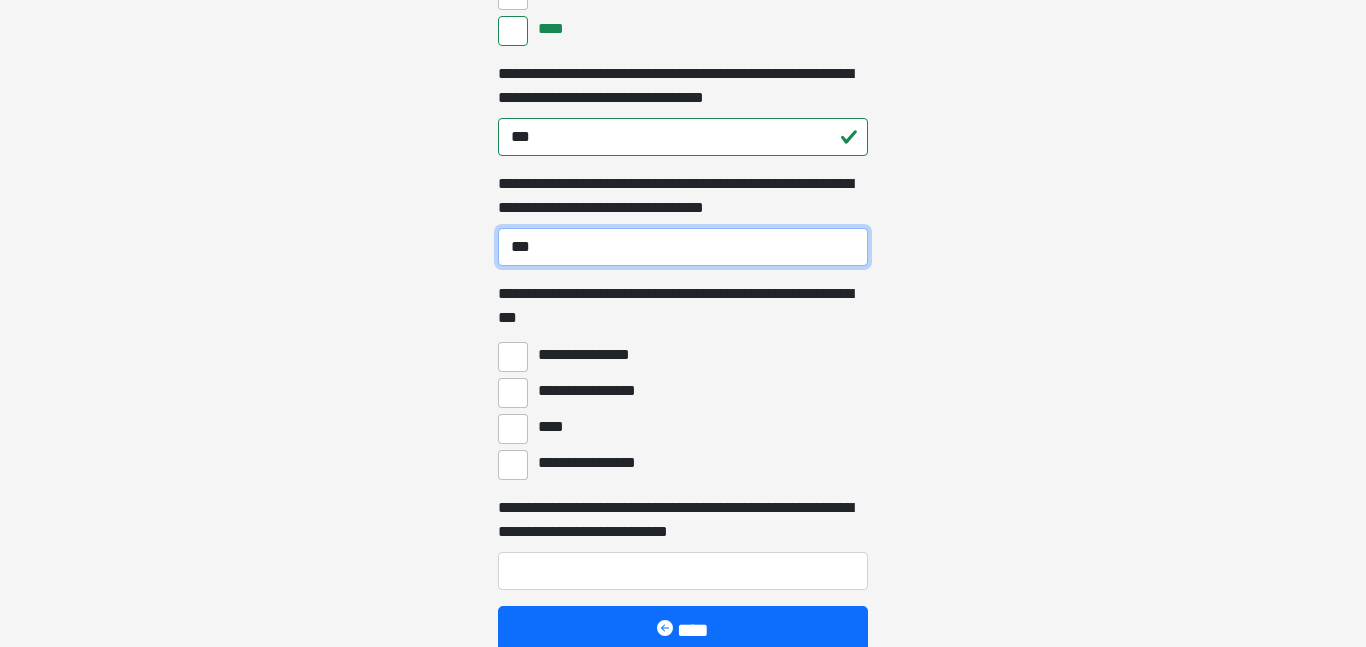 type on "***" 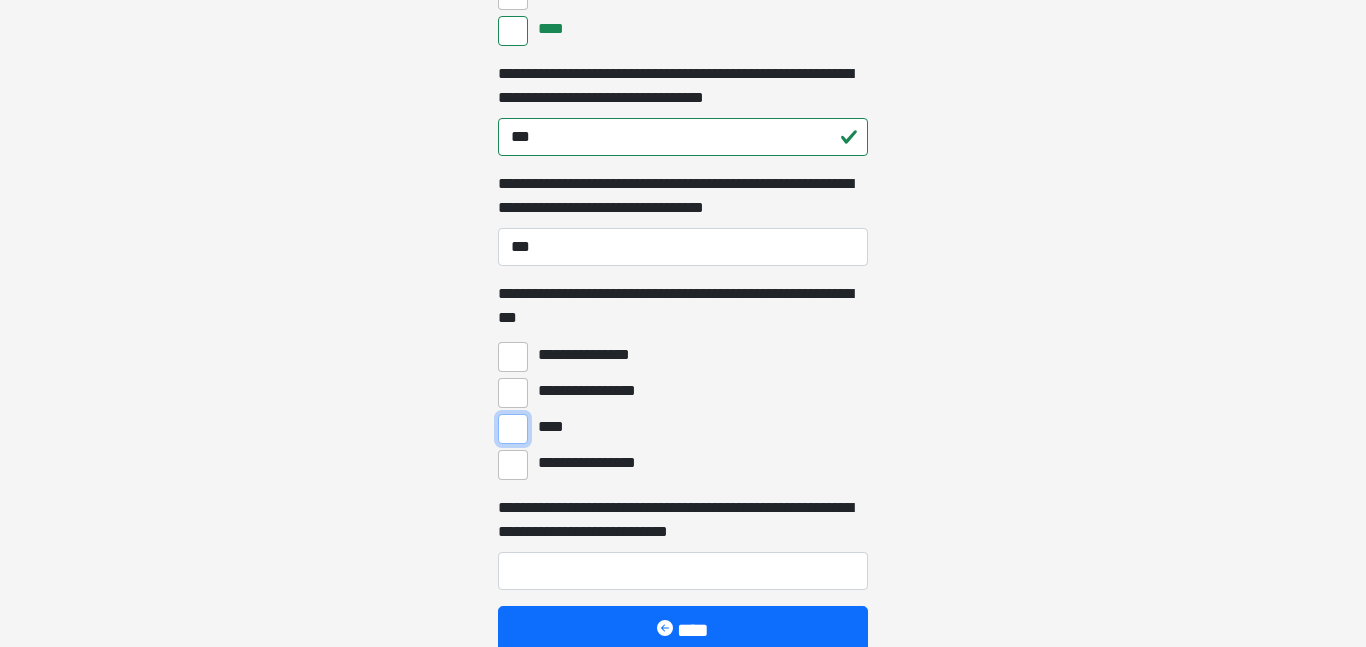 click on "****" at bounding box center (513, 429) 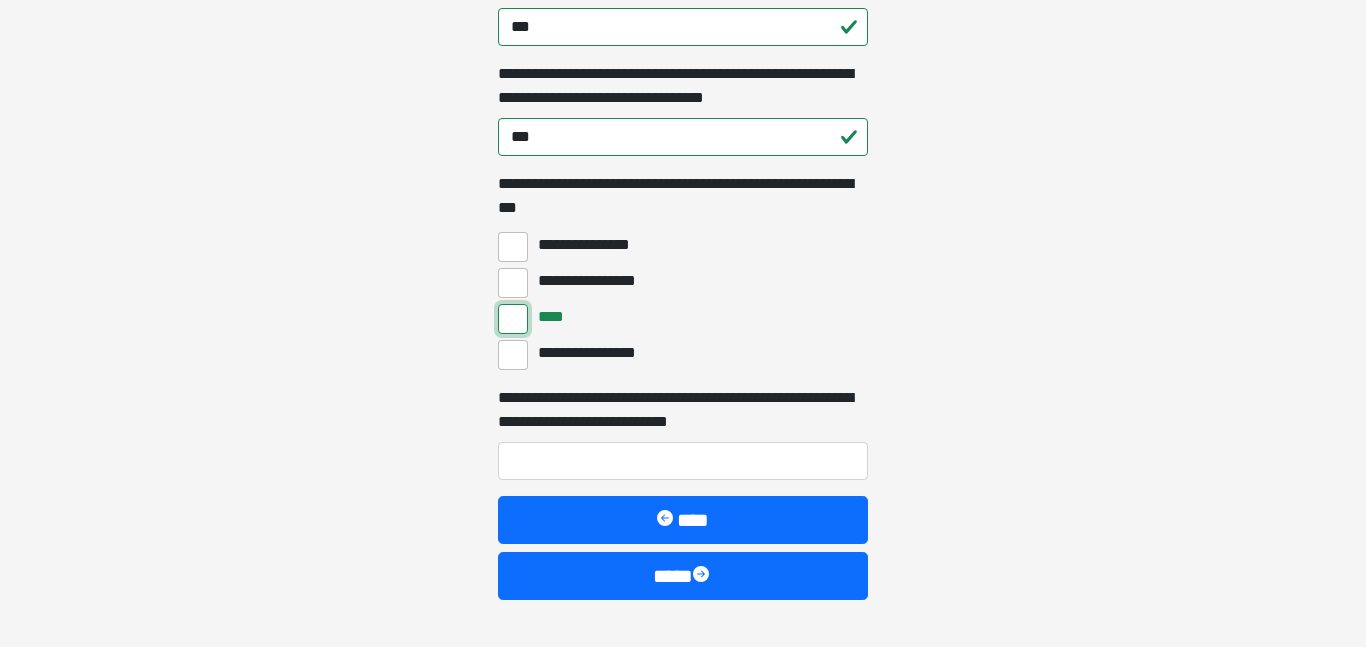 scroll, scrollTop: 5701, scrollLeft: 0, axis: vertical 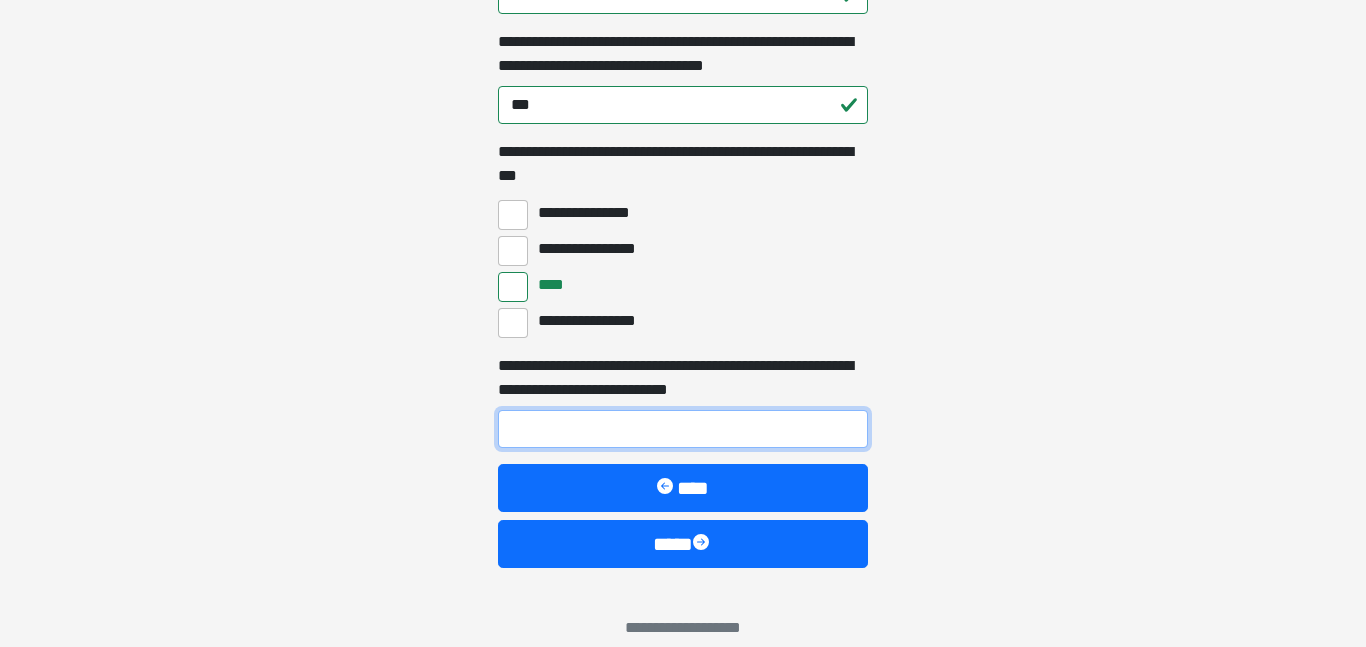 click on "**********" at bounding box center [683, 429] 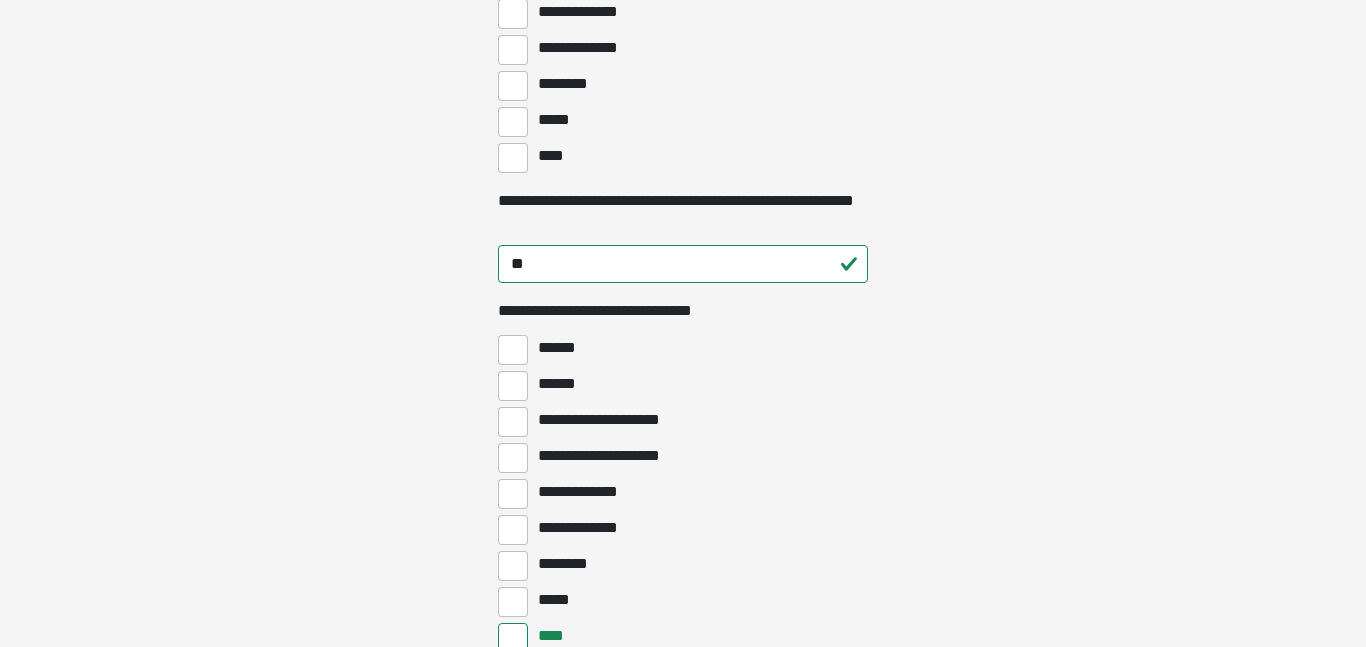 type on "***" 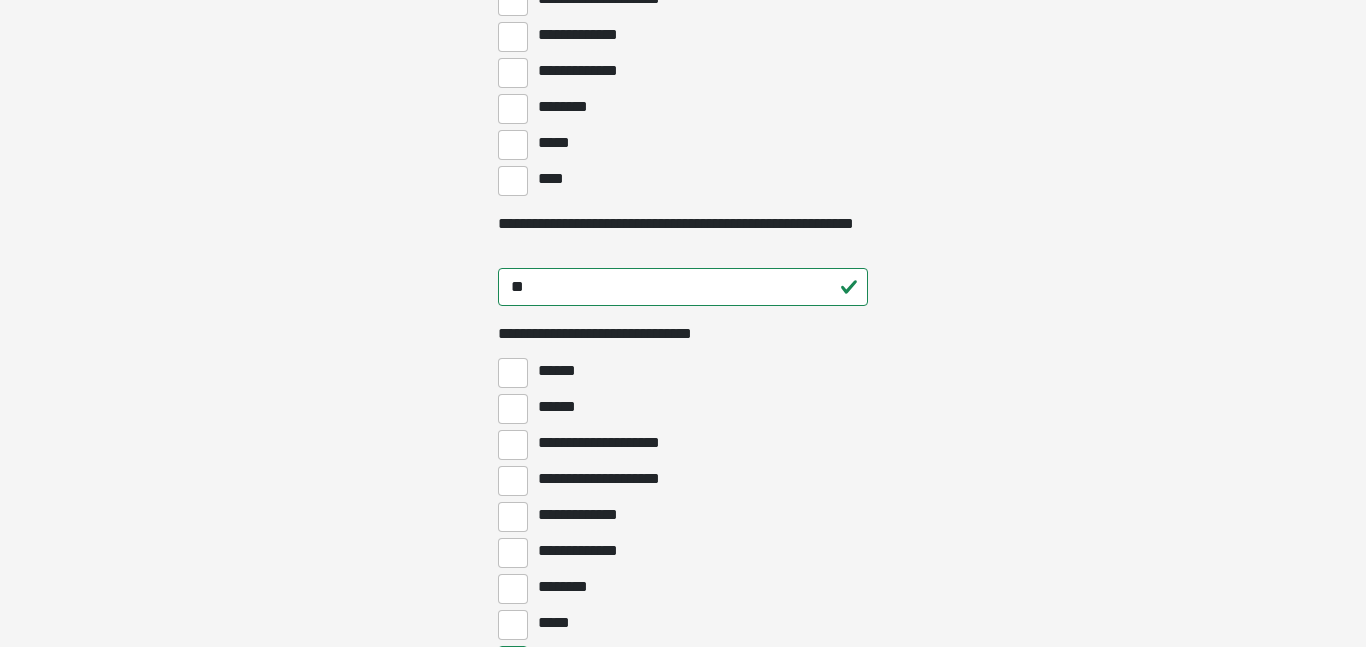 drag, startPoint x: 1045, startPoint y: 339, endPoint x: 1085, endPoint y: 300, distance: 55.86591 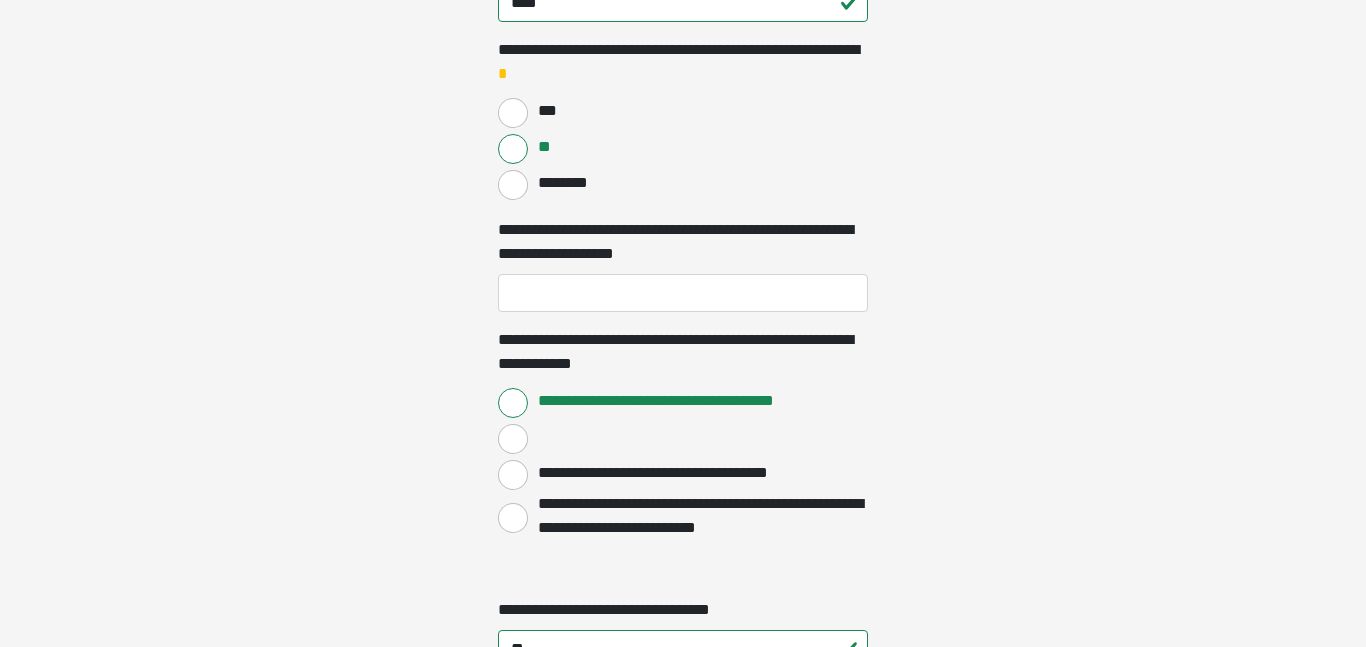 scroll, scrollTop: 1728, scrollLeft: 0, axis: vertical 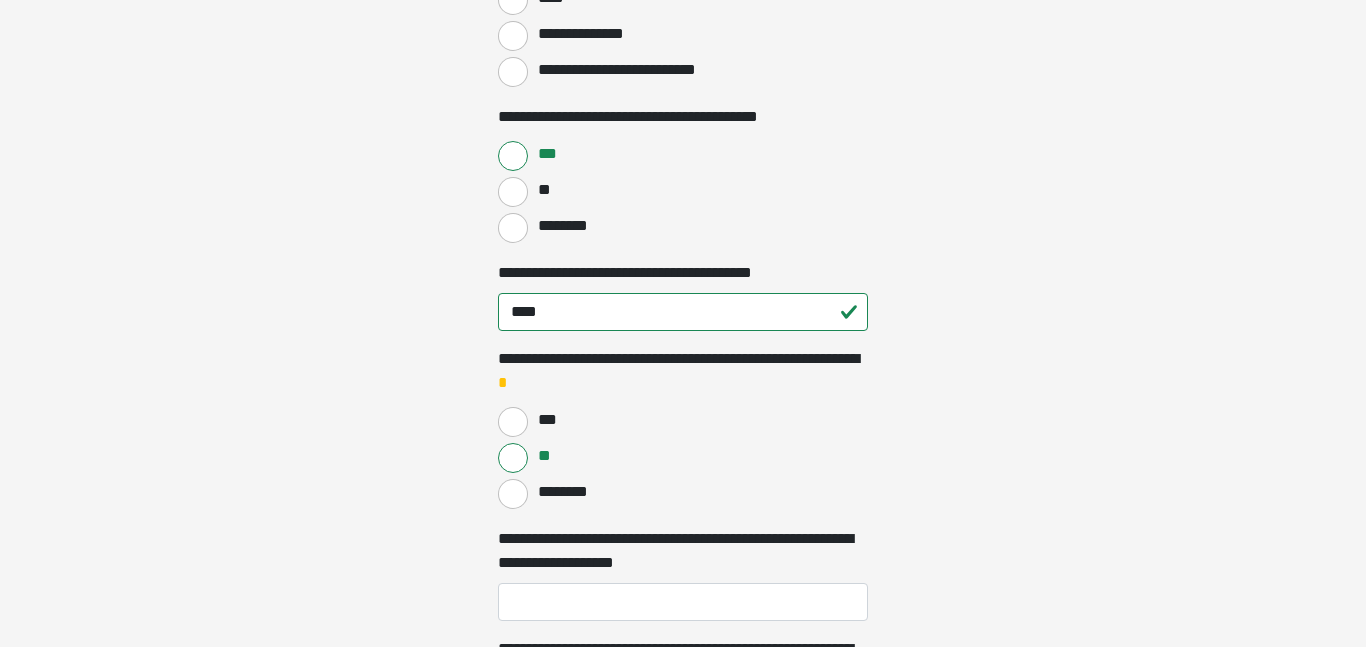 drag, startPoint x: 1085, startPoint y: 442, endPoint x: 1094, endPoint y: 423, distance: 21.023796 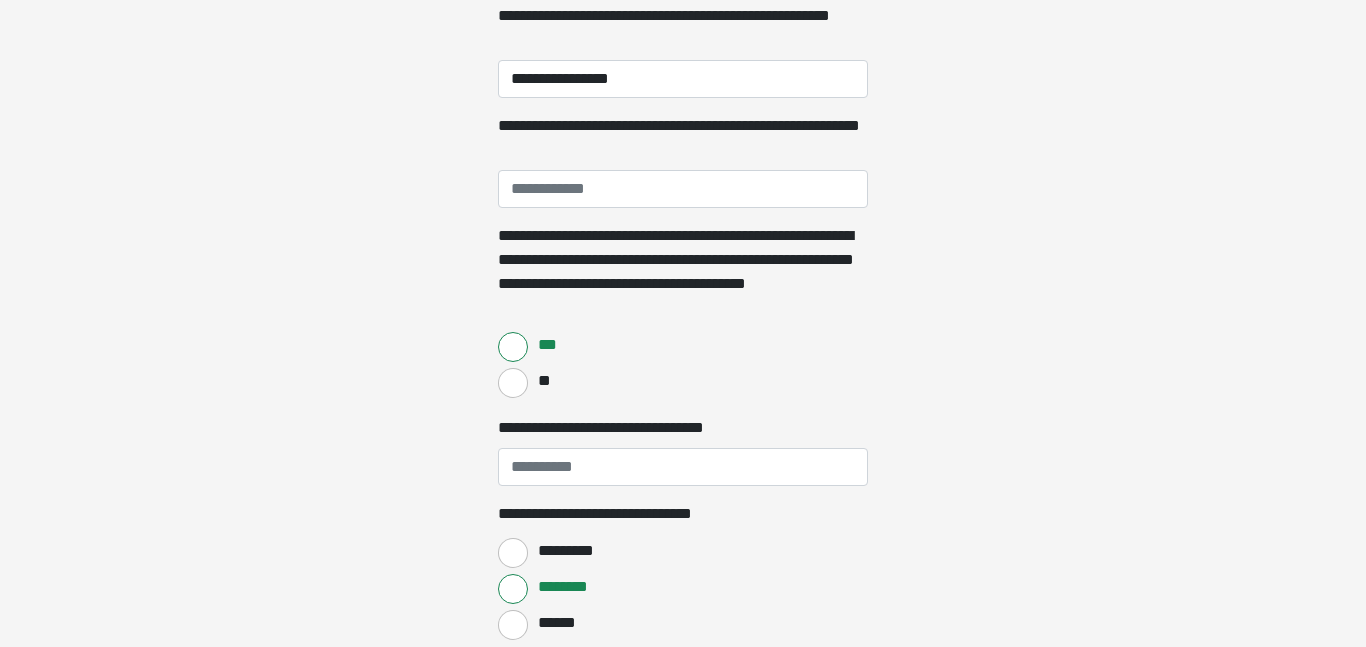 scroll, scrollTop: 440, scrollLeft: 0, axis: vertical 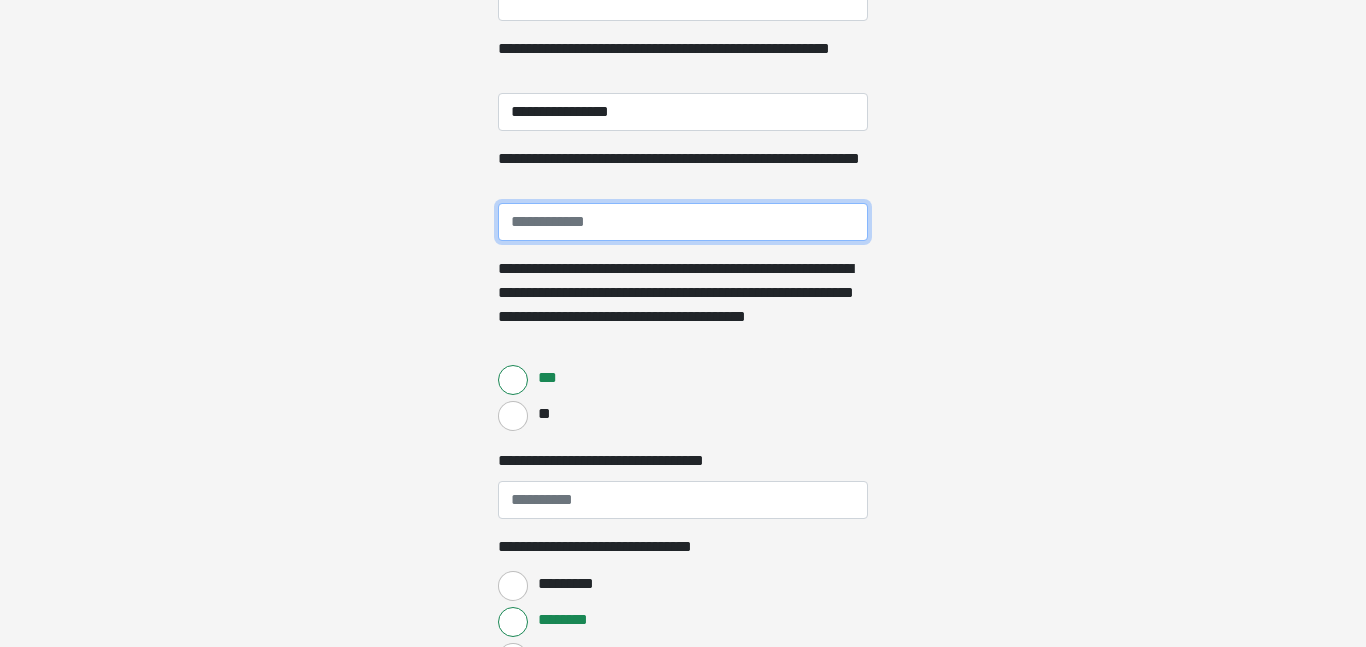 click on "**********" at bounding box center (683, 222) 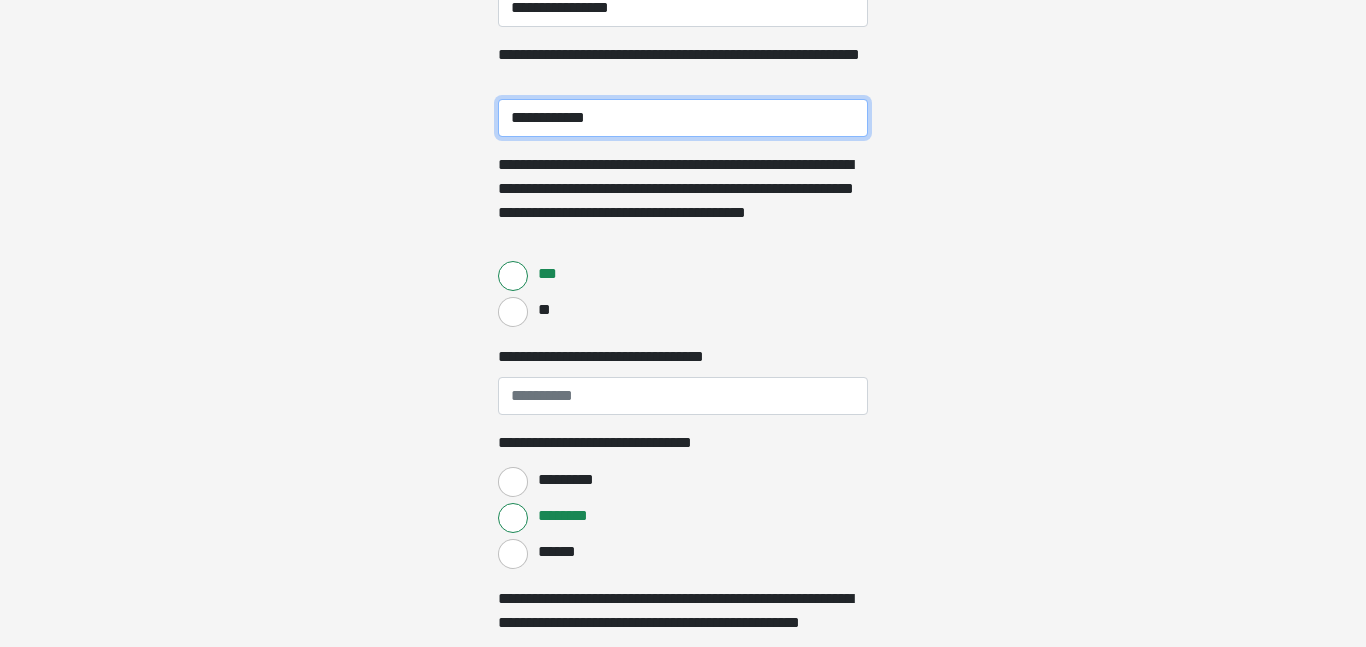scroll, scrollTop: 699, scrollLeft: 0, axis: vertical 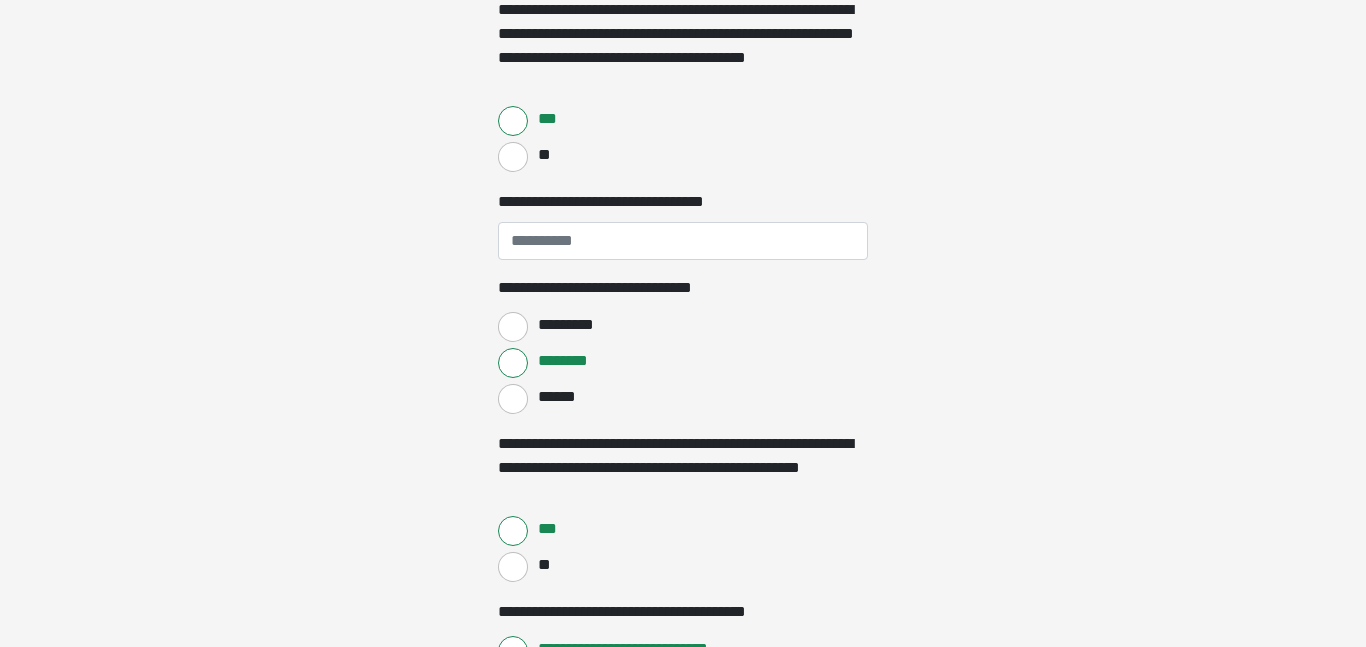 type on "**********" 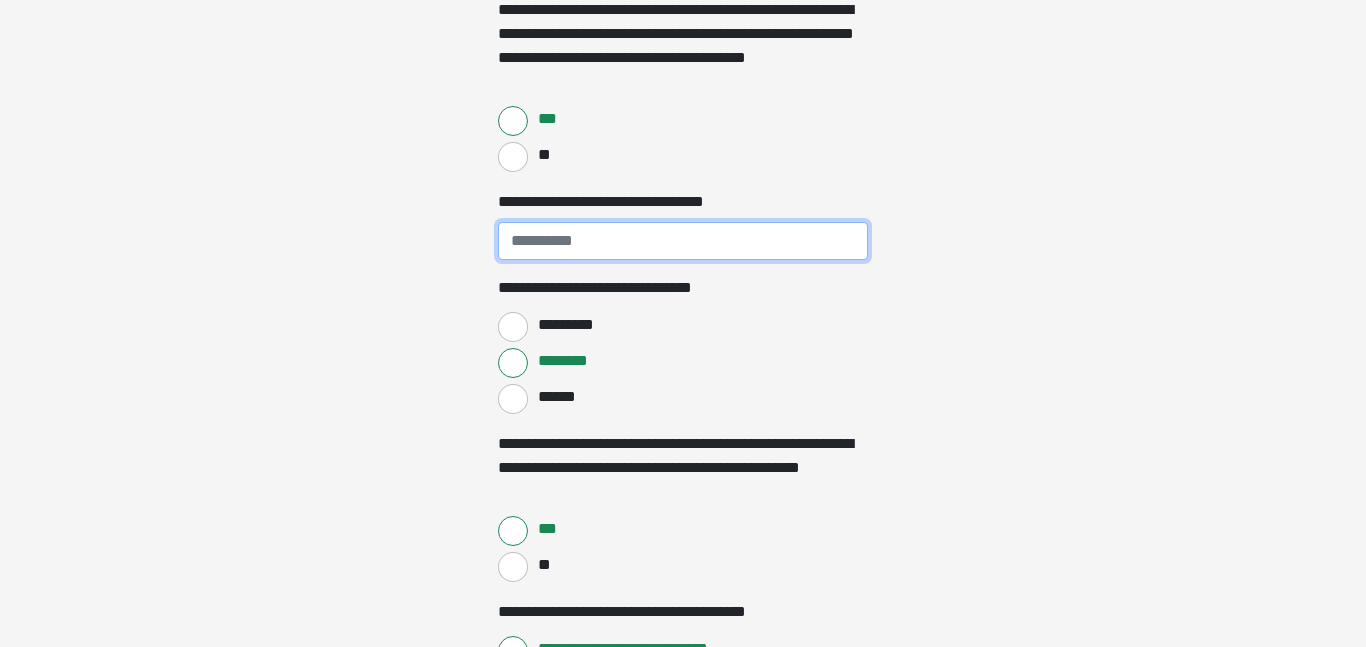 click on "**********" at bounding box center [683, 241] 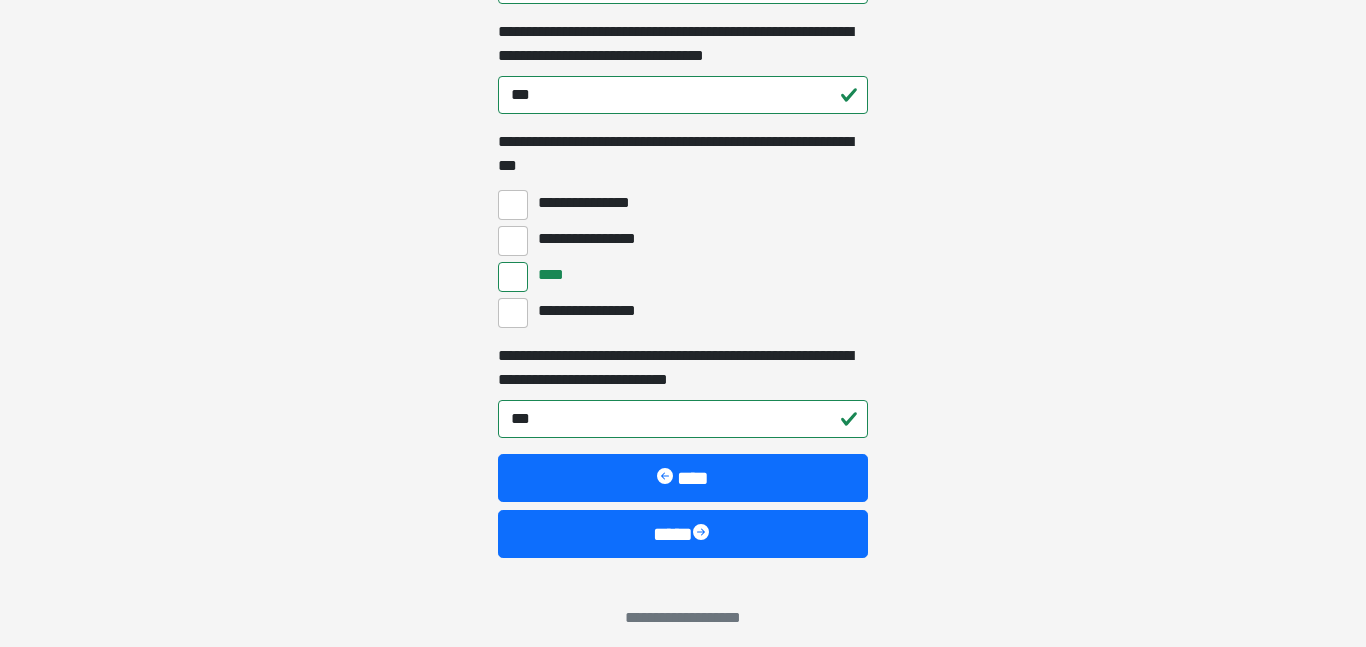 scroll, scrollTop: 5725, scrollLeft: 0, axis: vertical 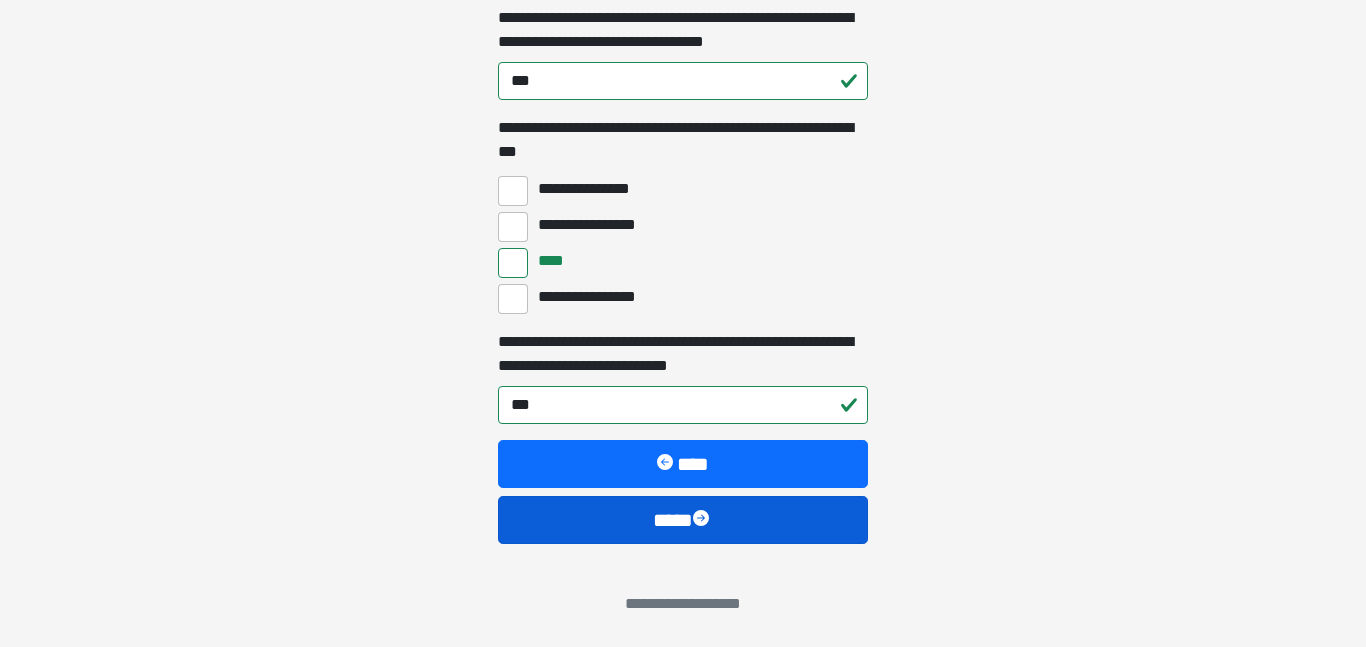 type on "**********" 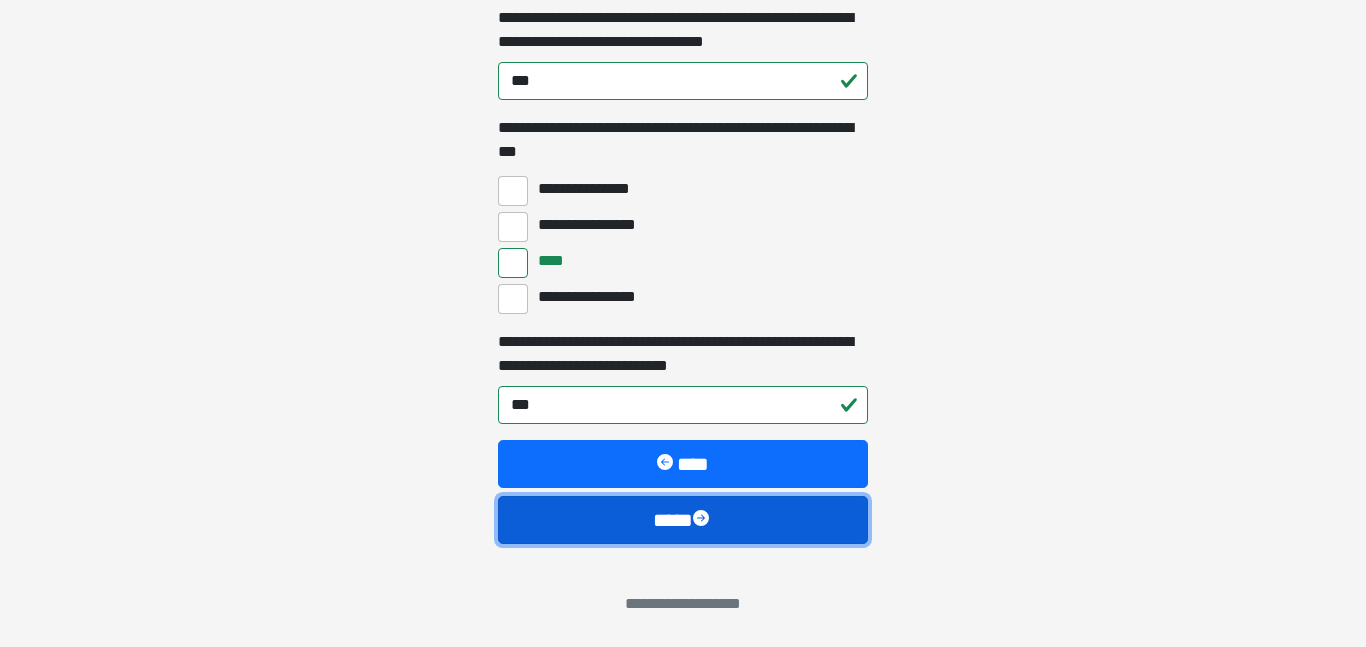 click on "****" at bounding box center (683, 520) 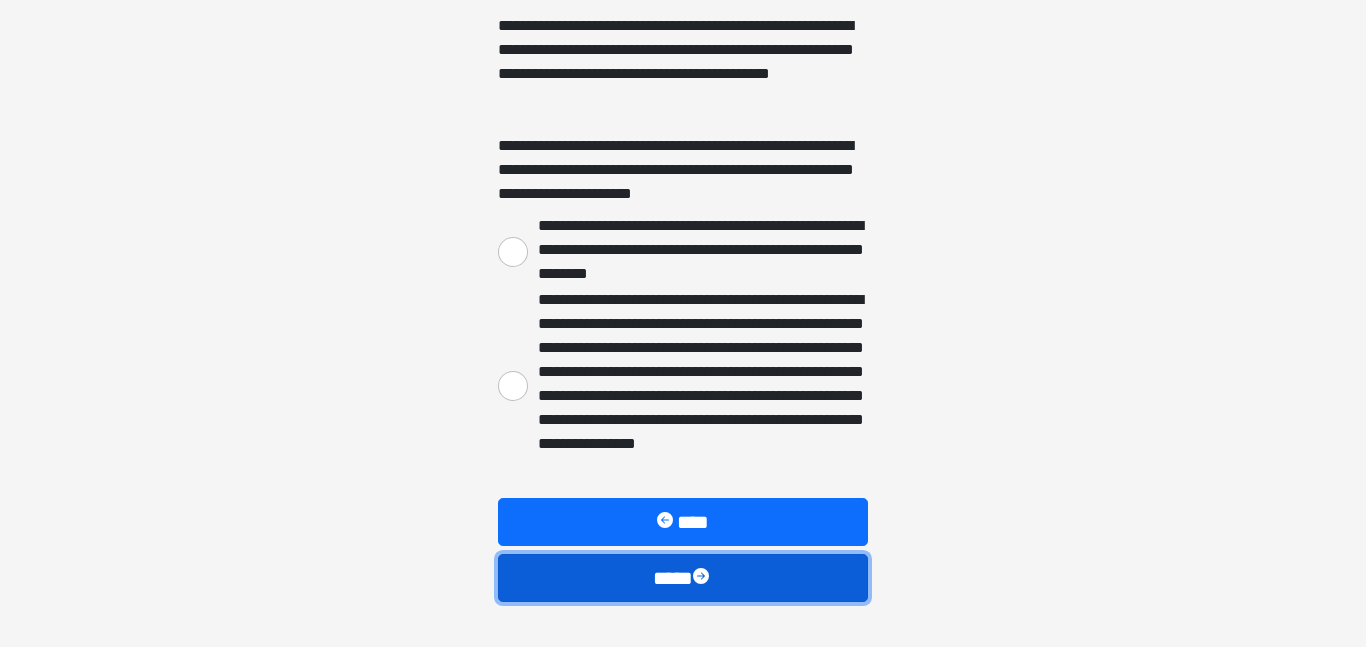 scroll, scrollTop: 355, scrollLeft: 0, axis: vertical 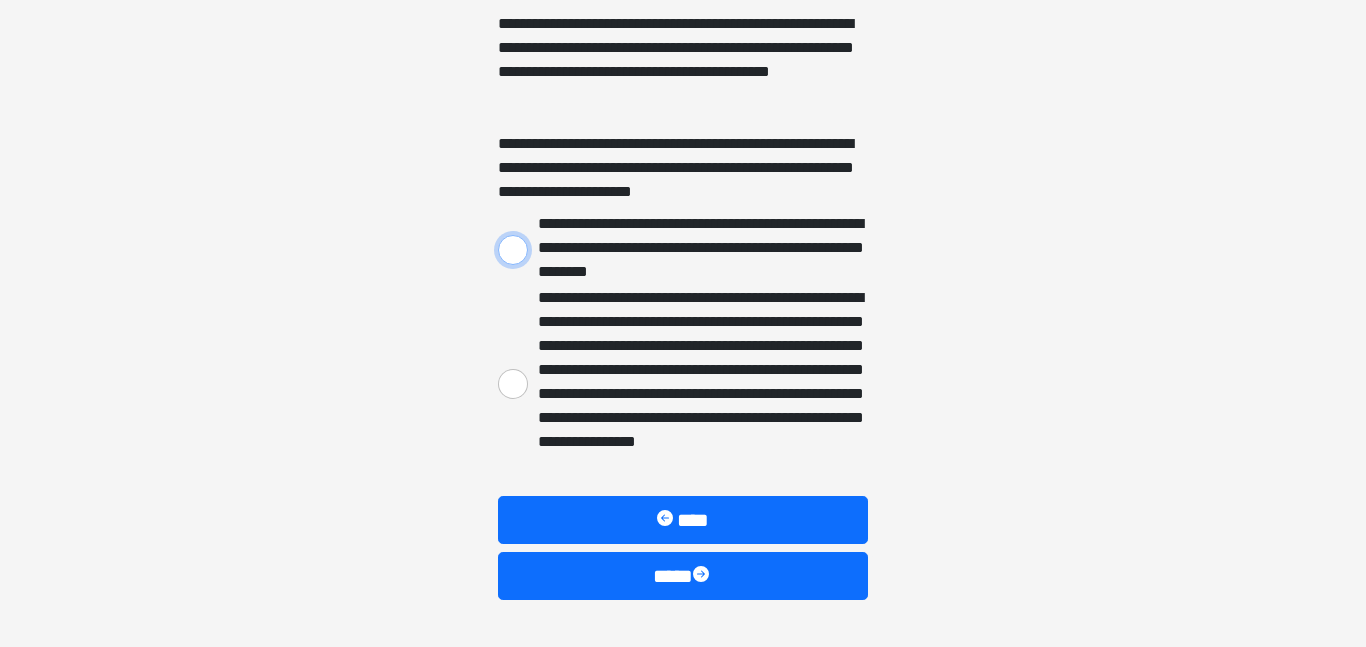 click on "**********" at bounding box center [513, 250] 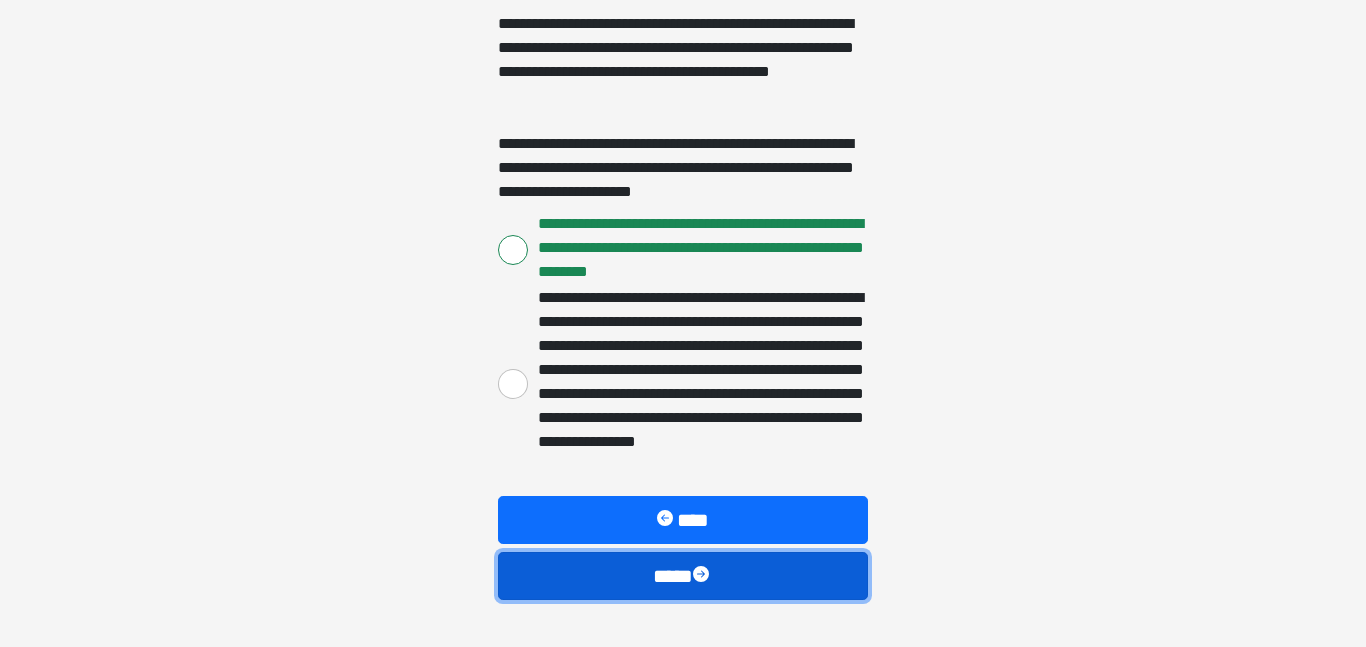 click on "****" at bounding box center (683, 576) 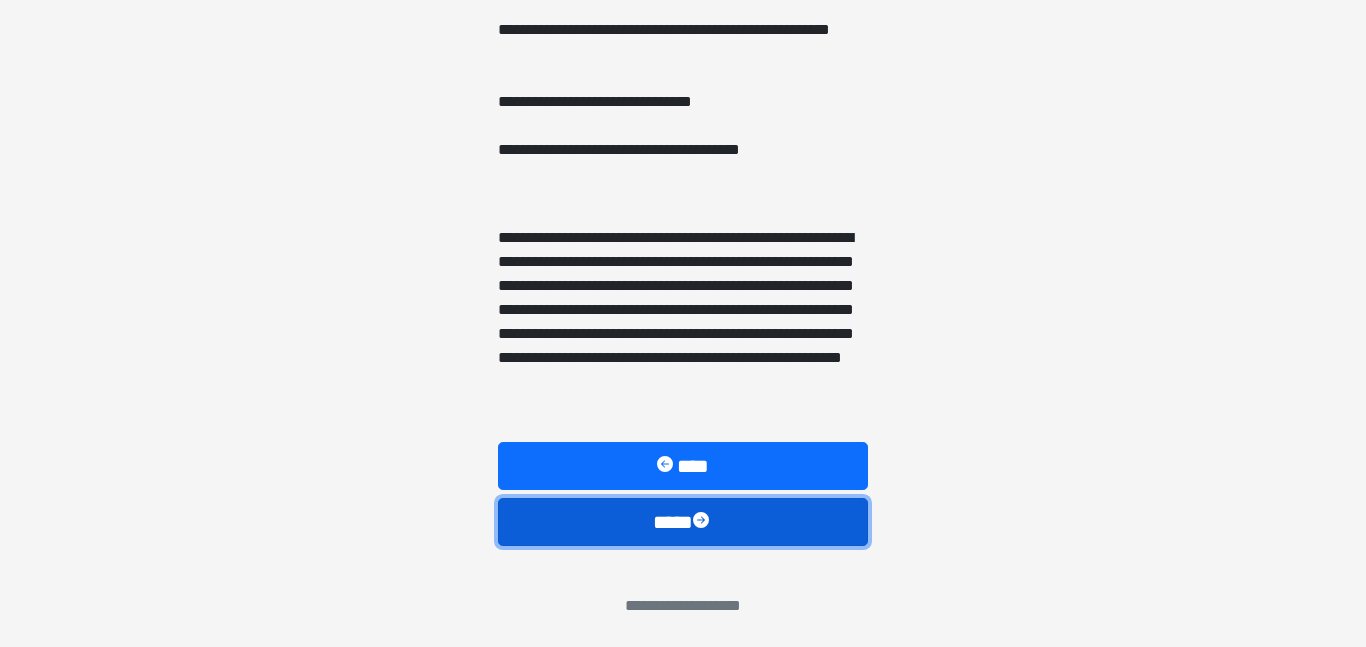 scroll, scrollTop: 1583, scrollLeft: 0, axis: vertical 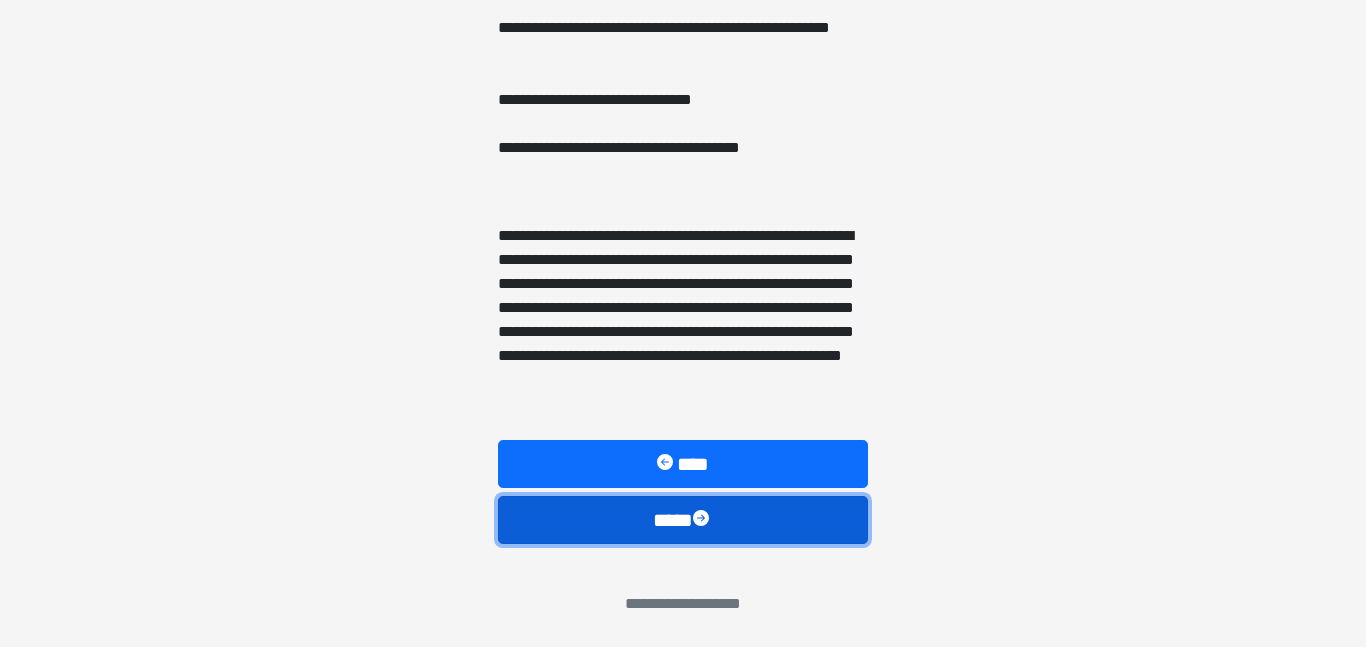 click on "****" at bounding box center [683, 520] 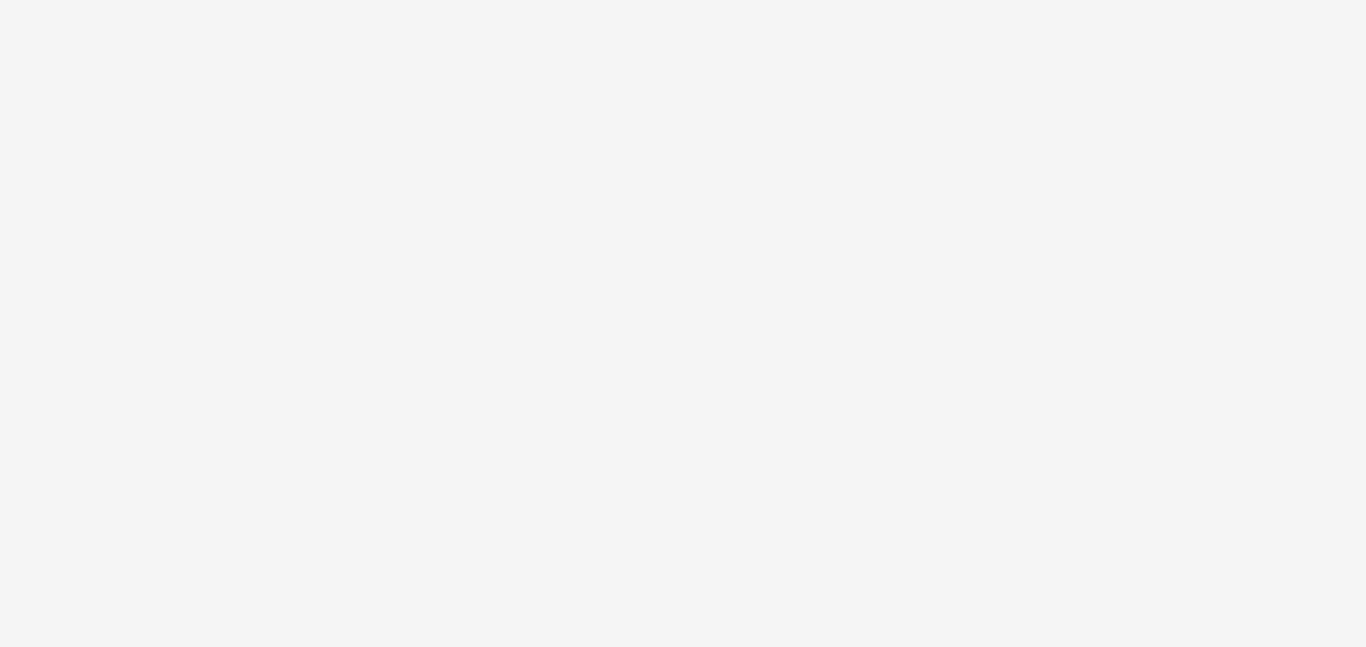 scroll, scrollTop: 118, scrollLeft: 0, axis: vertical 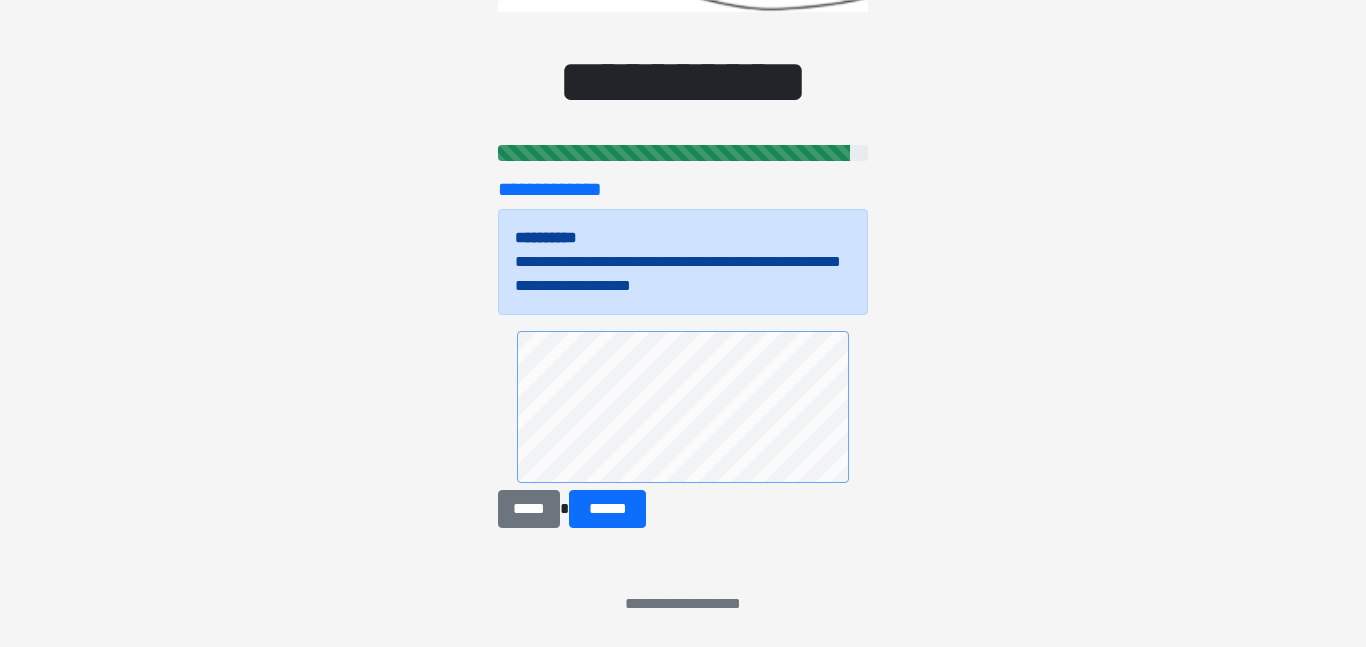 click on "**********" at bounding box center (683, 284) 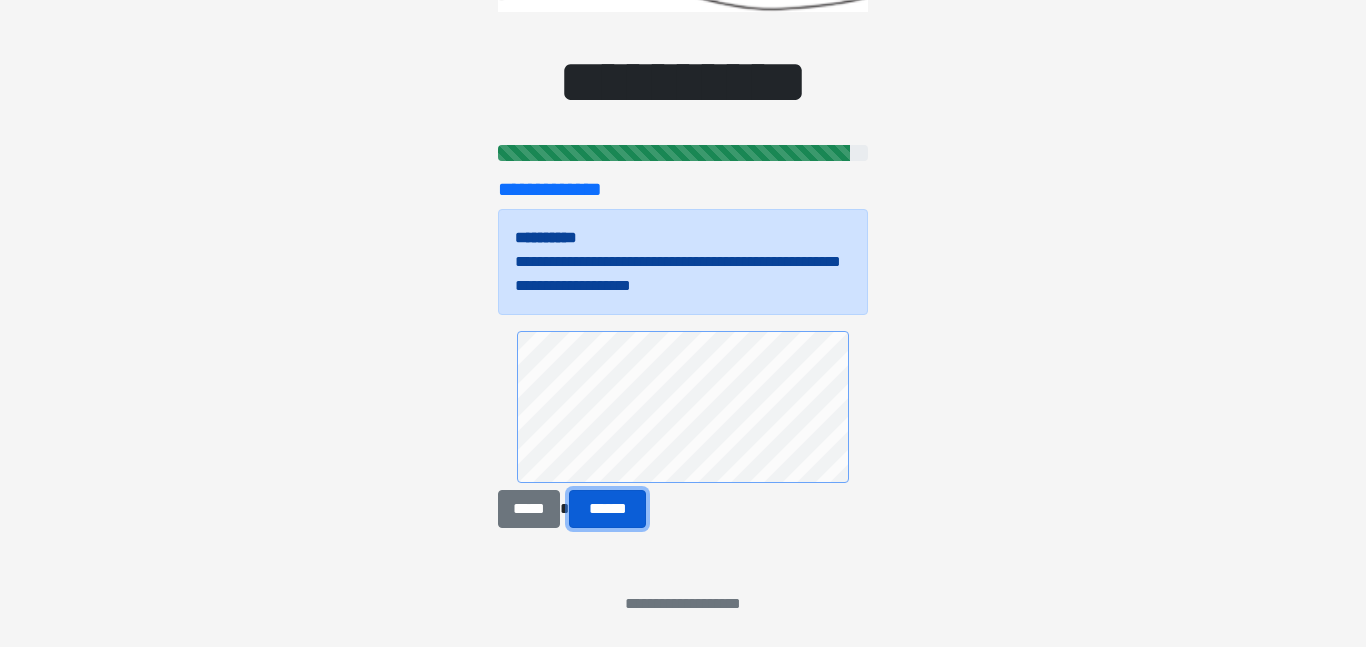 click on "******" at bounding box center [607, 509] 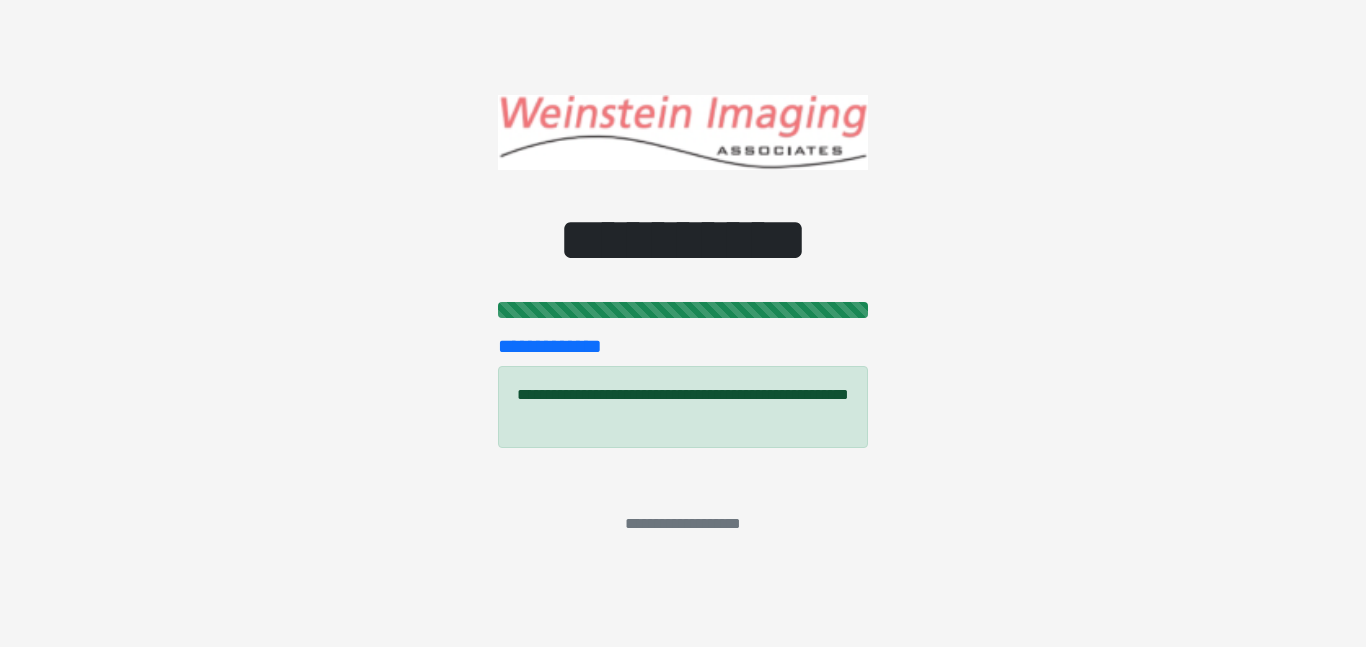 scroll, scrollTop: 0, scrollLeft: 0, axis: both 